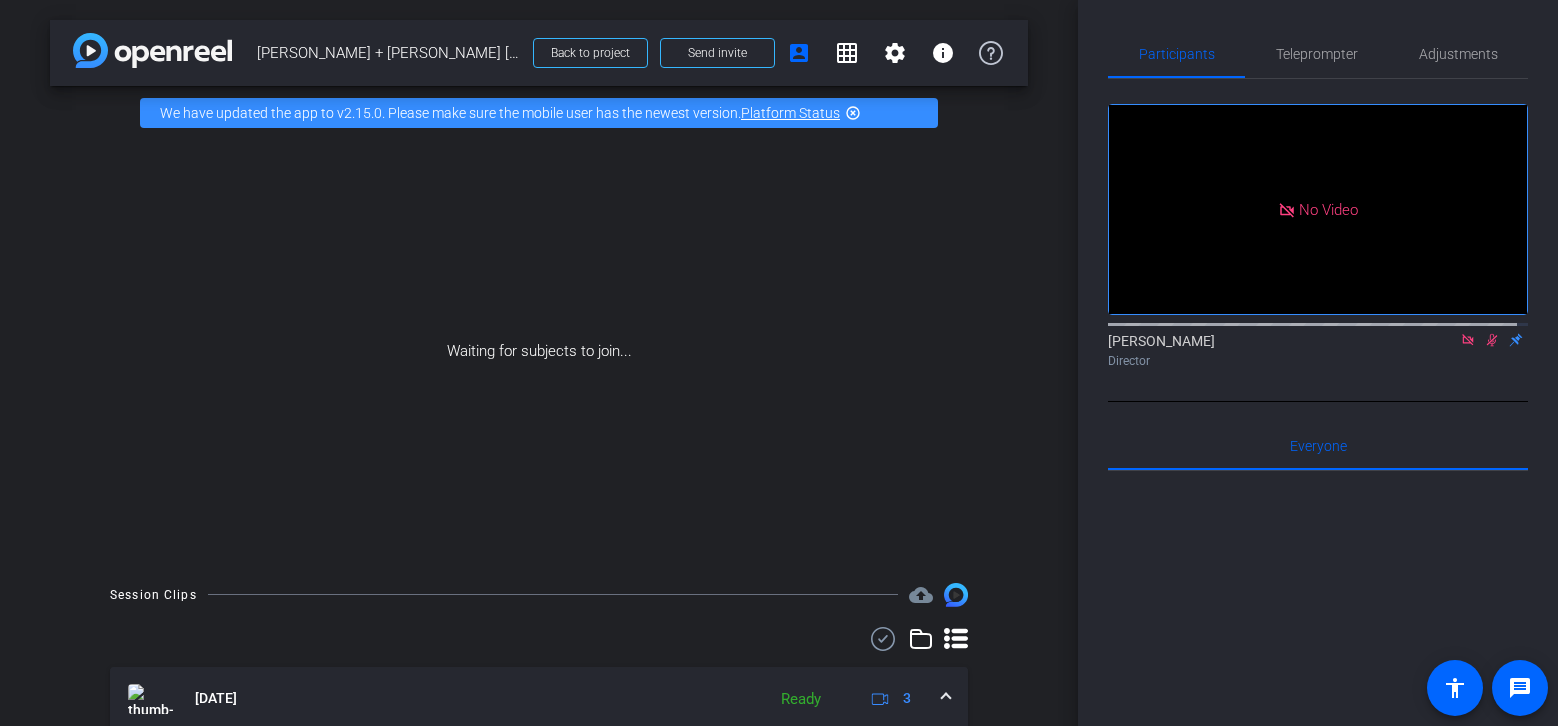 scroll, scrollTop: 0, scrollLeft: 0, axis: both 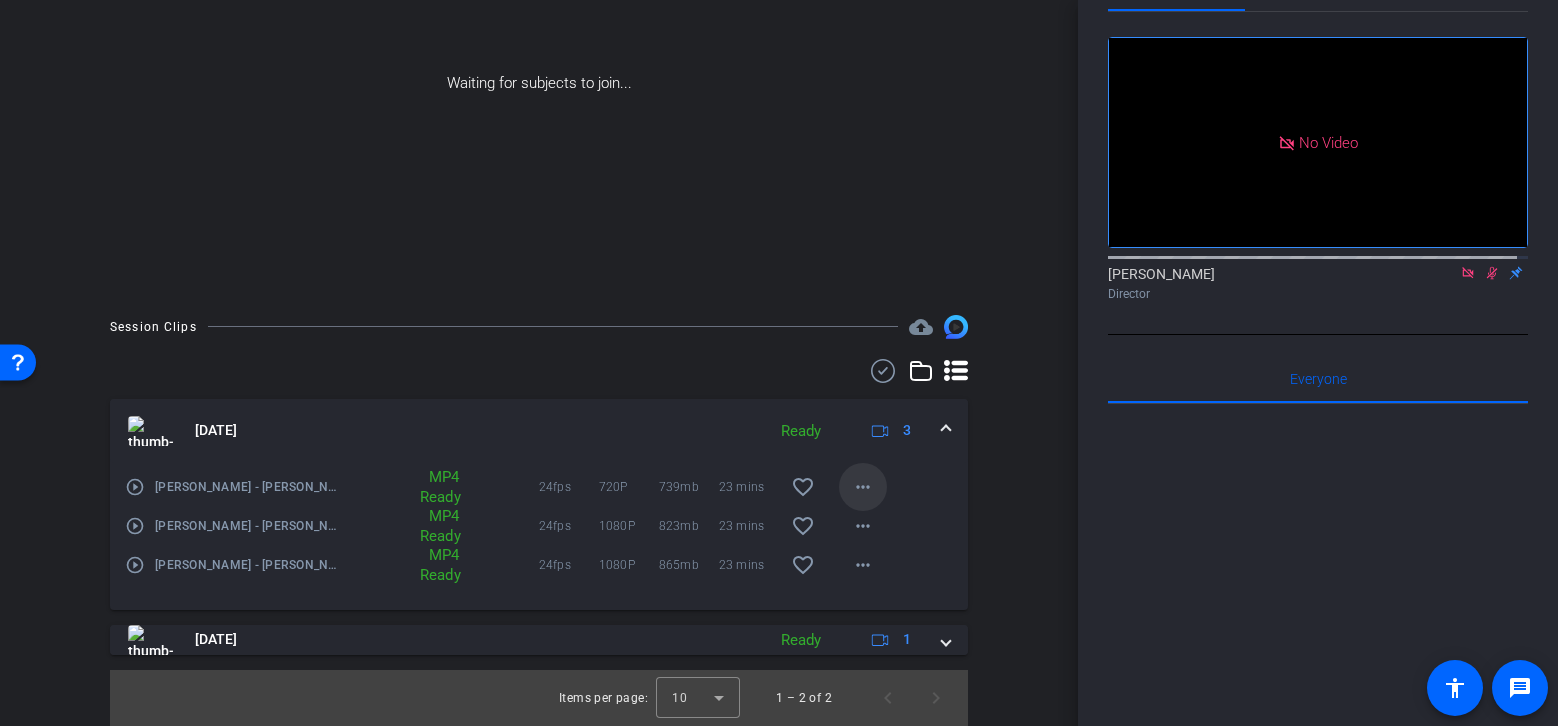 click on "more_horiz" at bounding box center [863, 487] 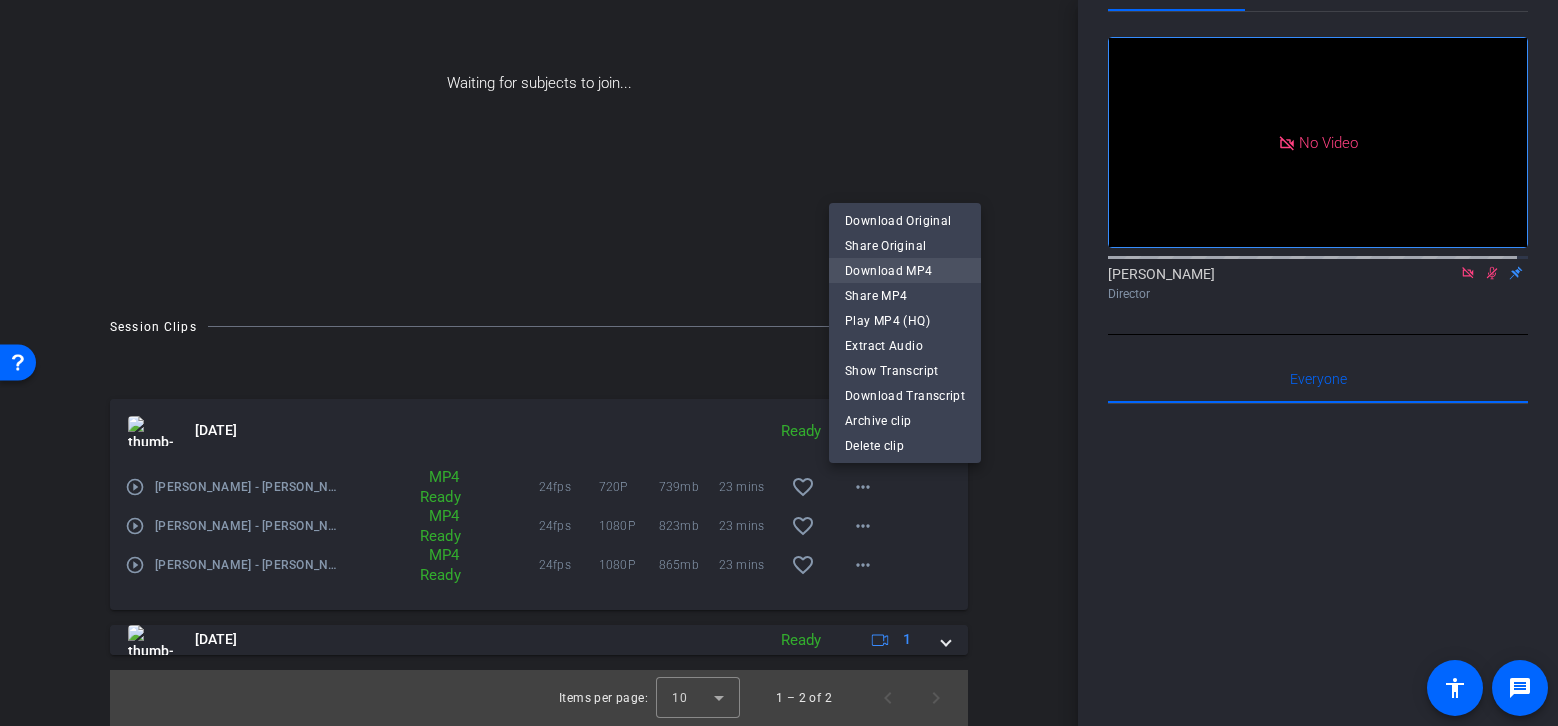 click on "Download MP4" at bounding box center [905, 270] 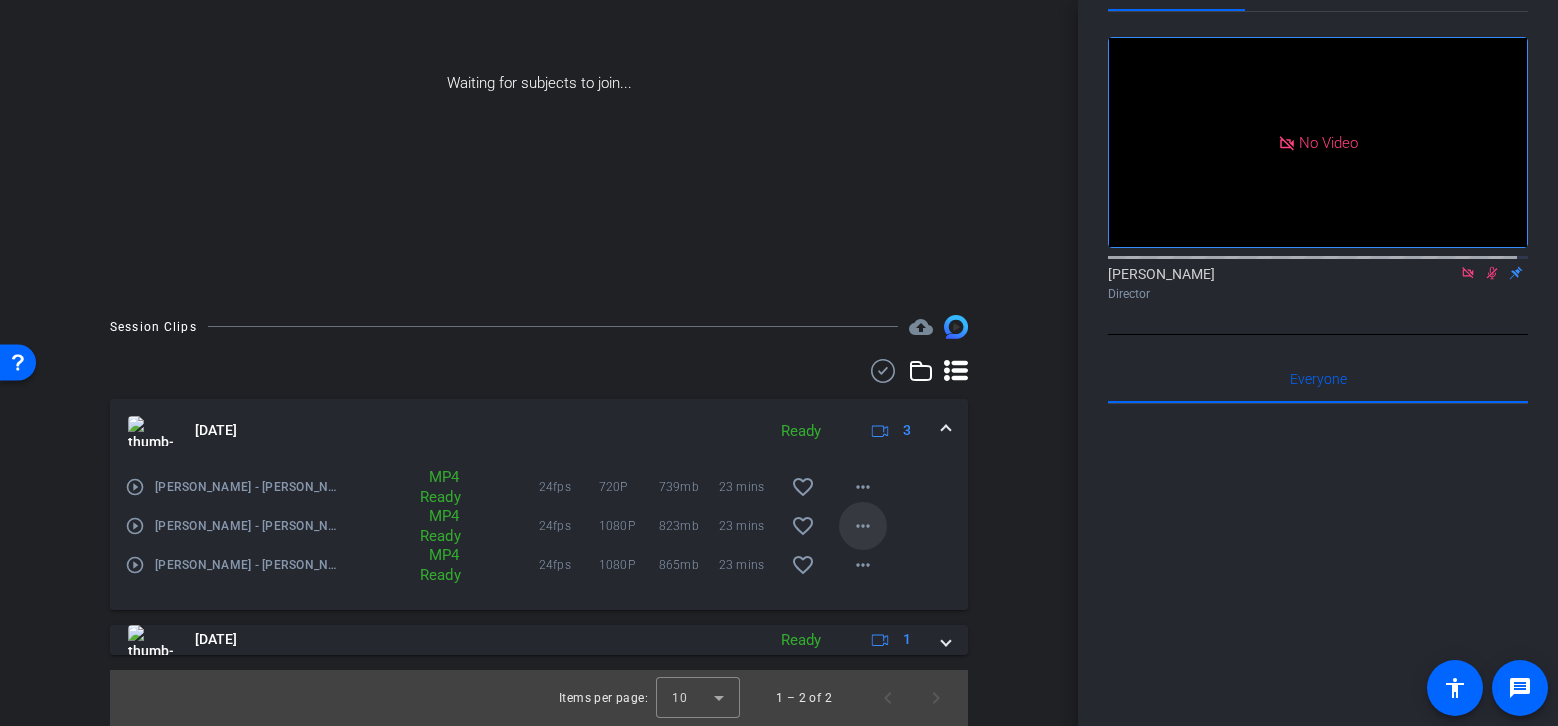 click on "more_horiz" at bounding box center (863, 526) 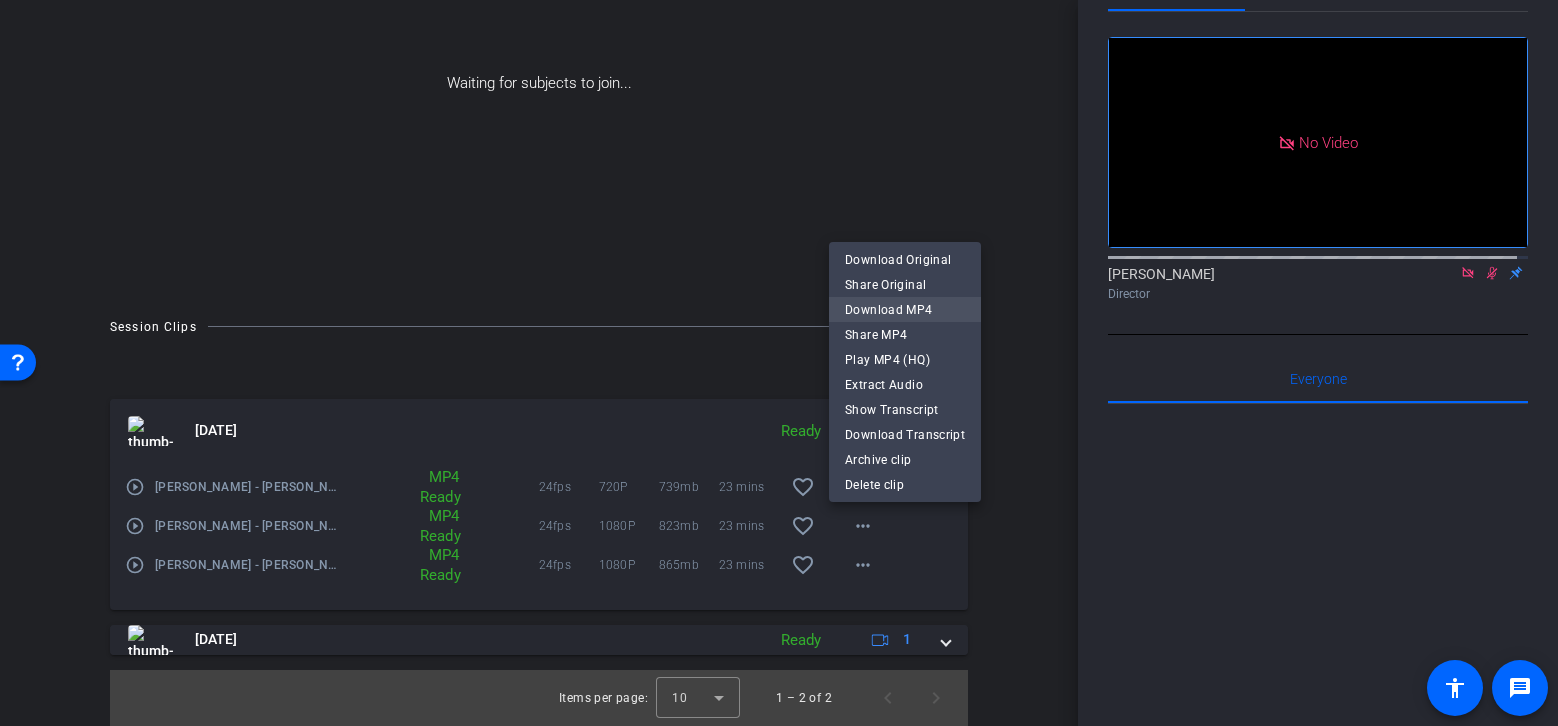 click on "Download MP4" at bounding box center (905, 309) 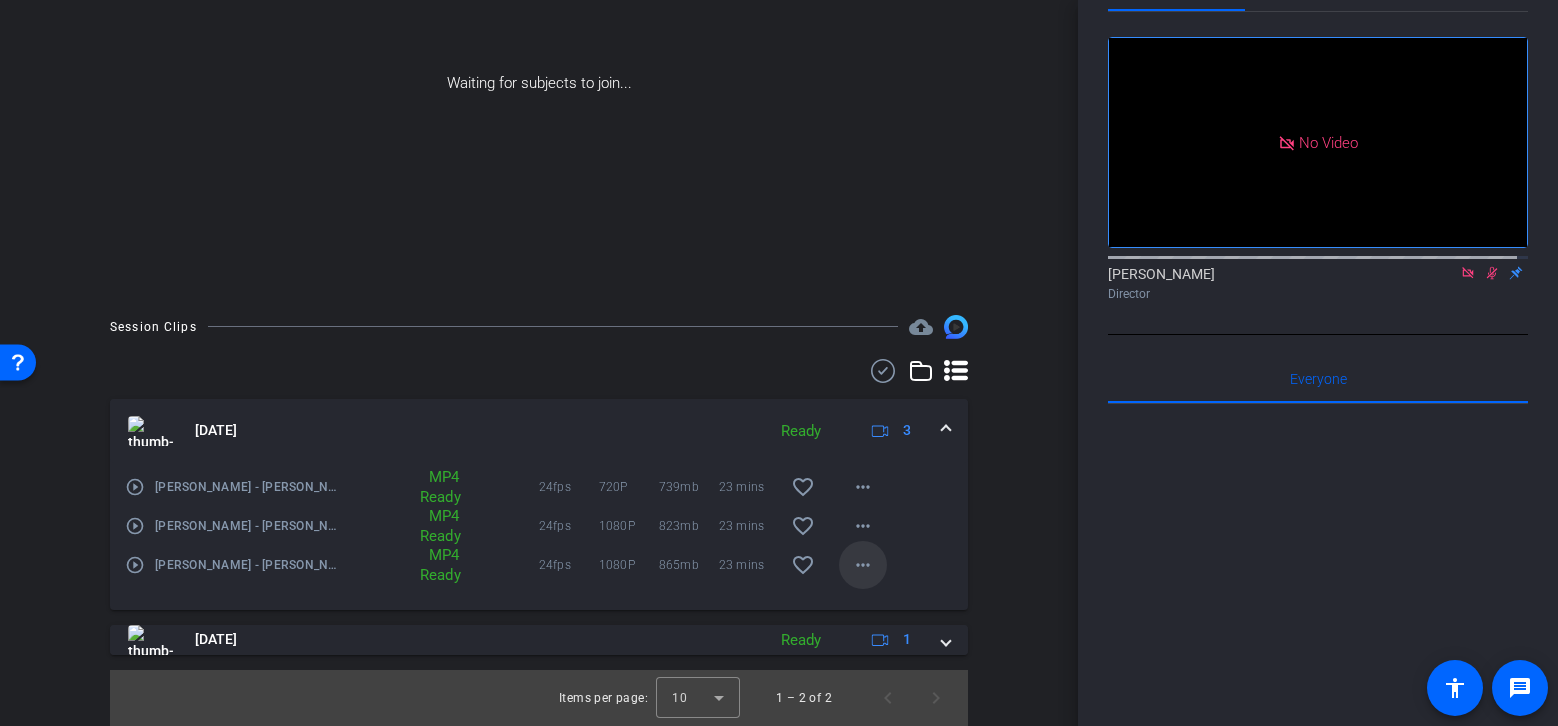 click on "more_horiz" at bounding box center (863, 565) 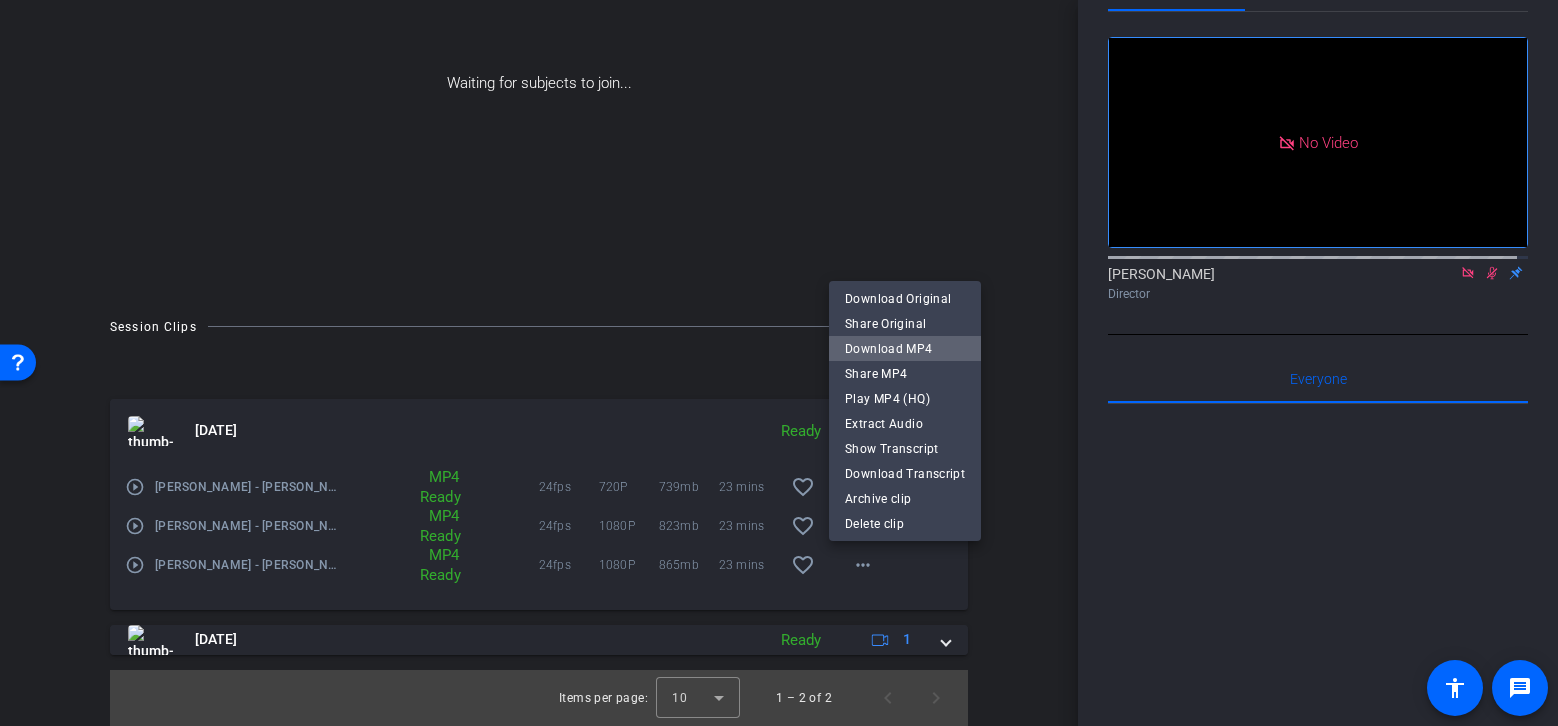 click on "Download MP4" at bounding box center (905, 348) 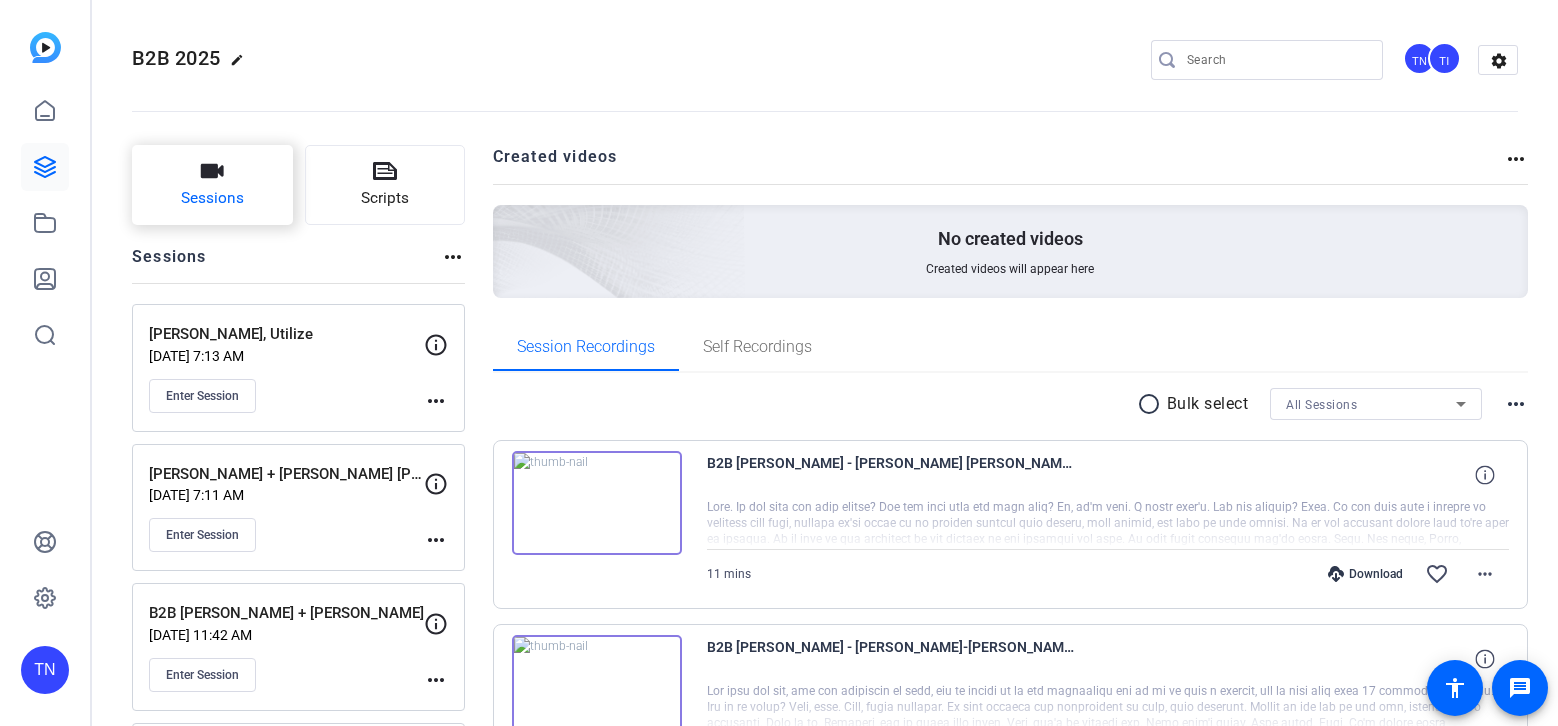 scroll, scrollTop: 0, scrollLeft: 0, axis: both 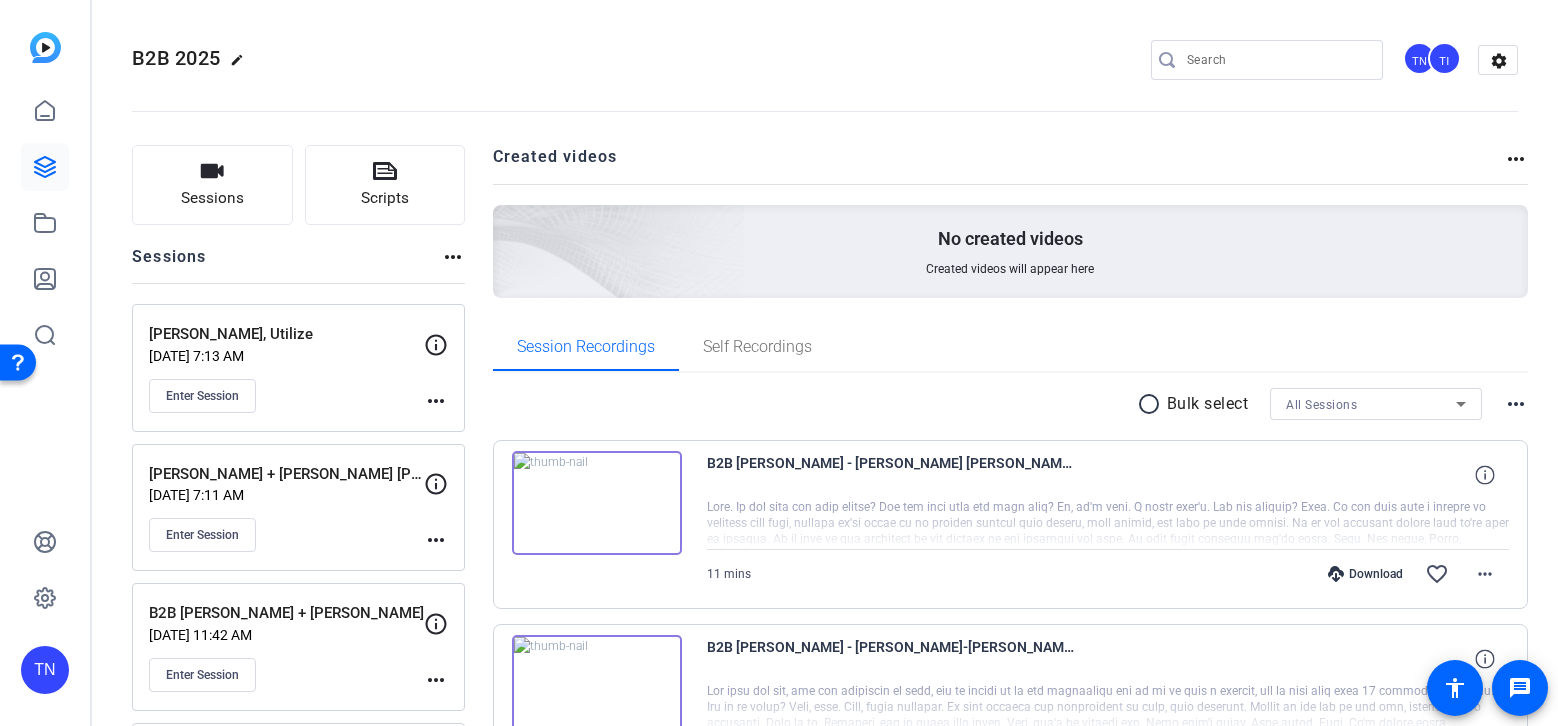 click 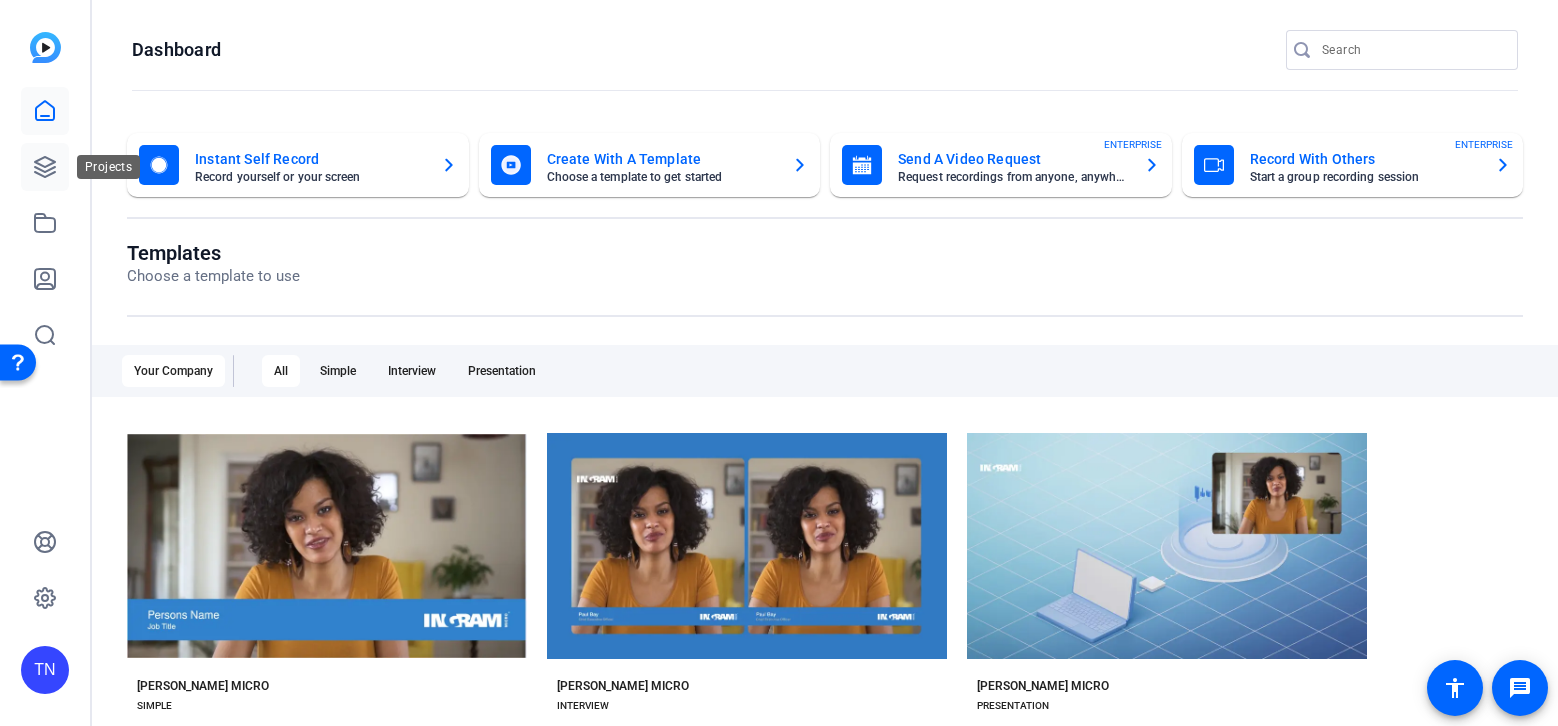 click 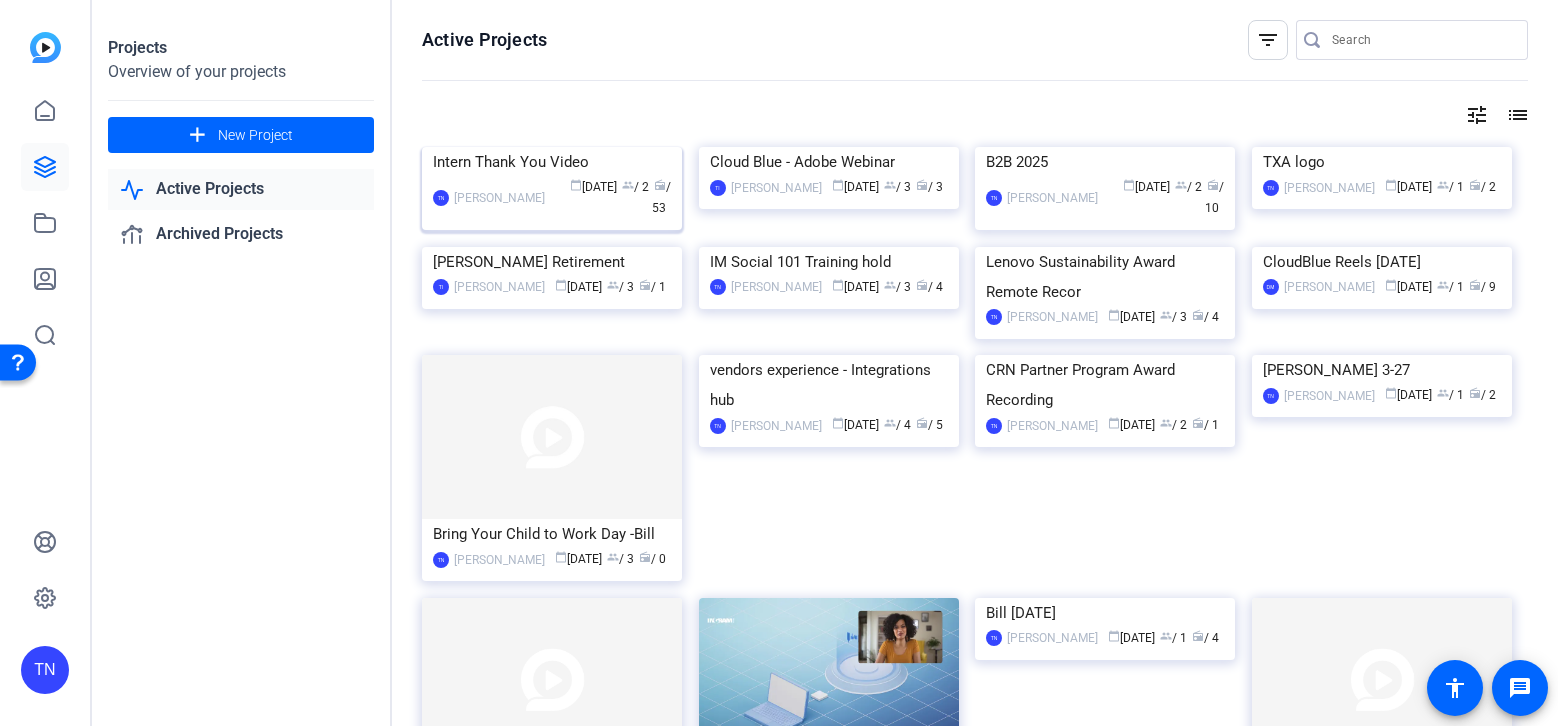 click on "Intern Thank You Video" 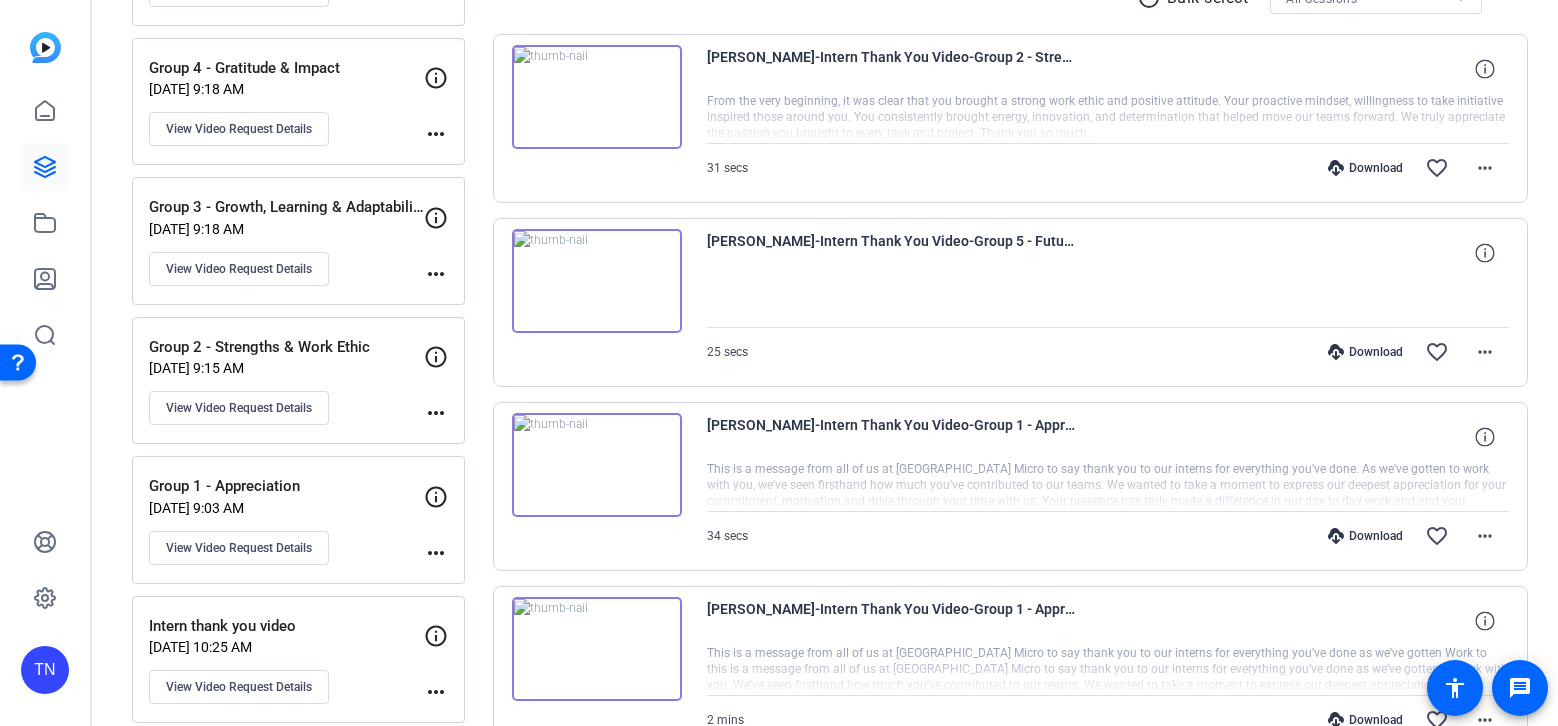 scroll, scrollTop: 403, scrollLeft: 0, axis: vertical 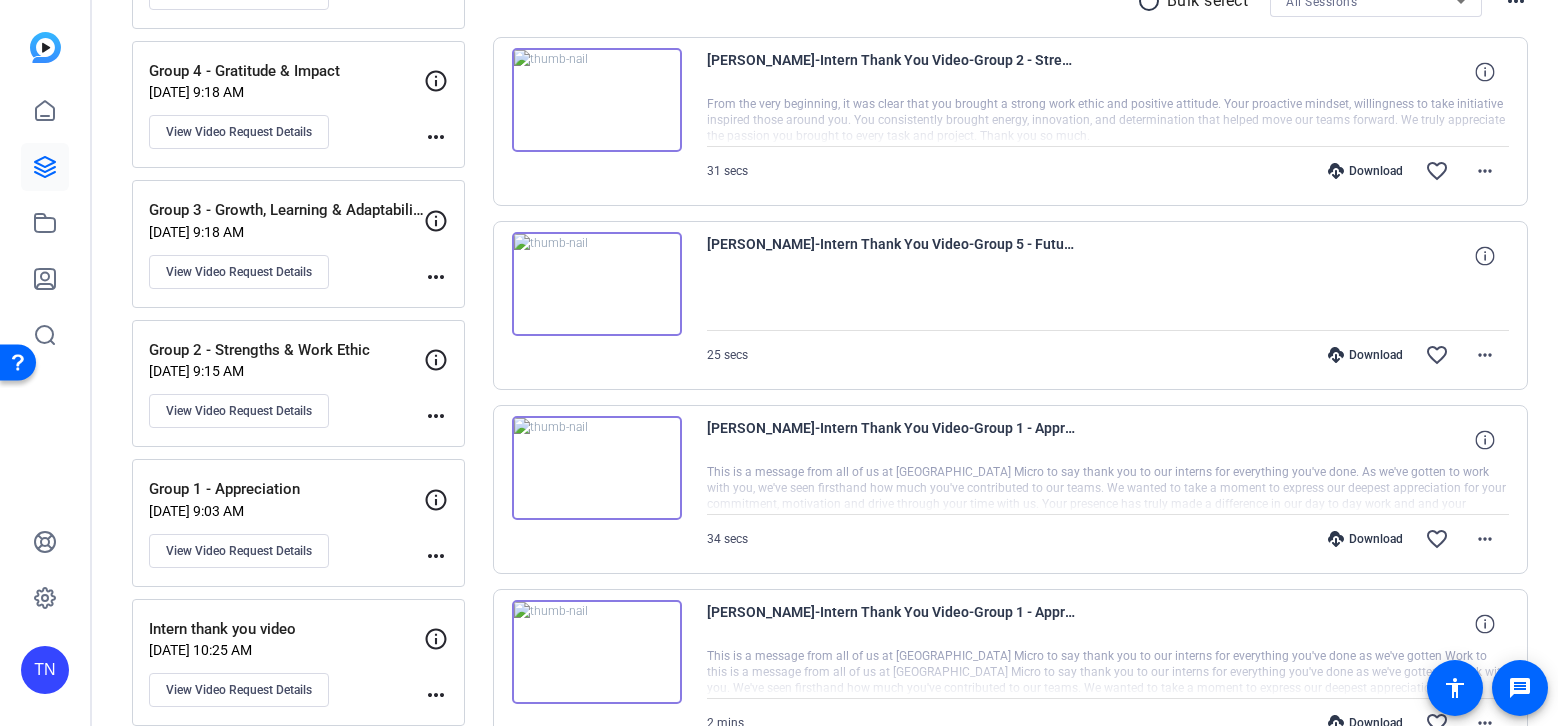 click on "Download" at bounding box center (1365, 171) 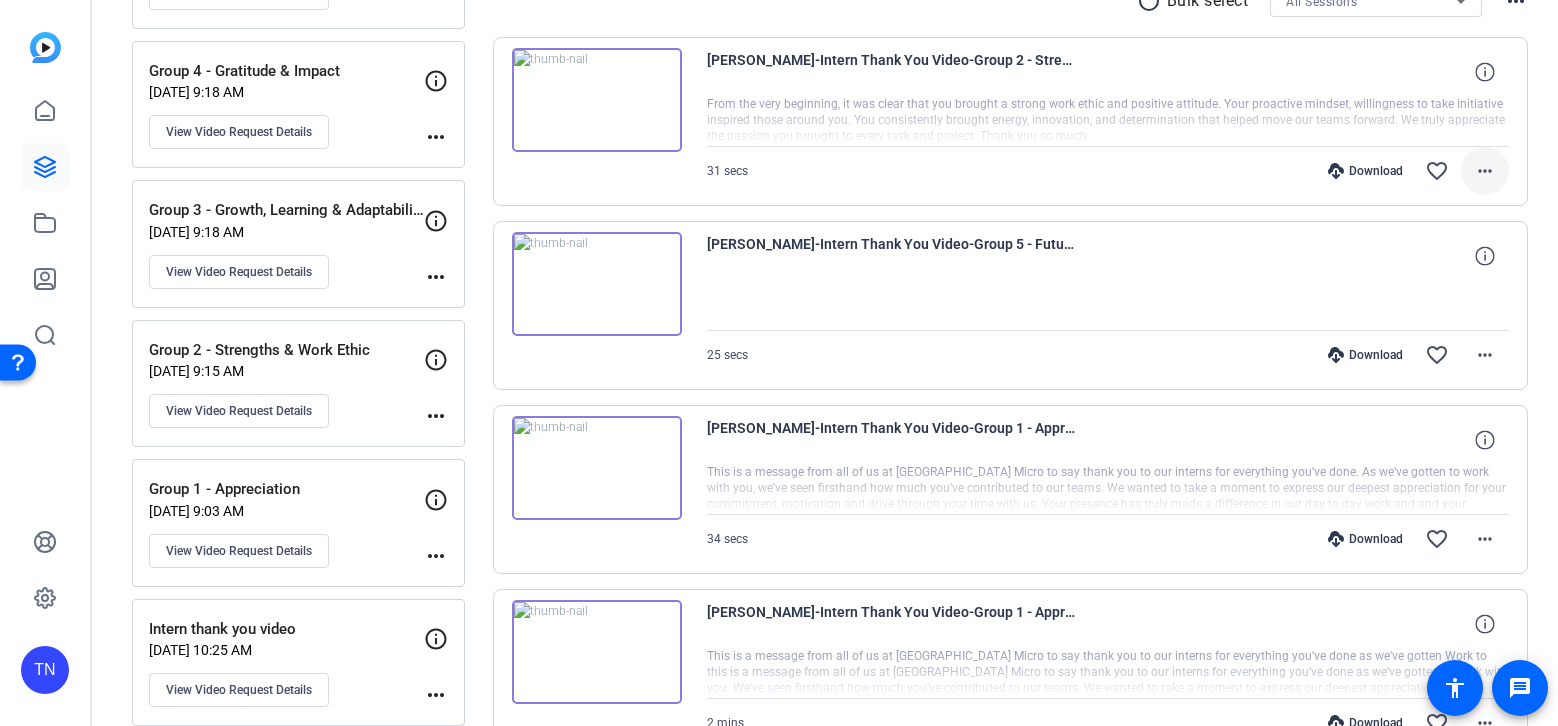 click on "more_horiz" at bounding box center (1485, 171) 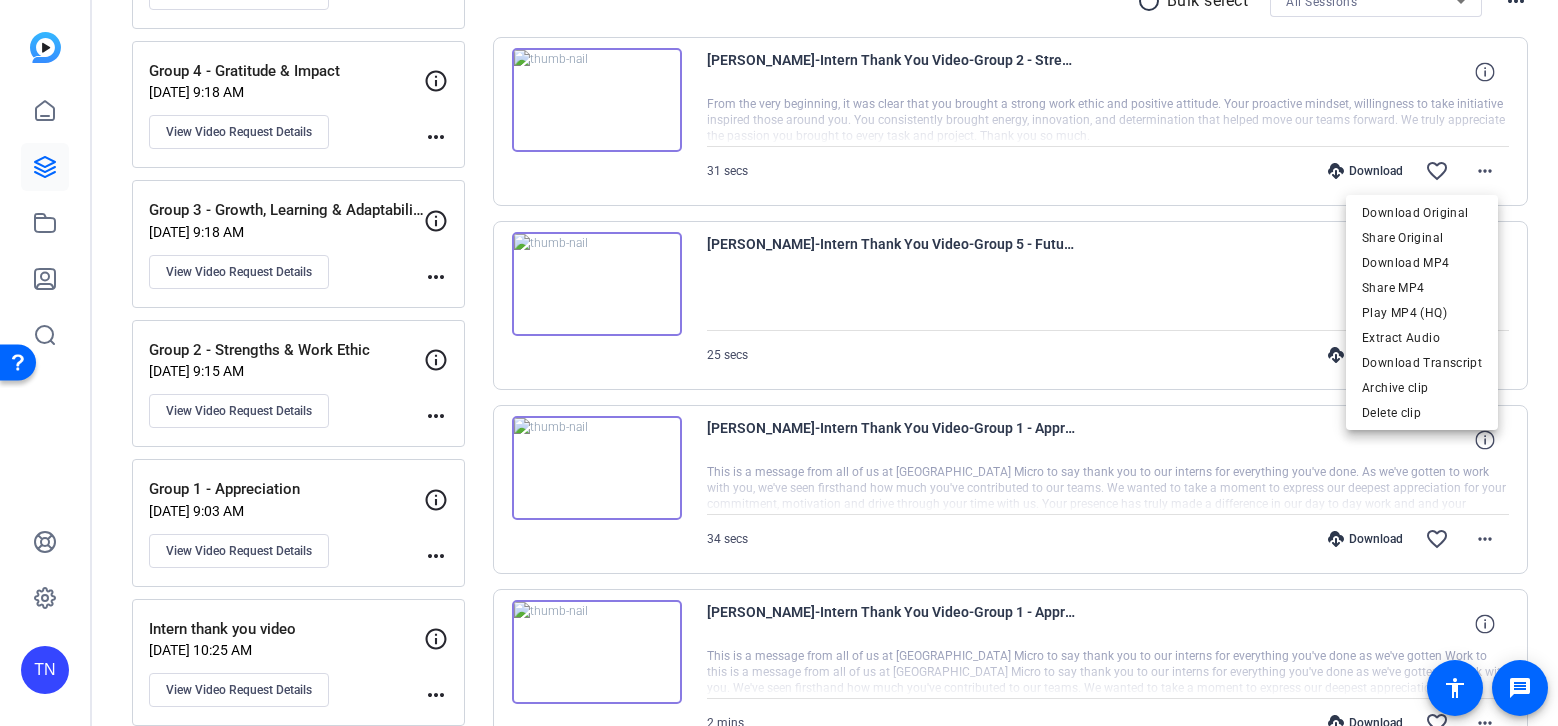 click at bounding box center [779, 363] 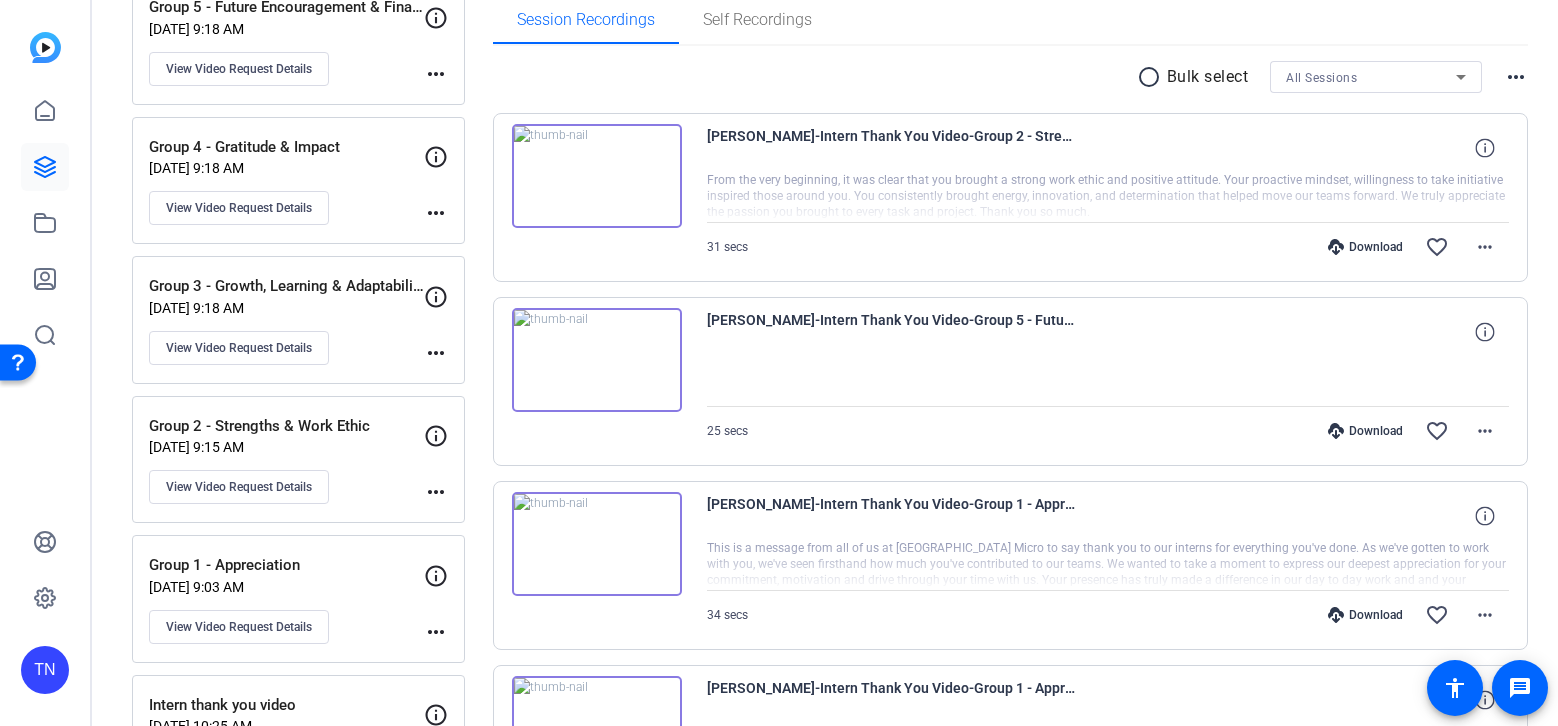 scroll, scrollTop: 314, scrollLeft: 0, axis: vertical 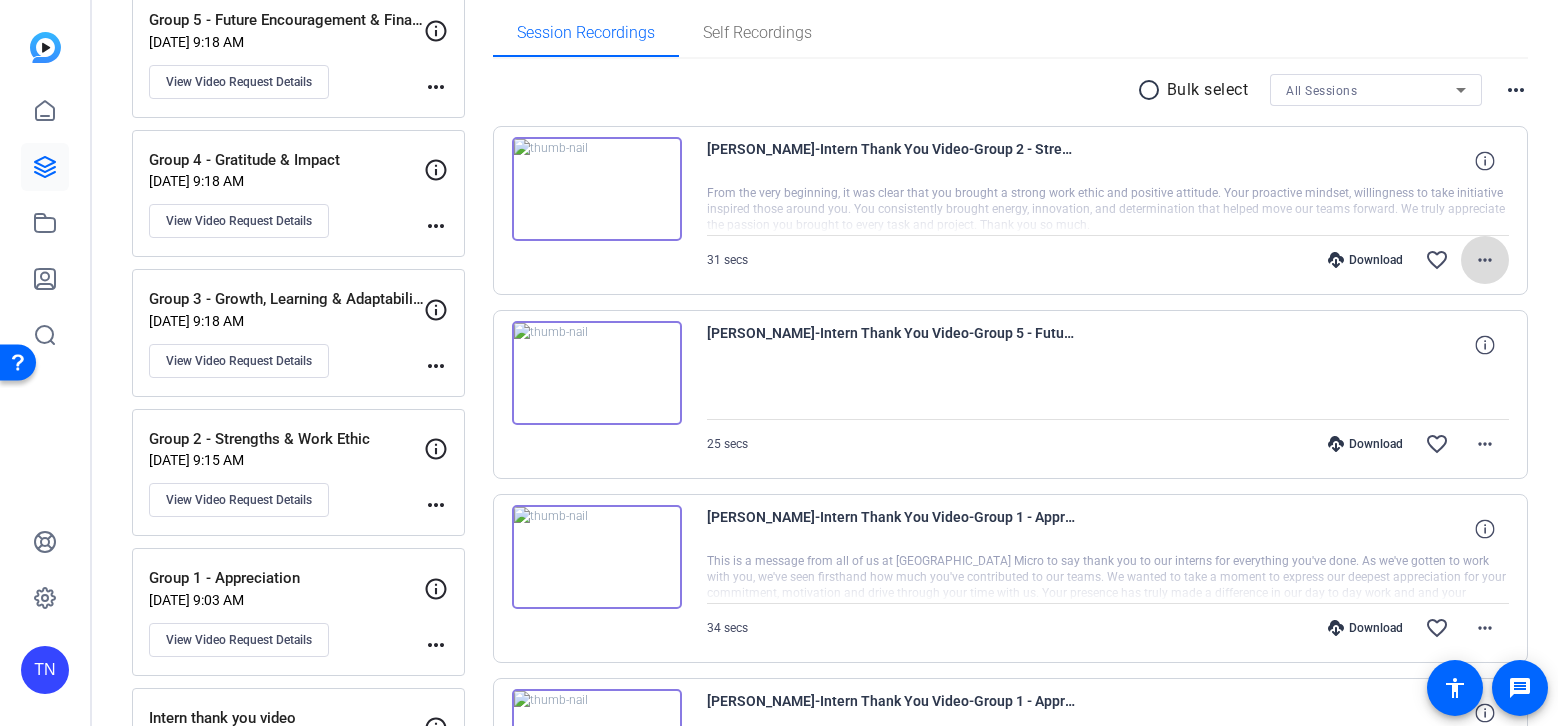 click on "more_horiz" at bounding box center (1485, 260) 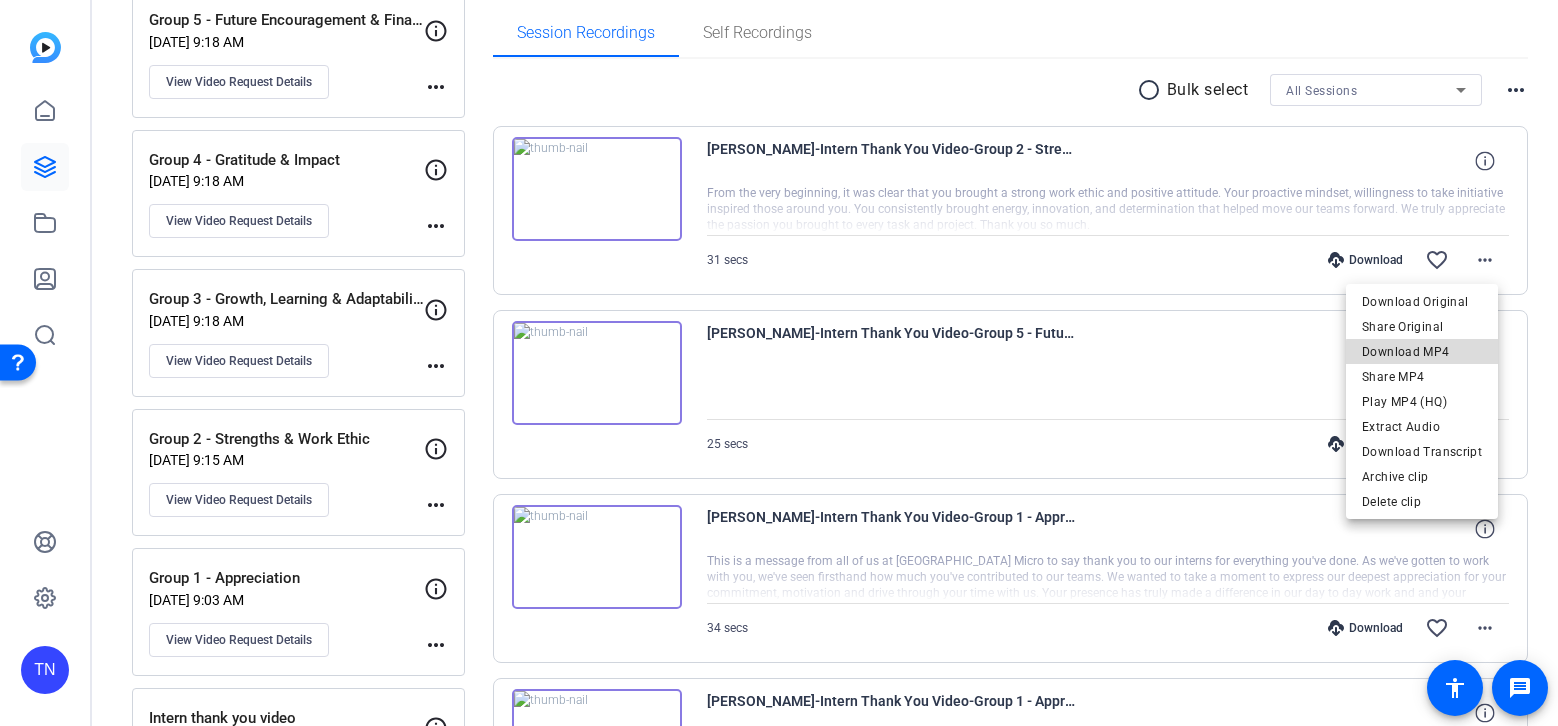 click on "Download MP4" at bounding box center (1422, 352) 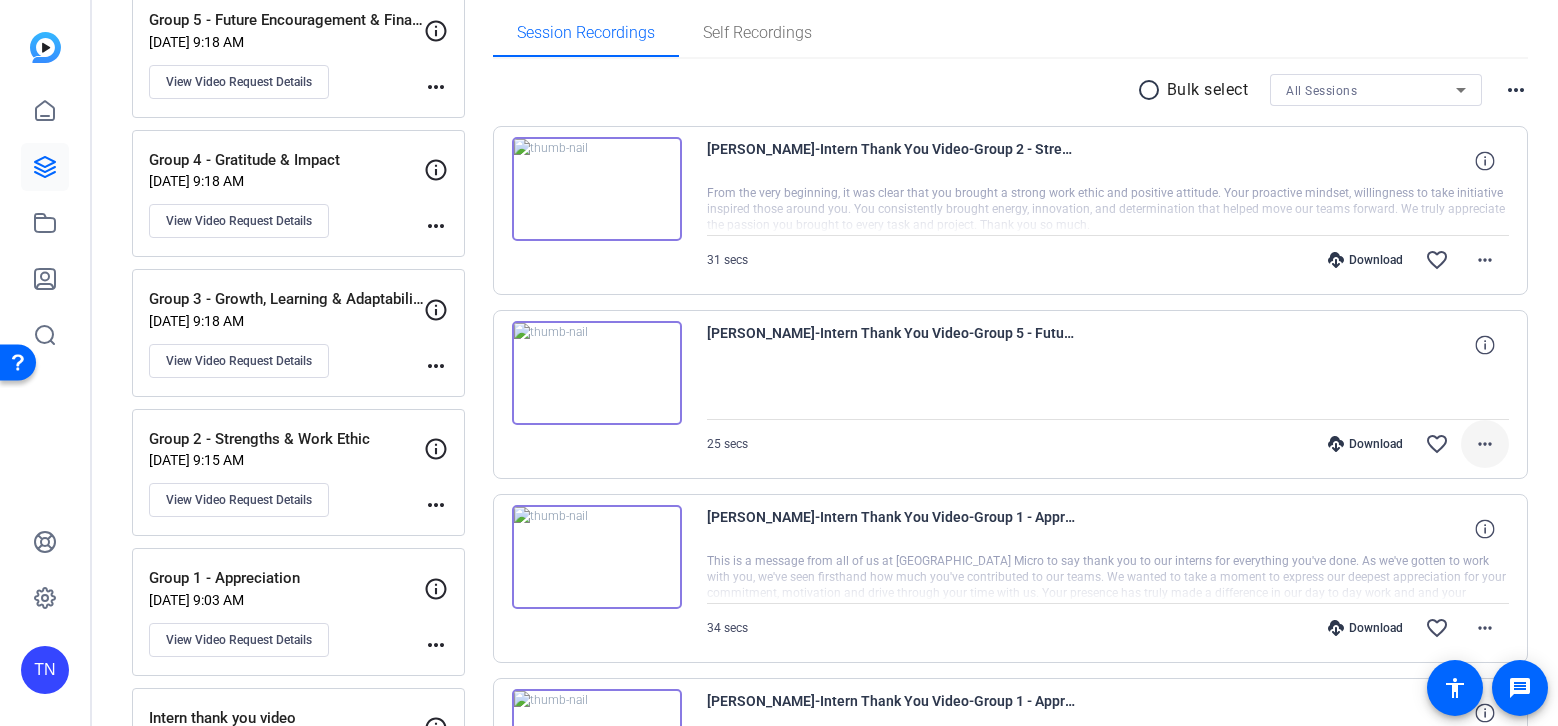 click on "more_horiz" at bounding box center (1485, 444) 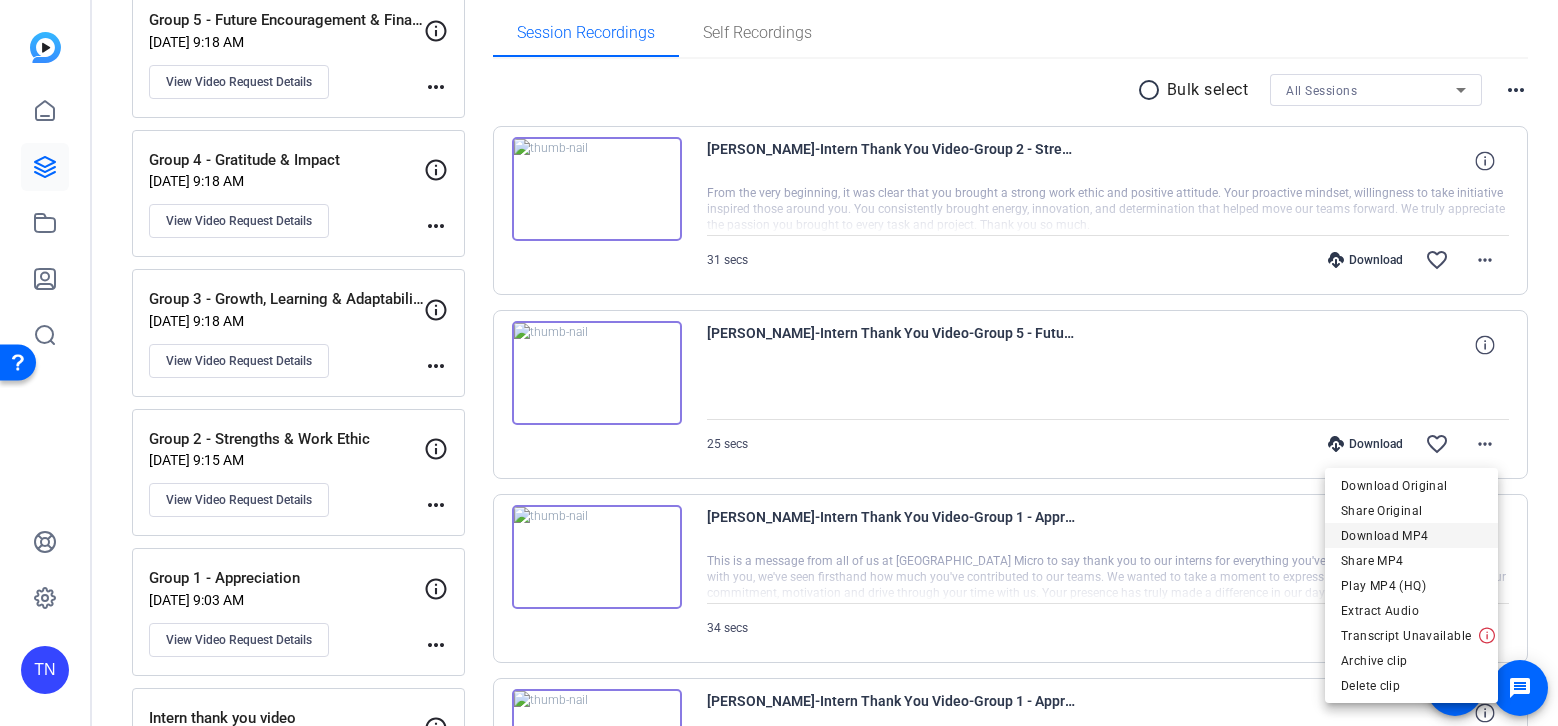 click on "Download MP4" at bounding box center [1411, 536] 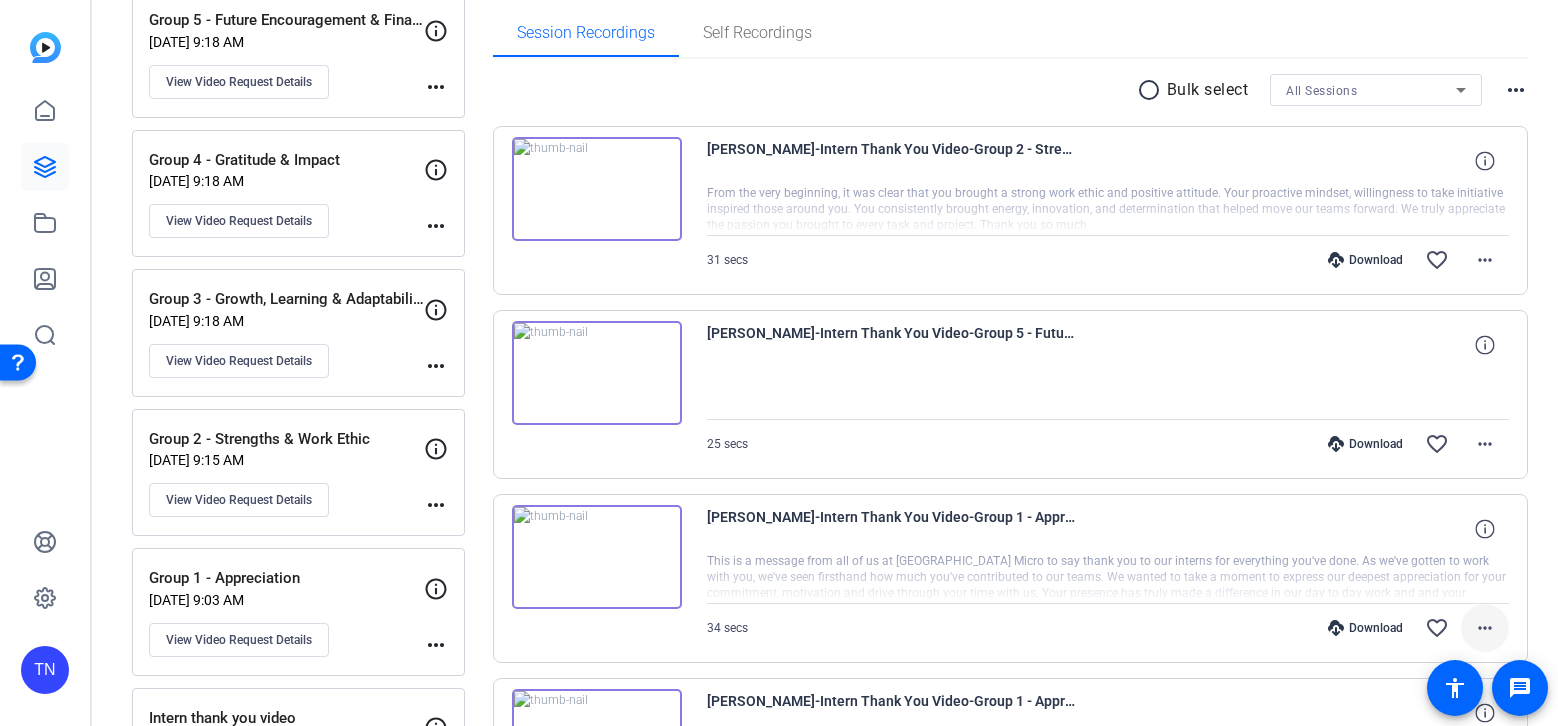 click on "more_horiz" at bounding box center (1485, 628) 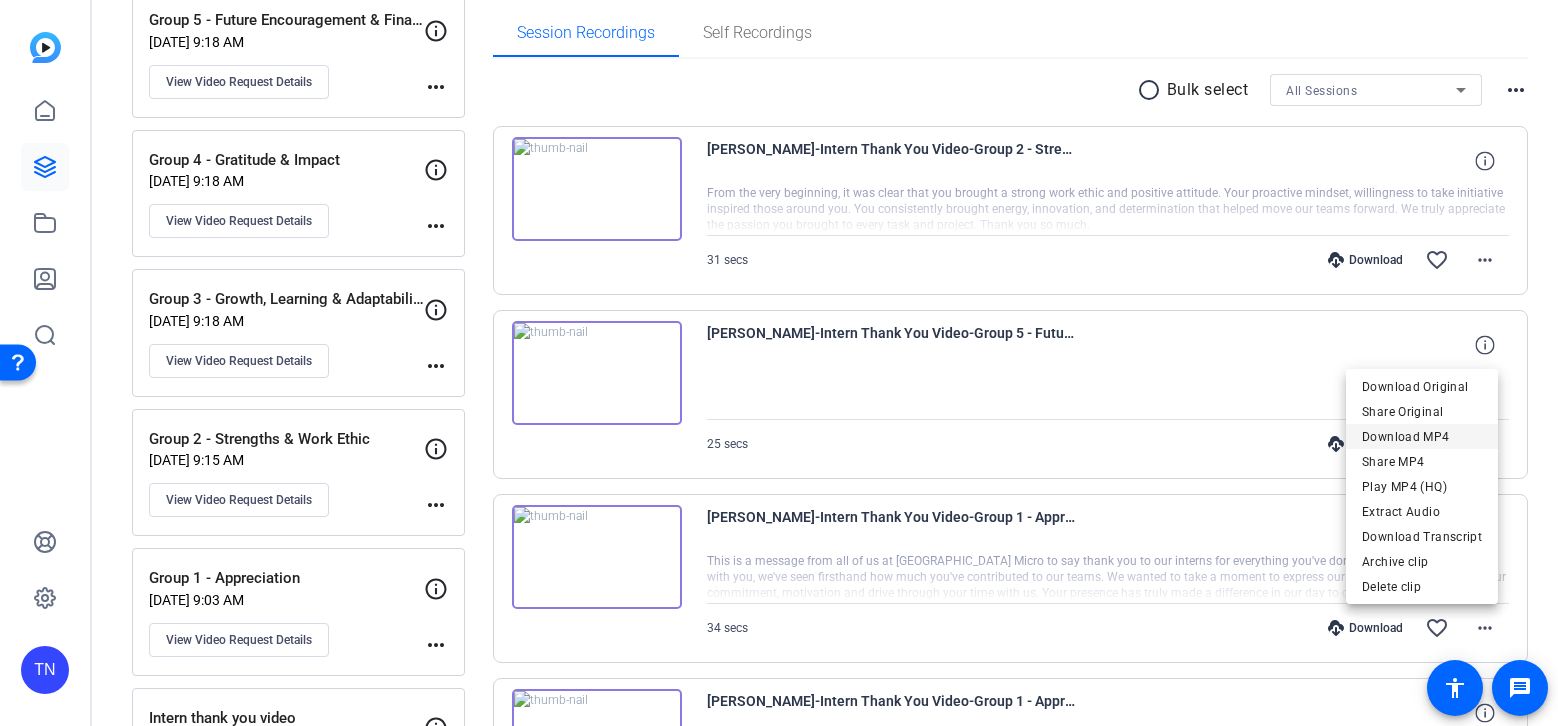 click on "Download MP4" at bounding box center (1422, 437) 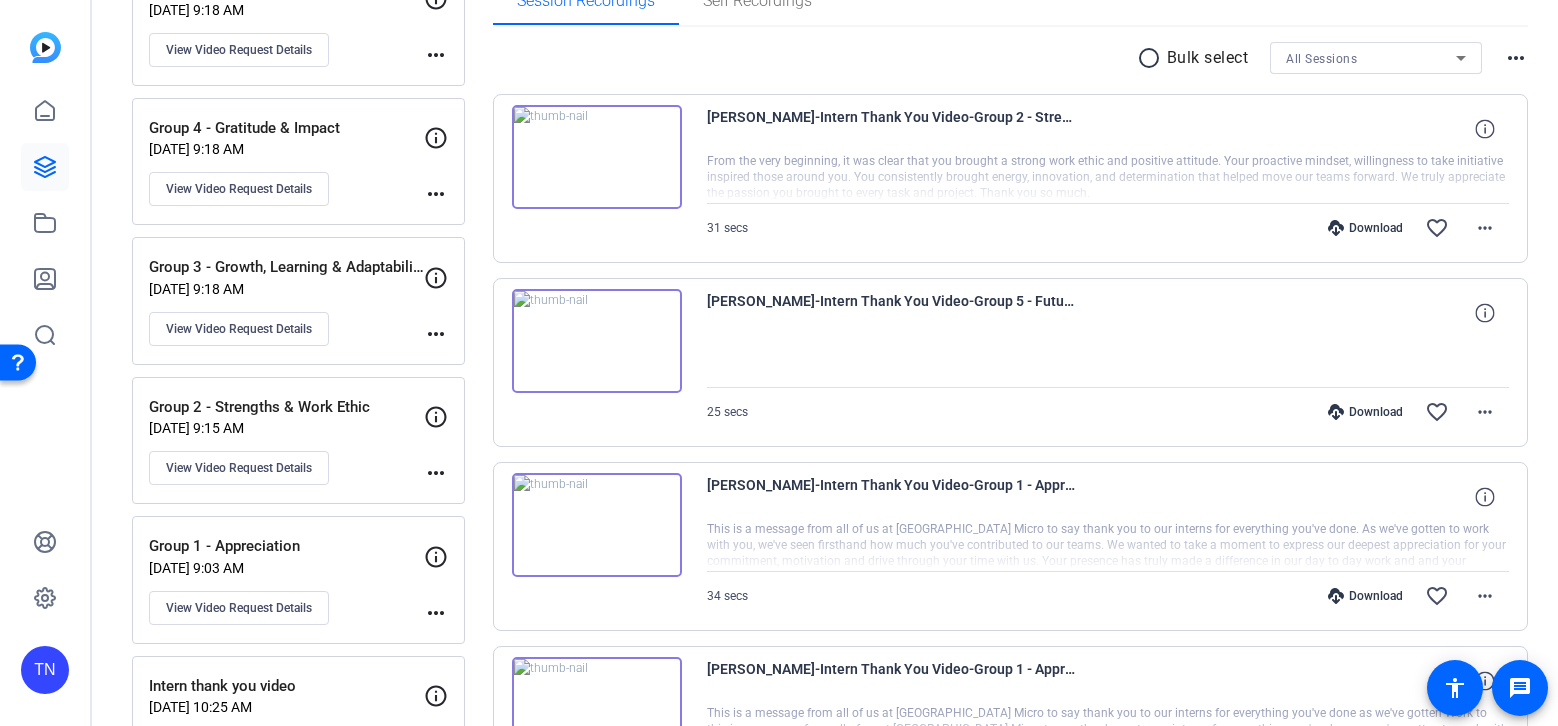 scroll, scrollTop: 582, scrollLeft: 0, axis: vertical 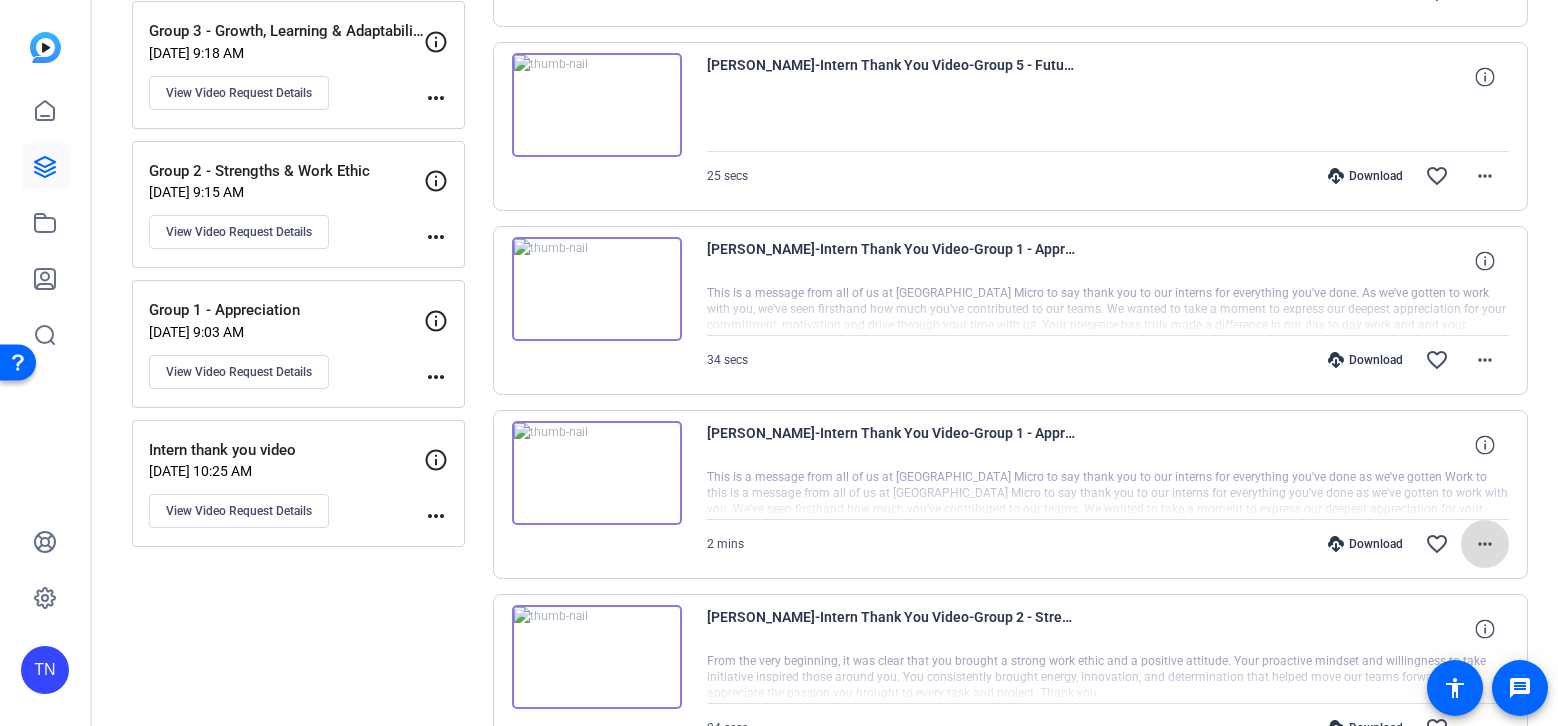click on "more_horiz" at bounding box center (1485, 544) 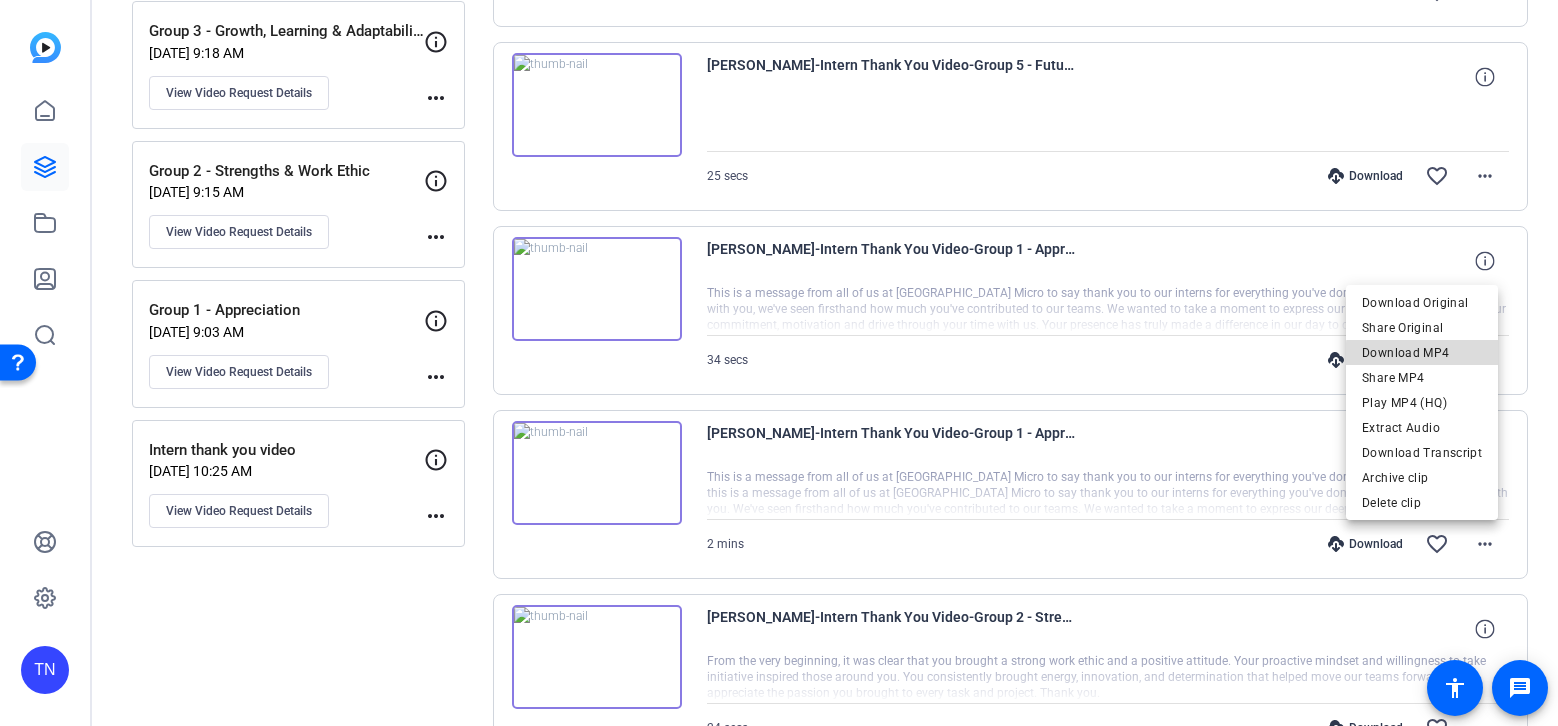 click on "Download MP4" at bounding box center (1422, 353) 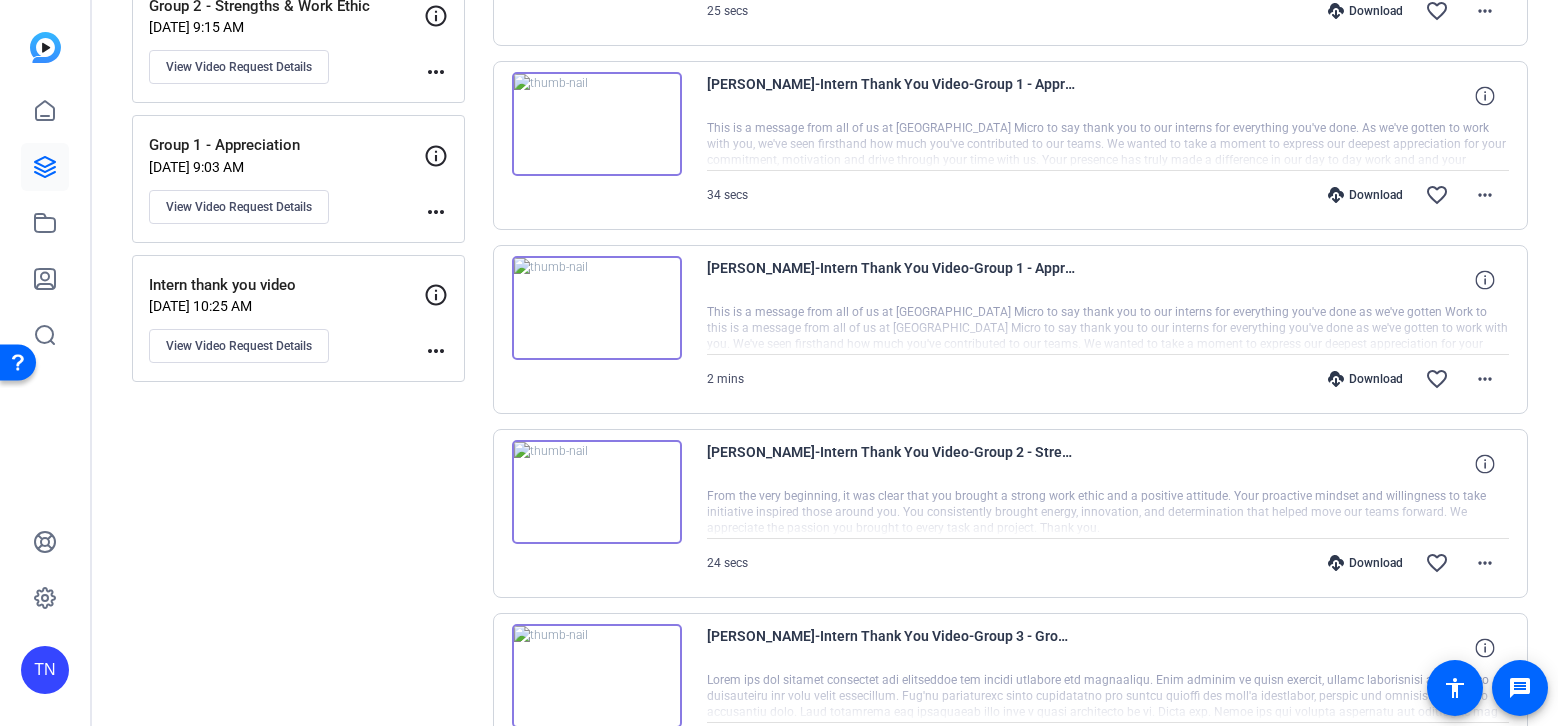 scroll, scrollTop: 967, scrollLeft: 0, axis: vertical 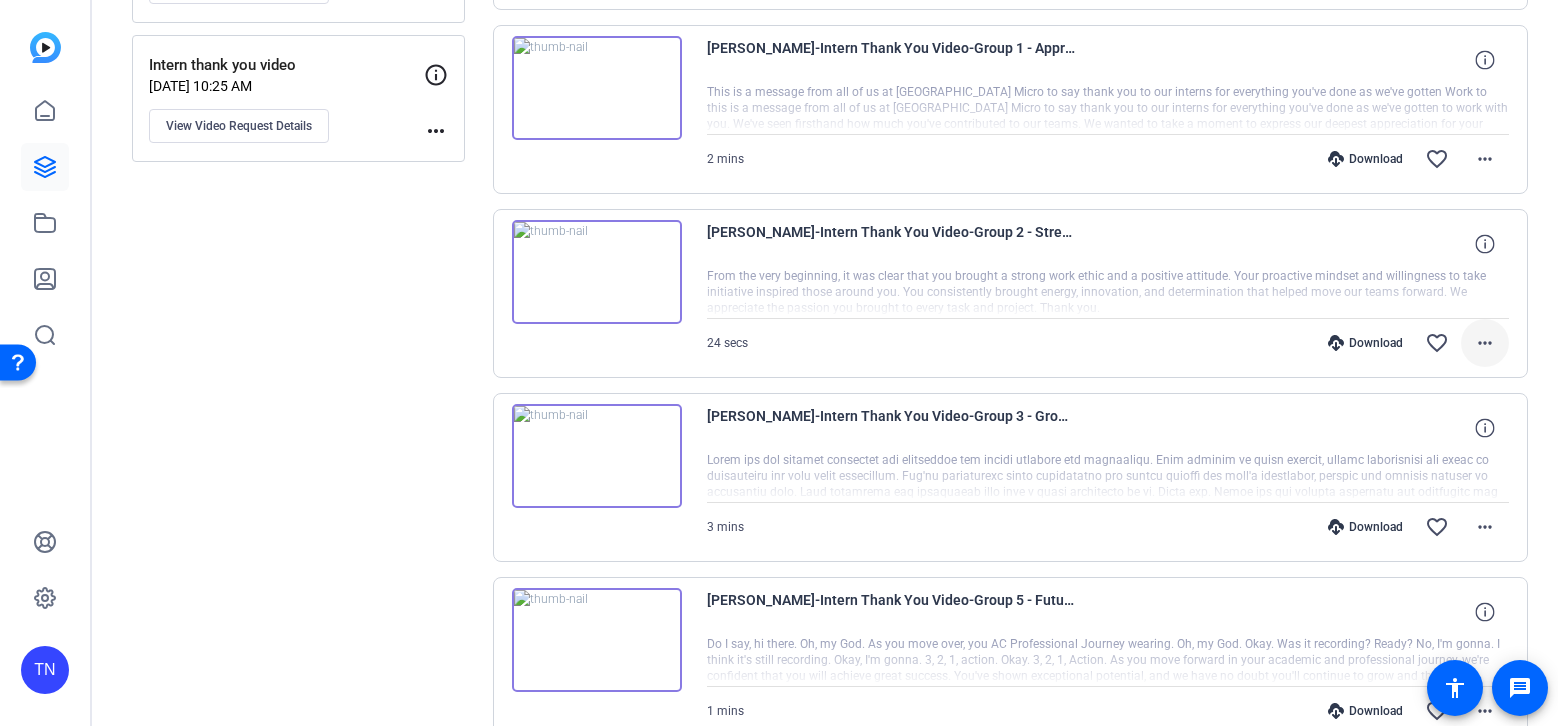 click on "more_horiz" at bounding box center (1485, 343) 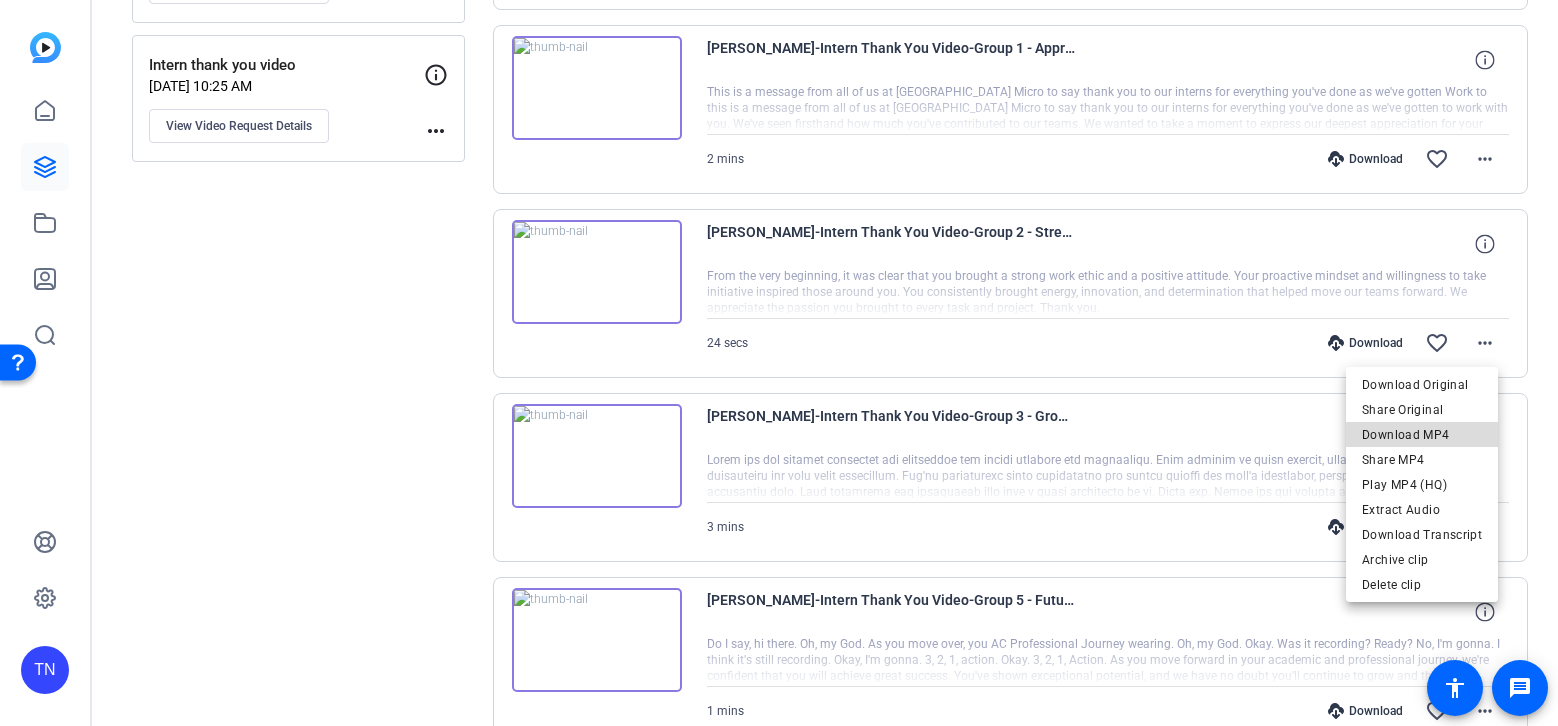 click on "Download MP4" at bounding box center [1422, 435] 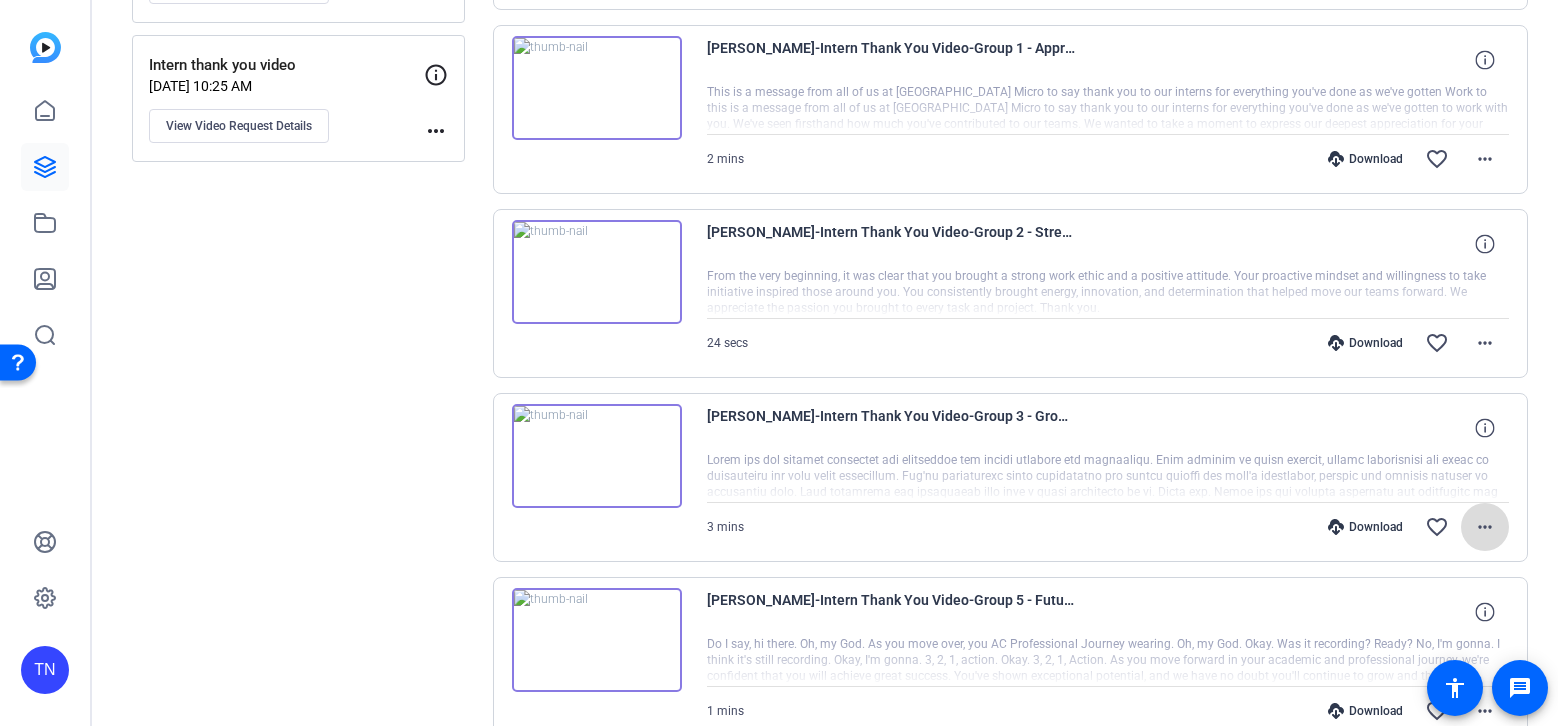 click on "more_horiz" at bounding box center (1485, 527) 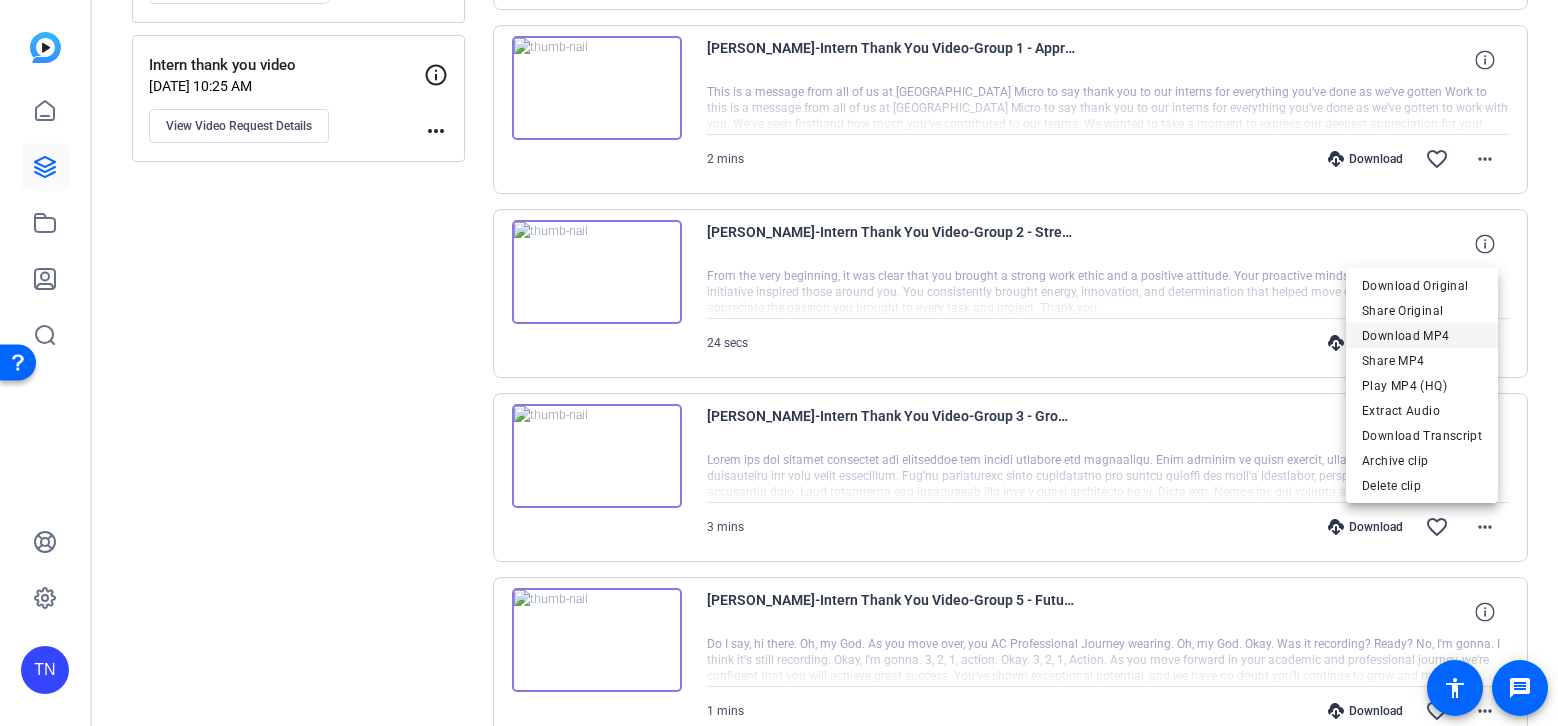 click on "Download MP4" at bounding box center [1422, 336] 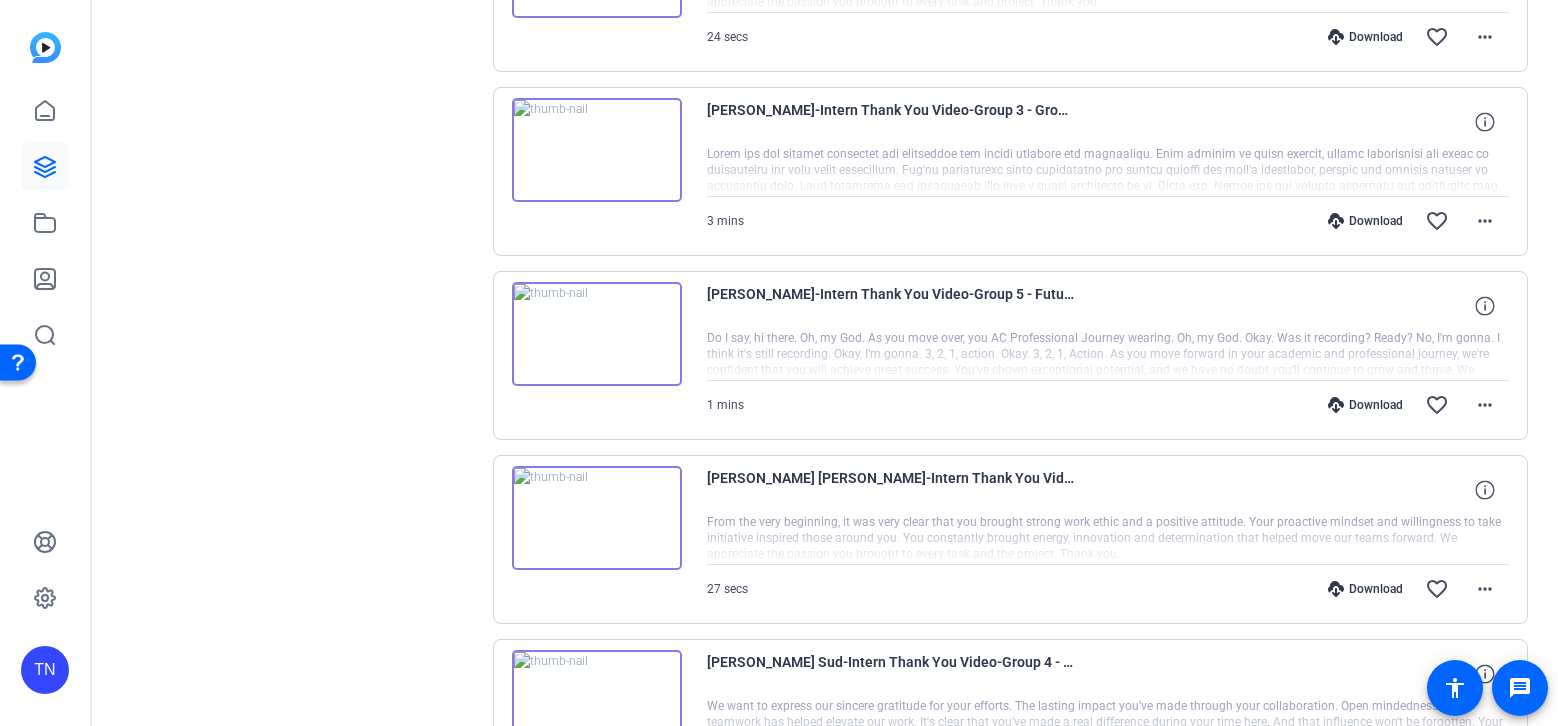 scroll, scrollTop: 1284, scrollLeft: 0, axis: vertical 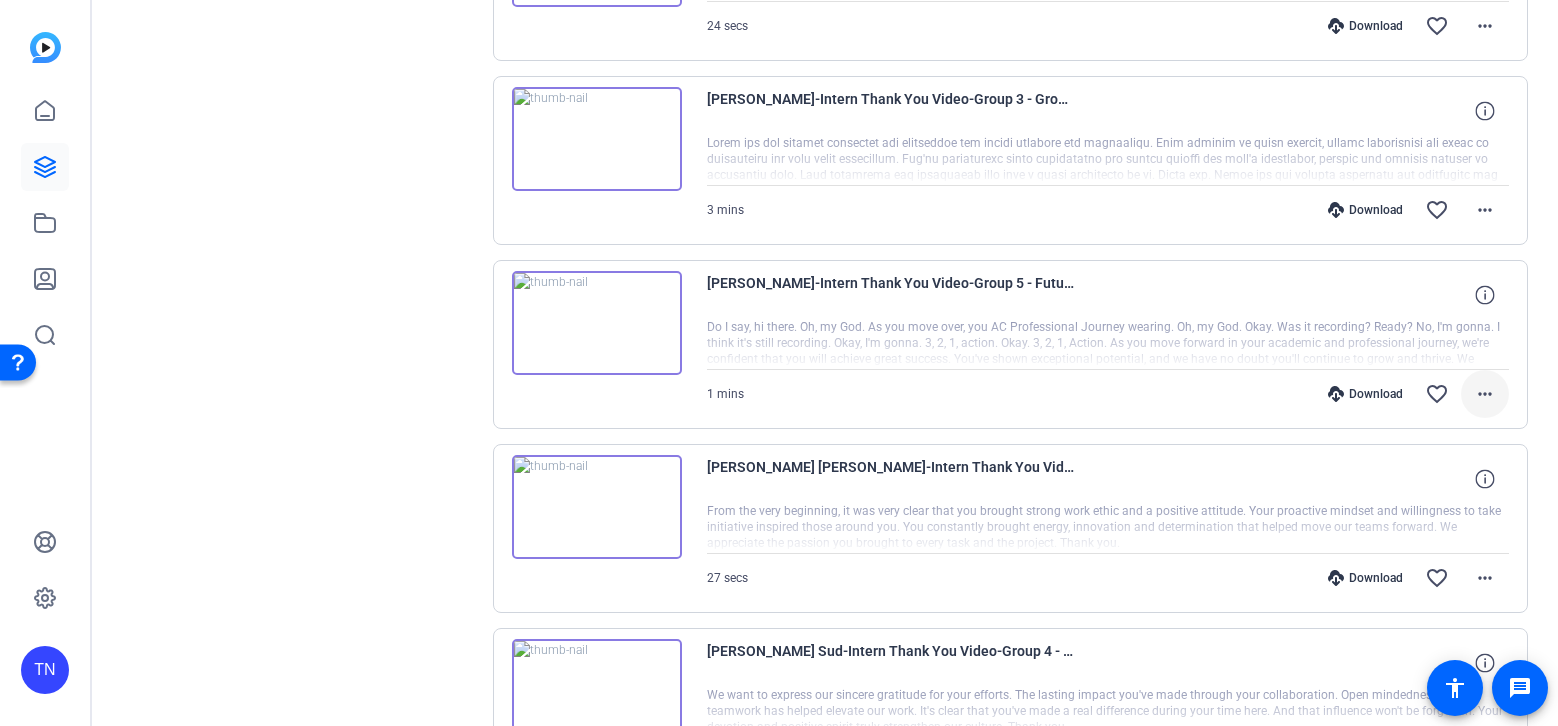 click on "more_horiz" at bounding box center [1485, 394] 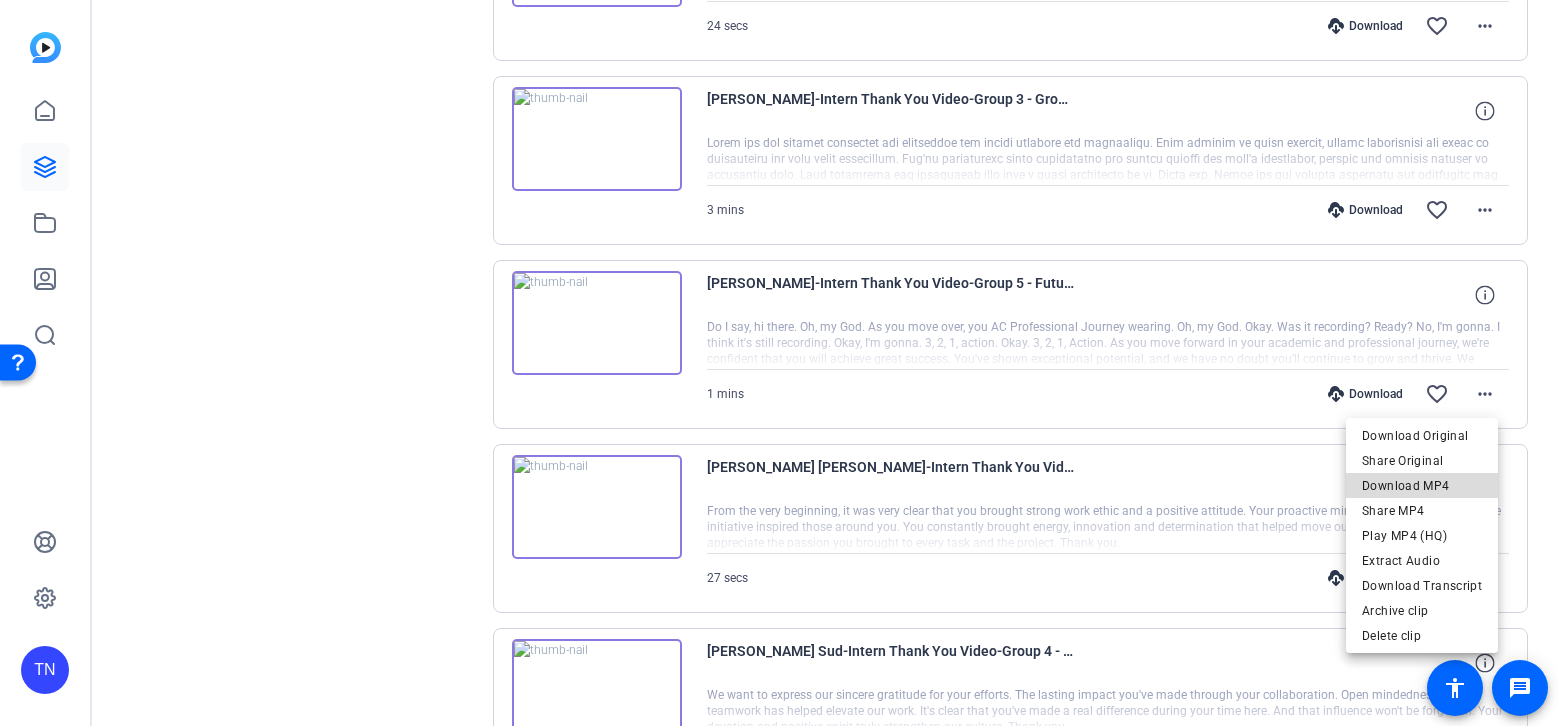 click on "Download MP4" at bounding box center [1422, 486] 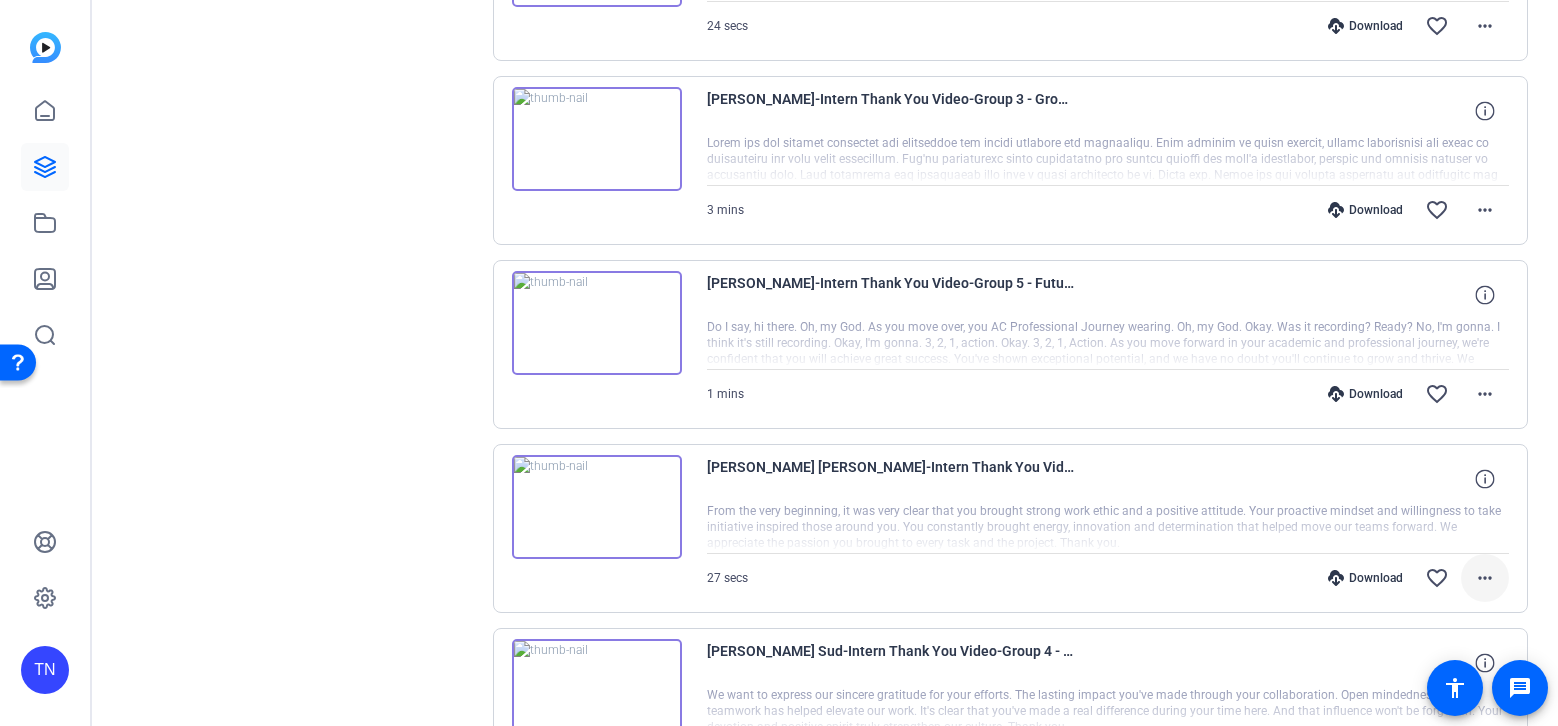 click on "more_horiz" at bounding box center (1485, 578) 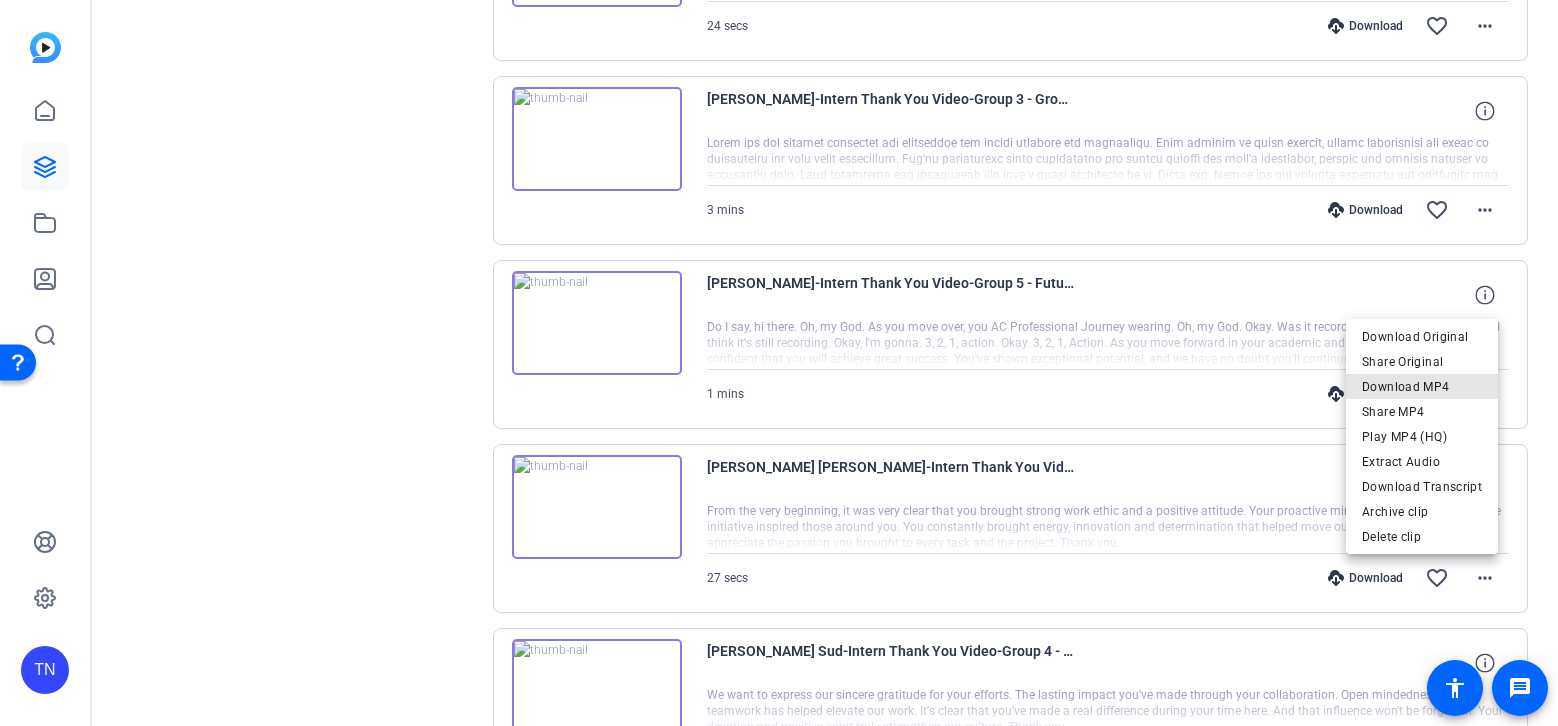 click on "Download MP4" at bounding box center [1422, 387] 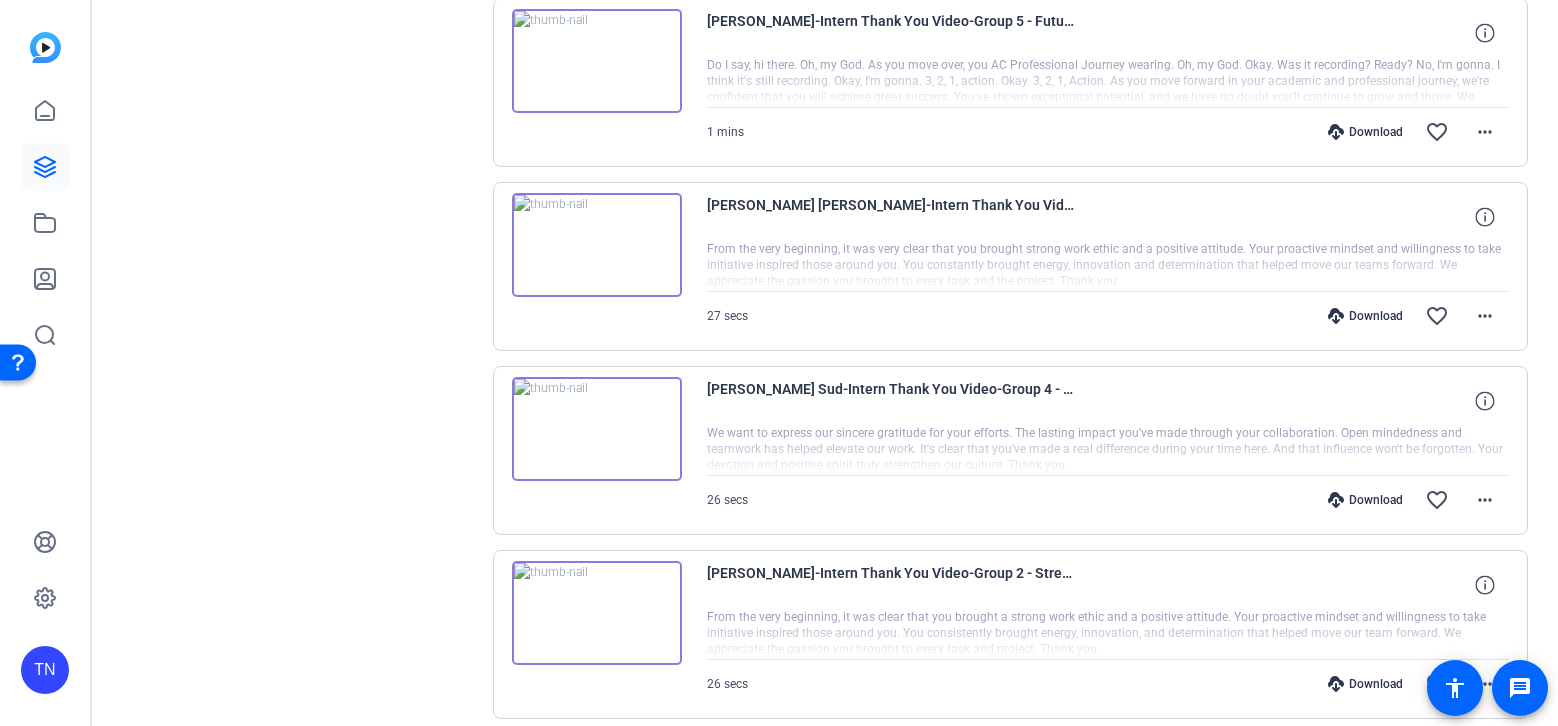 scroll, scrollTop: 1585, scrollLeft: 0, axis: vertical 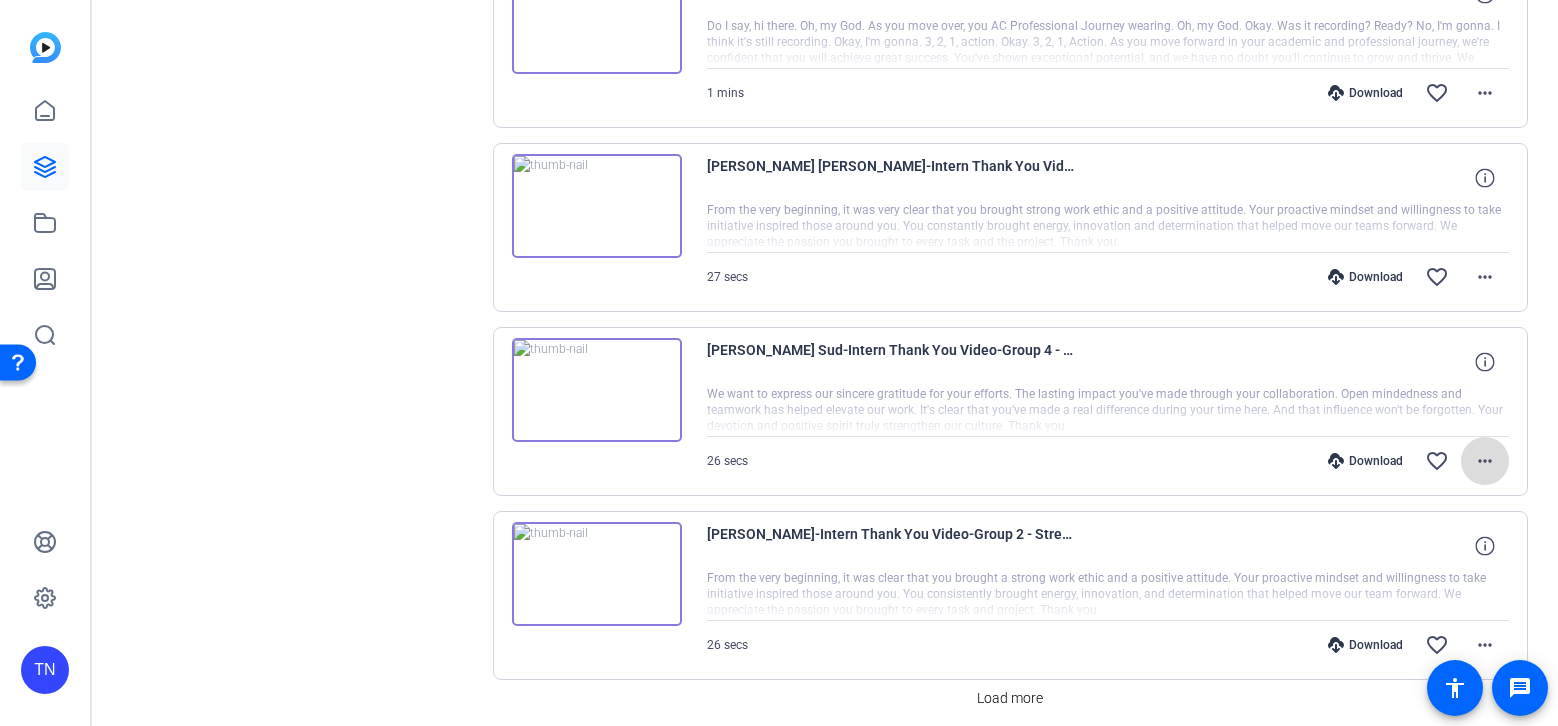 click on "more_horiz" at bounding box center (1485, 461) 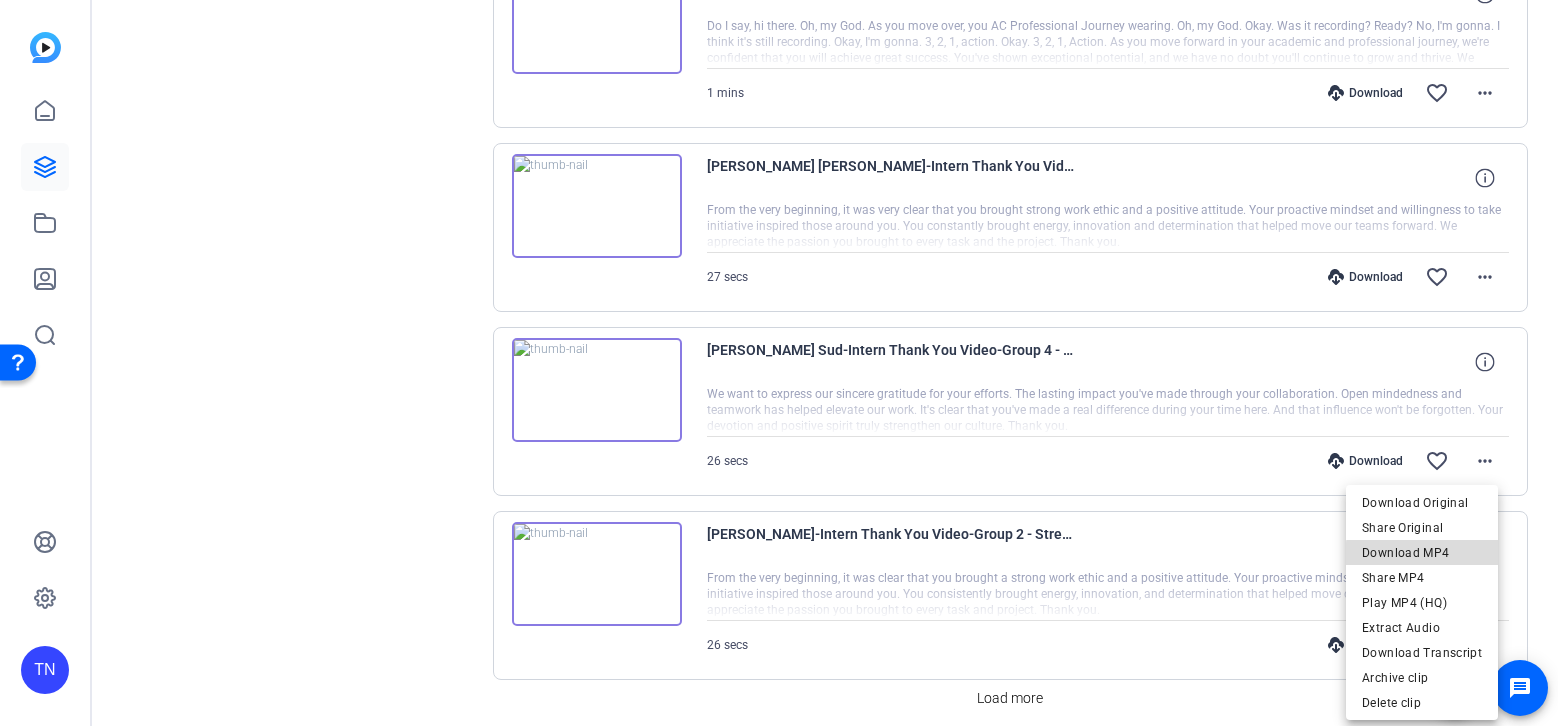click on "Download MP4" at bounding box center (1422, 553) 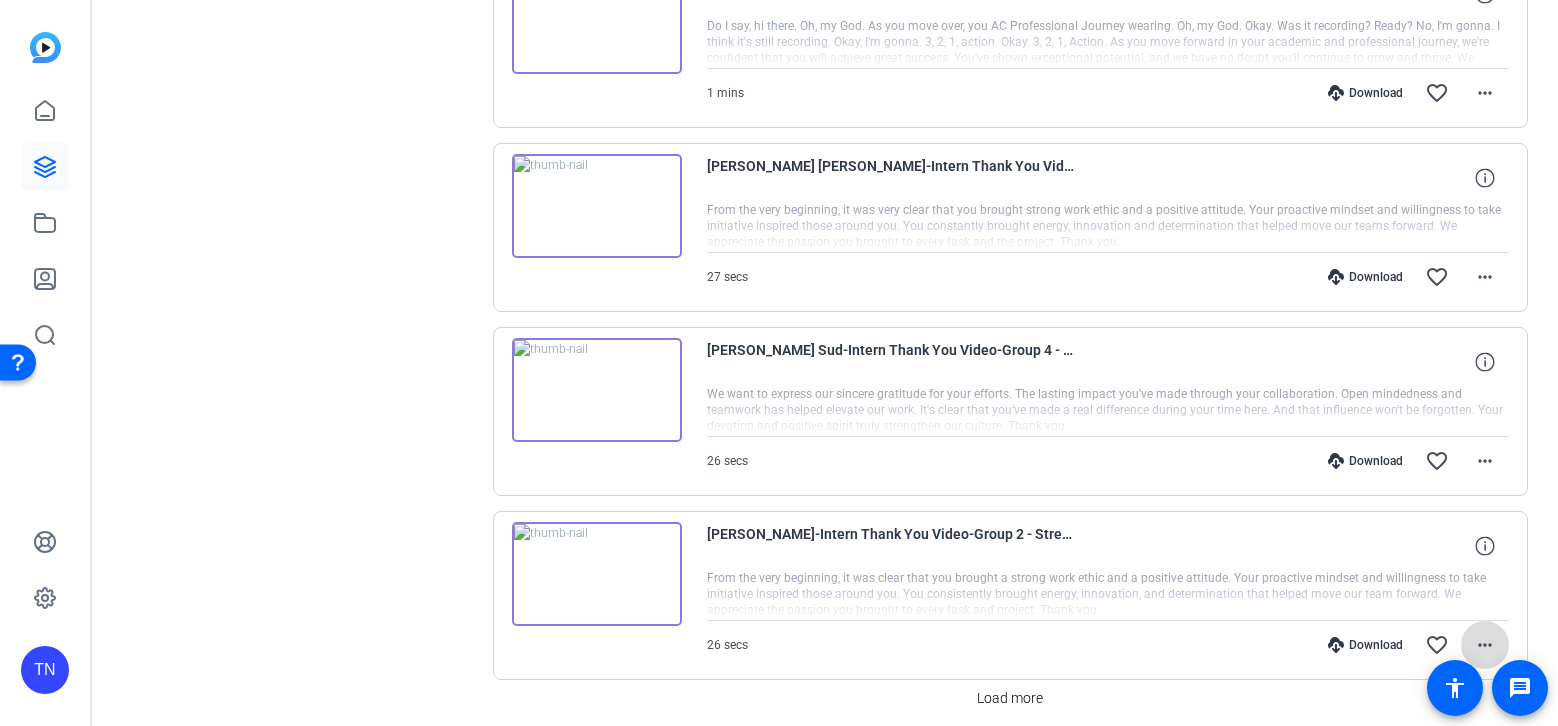 click on "more_horiz" at bounding box center (1485, 645) 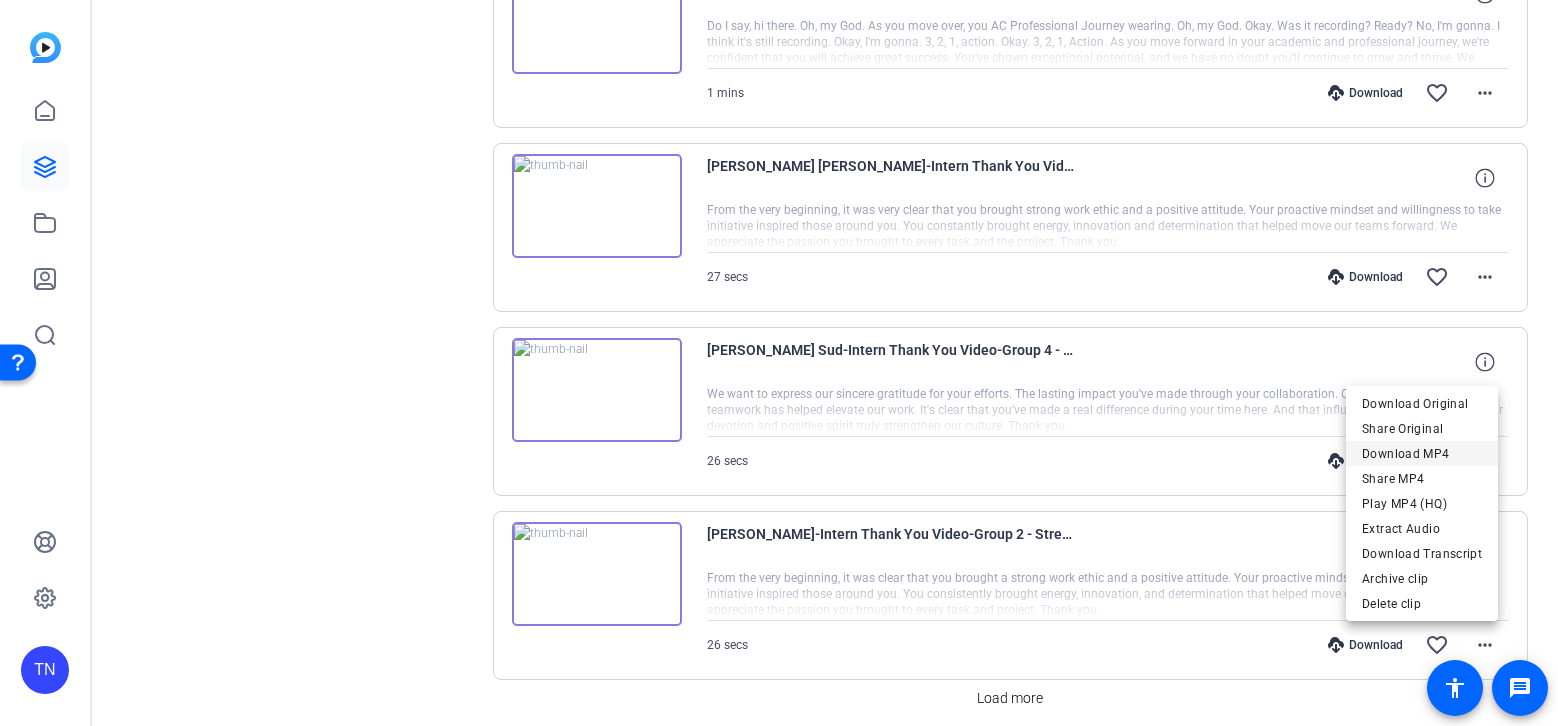 click on "Download MP4" at bounding box center [1422, 454] 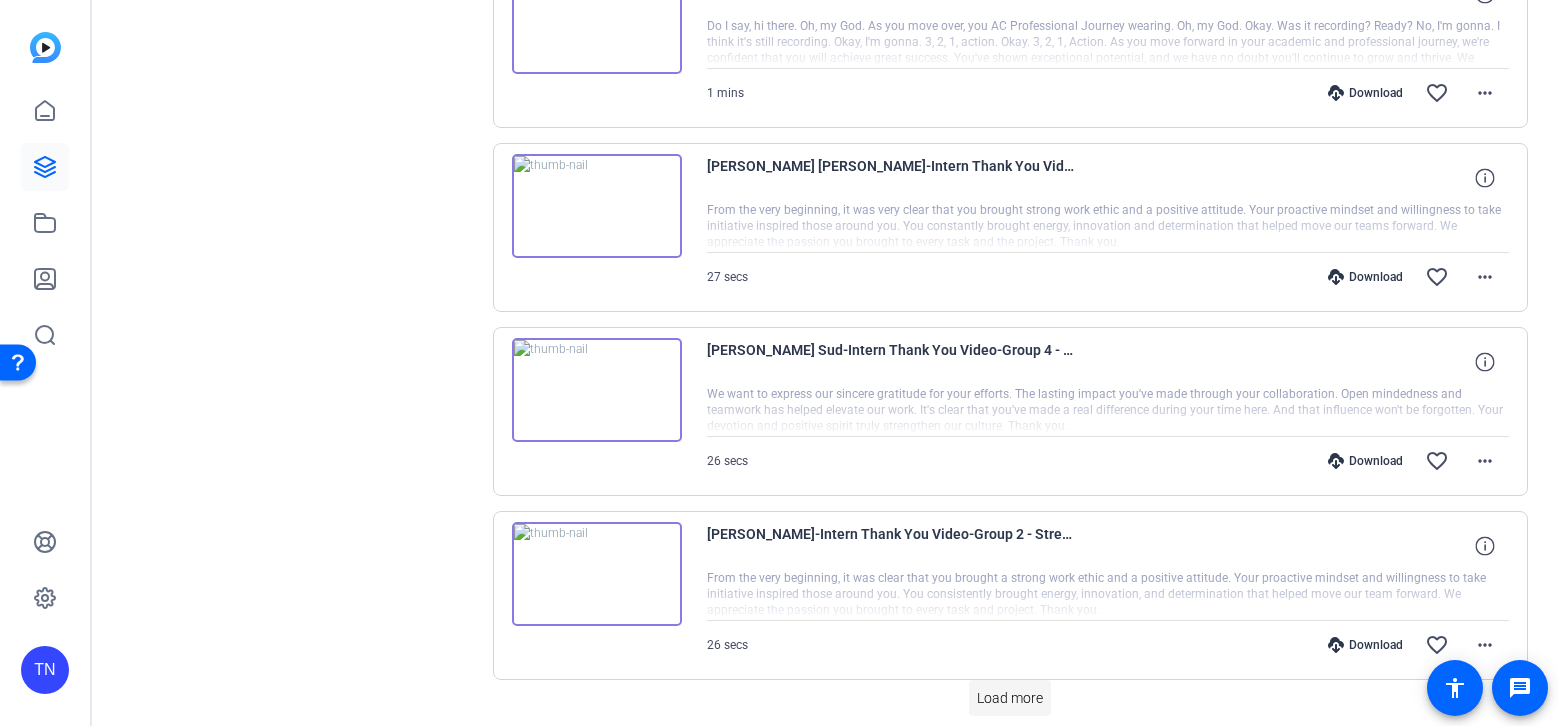 click on "Load more" at bounding box center (1010, 698) 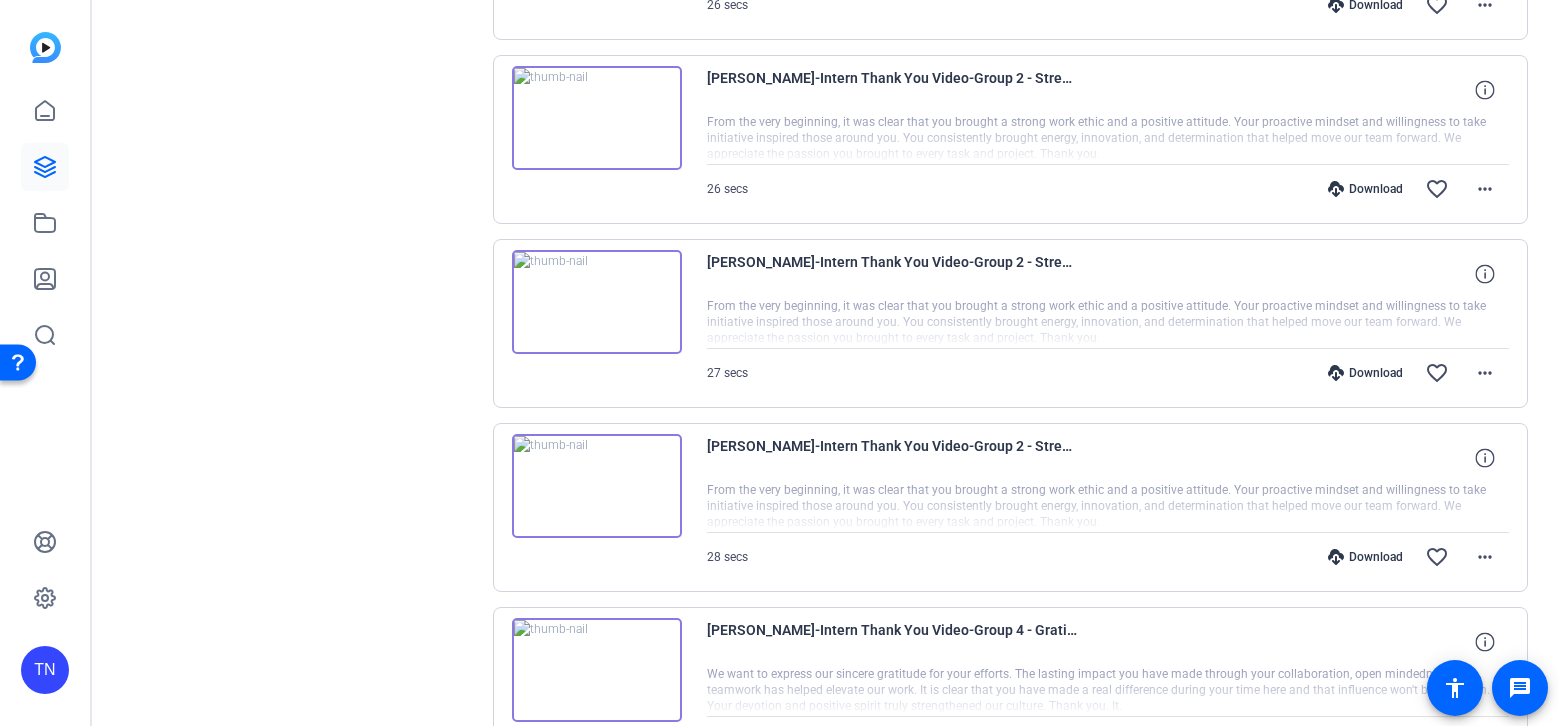 scroll, scrollTop: 2045, scrollLeft: 0, axis: vertical 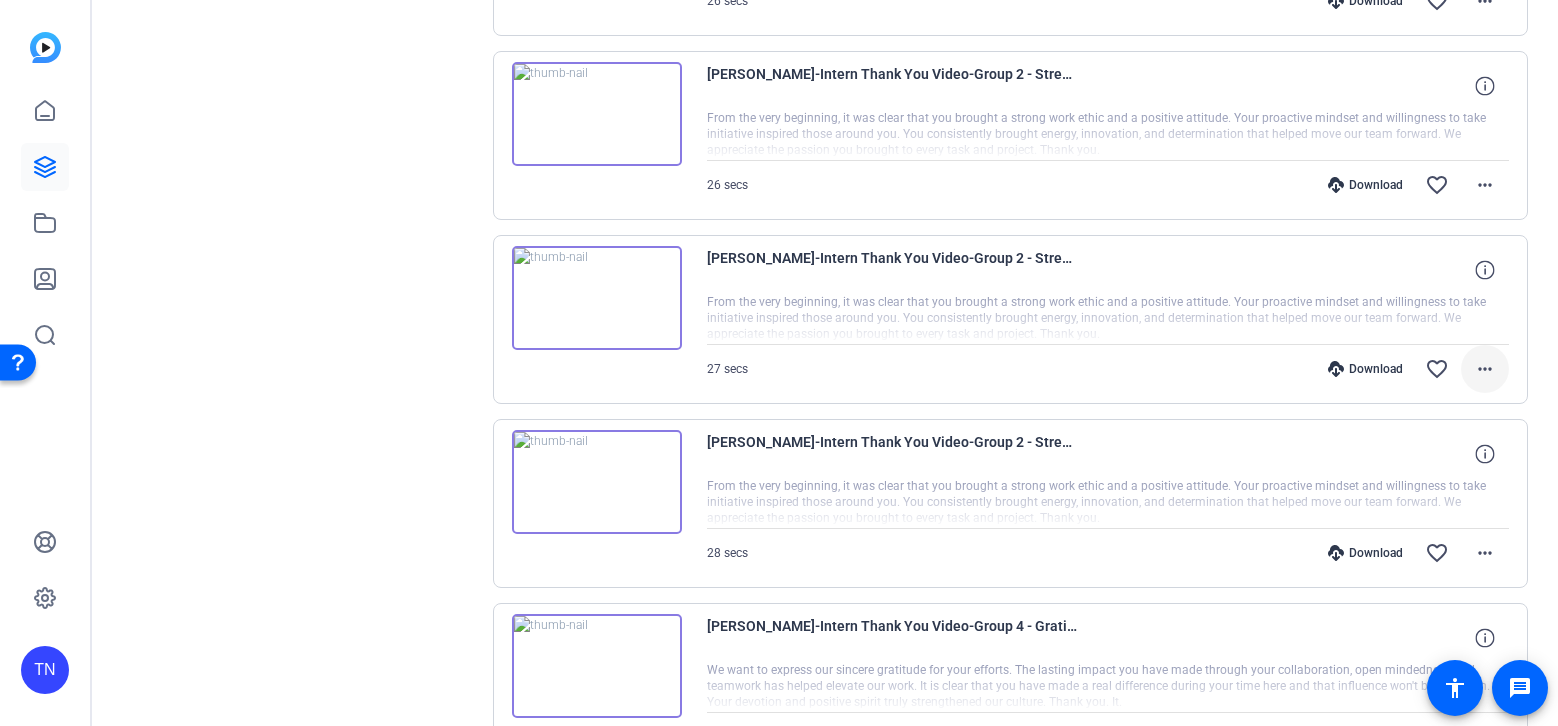 click on "more_horiz" at bounding box center (1485, 369) 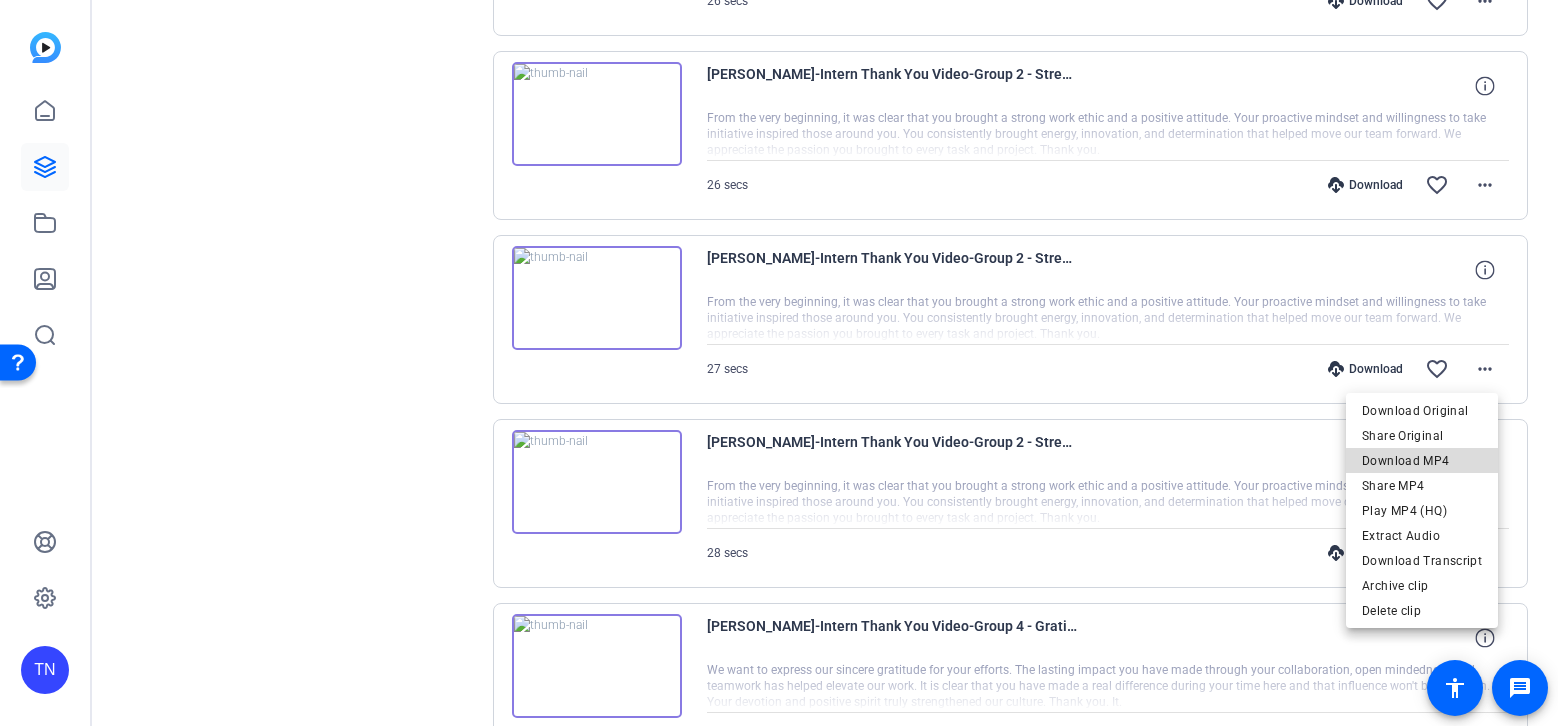 click on "Download MP4" at bounding box center (1422, 461) 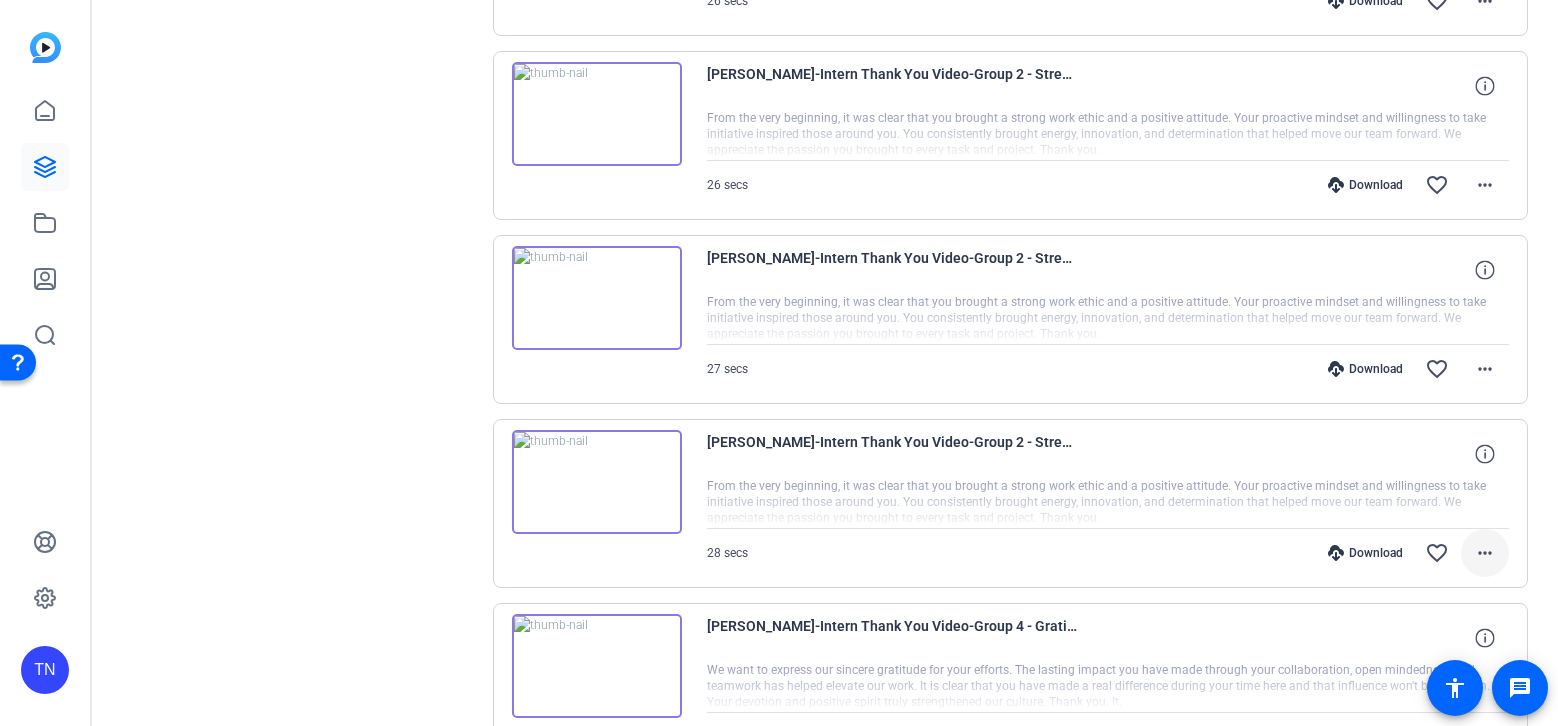 click on "more_horiz" at bounding box center [1485, 553] 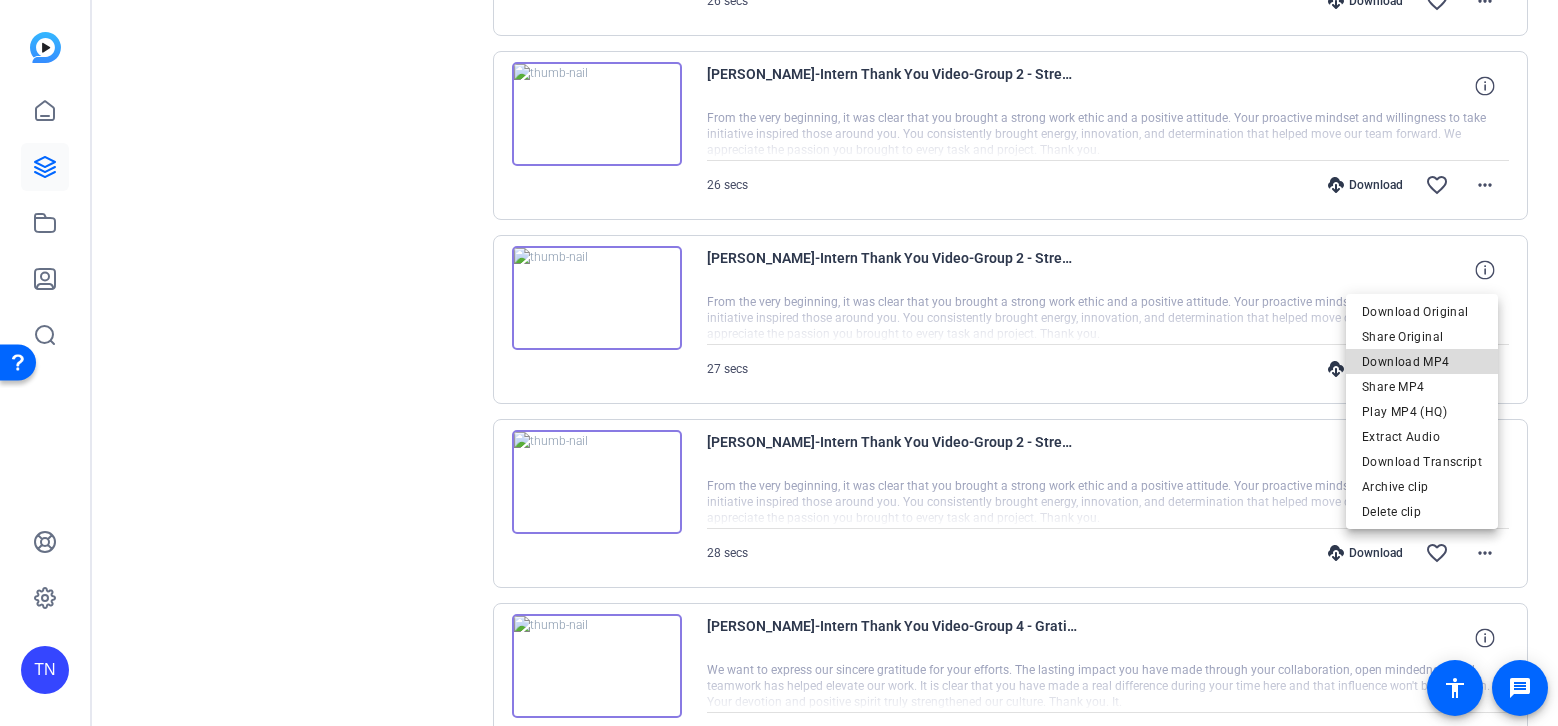 click on "Download MP4" at bounding box center [1422, 362] 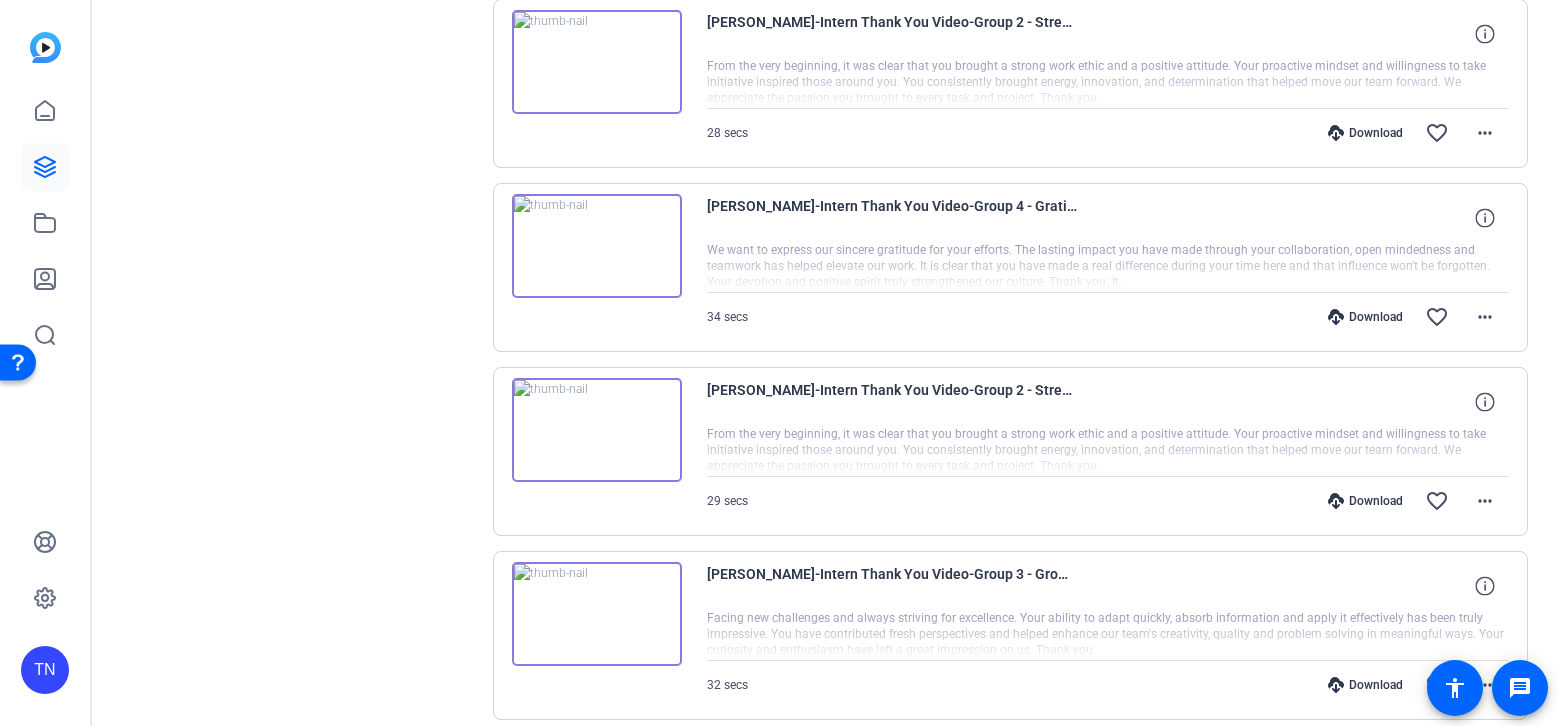scroll, scrollTop: 2448, scrollLeft: 0, axis: vertical 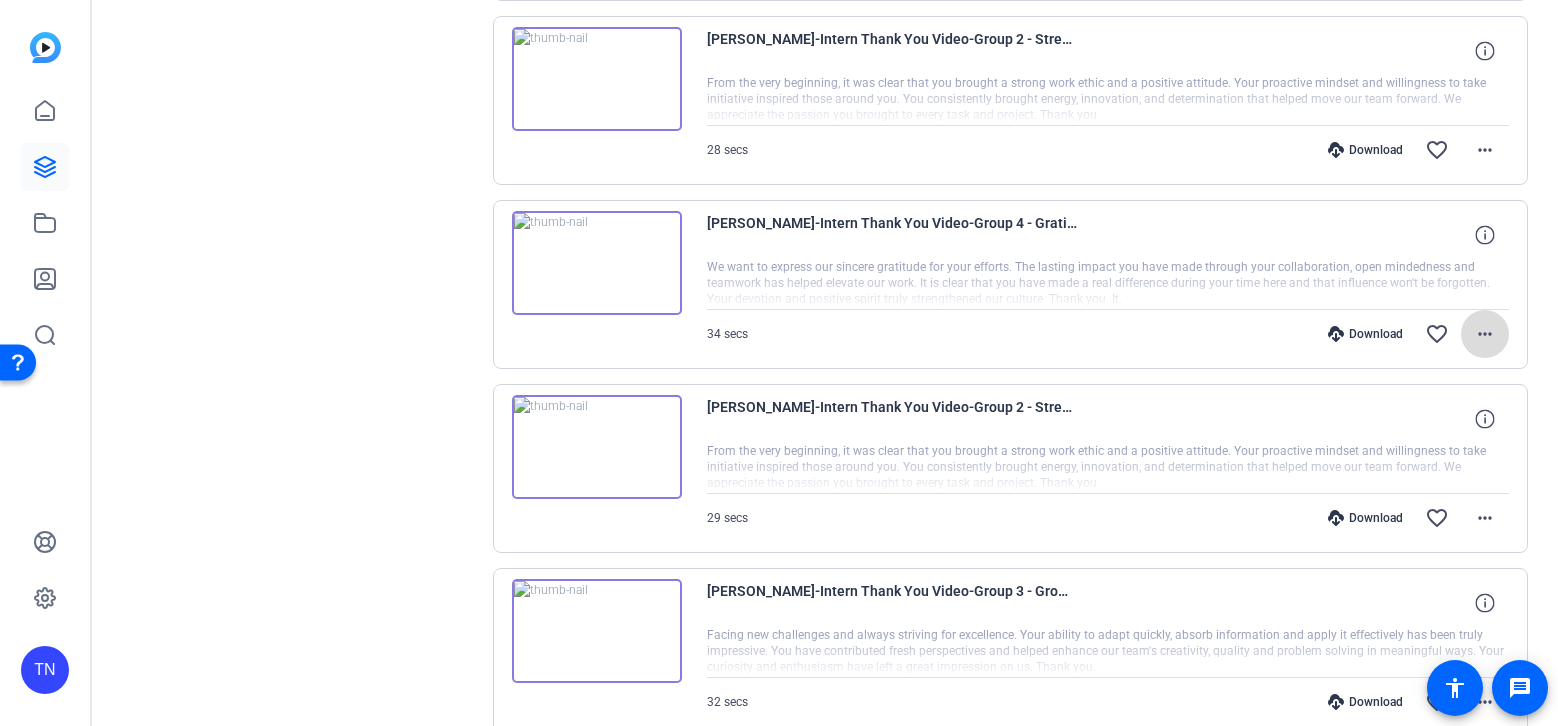 click on "more_horiz" at bounding box center [1485, 334] 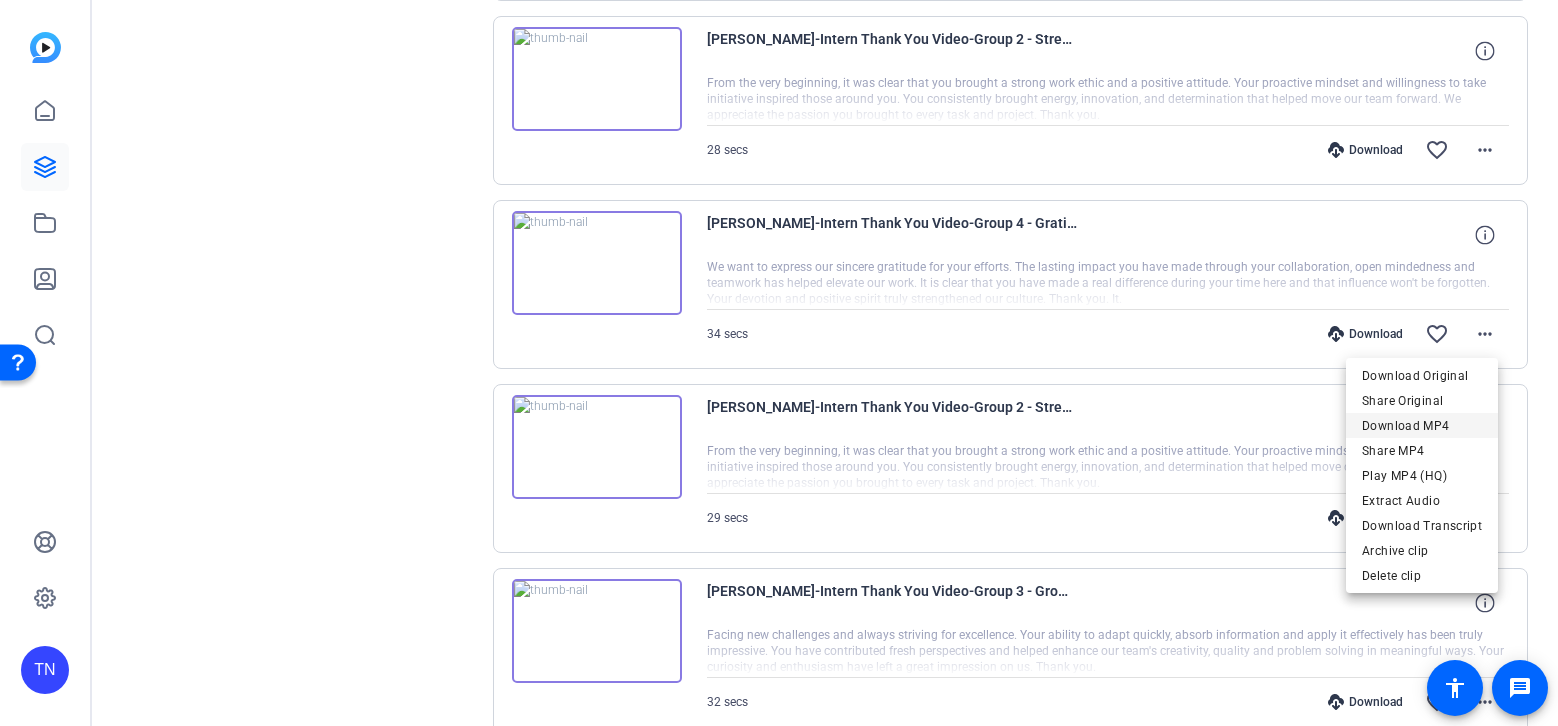 click on "Download MP4" at bounding box center [1422, 426] 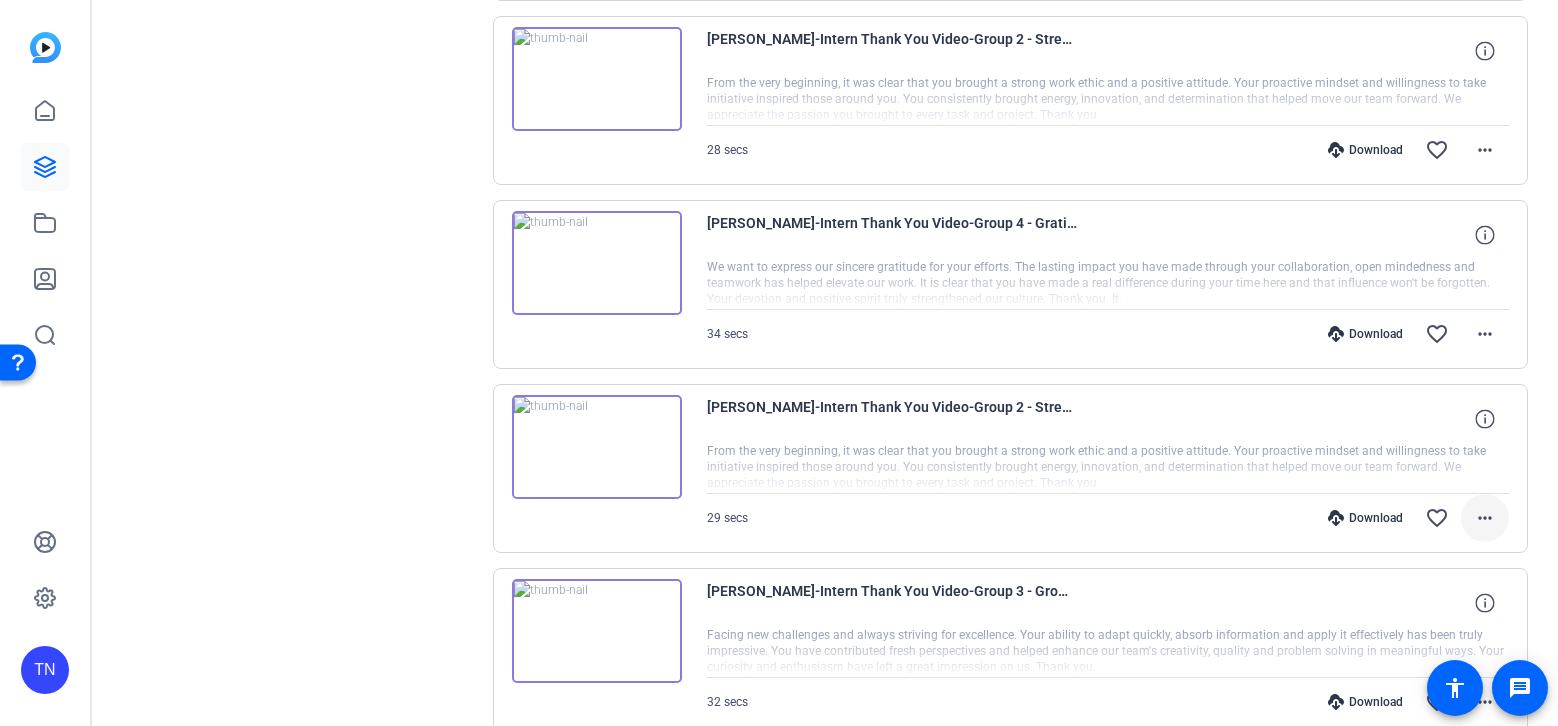 click on "more_horiz" at bounding box center [1485, 518] 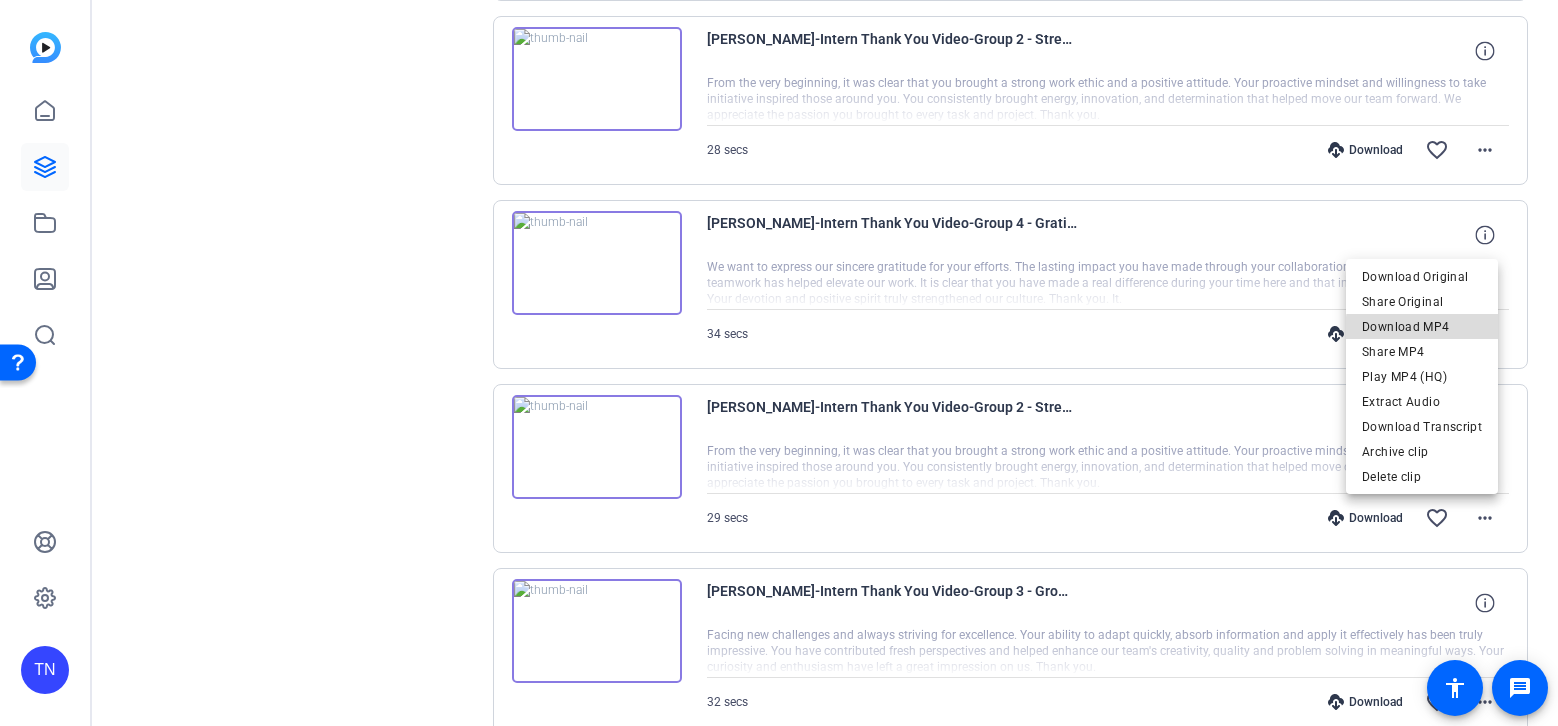 click on "Download MP4" at bounding box center [1422, 327] 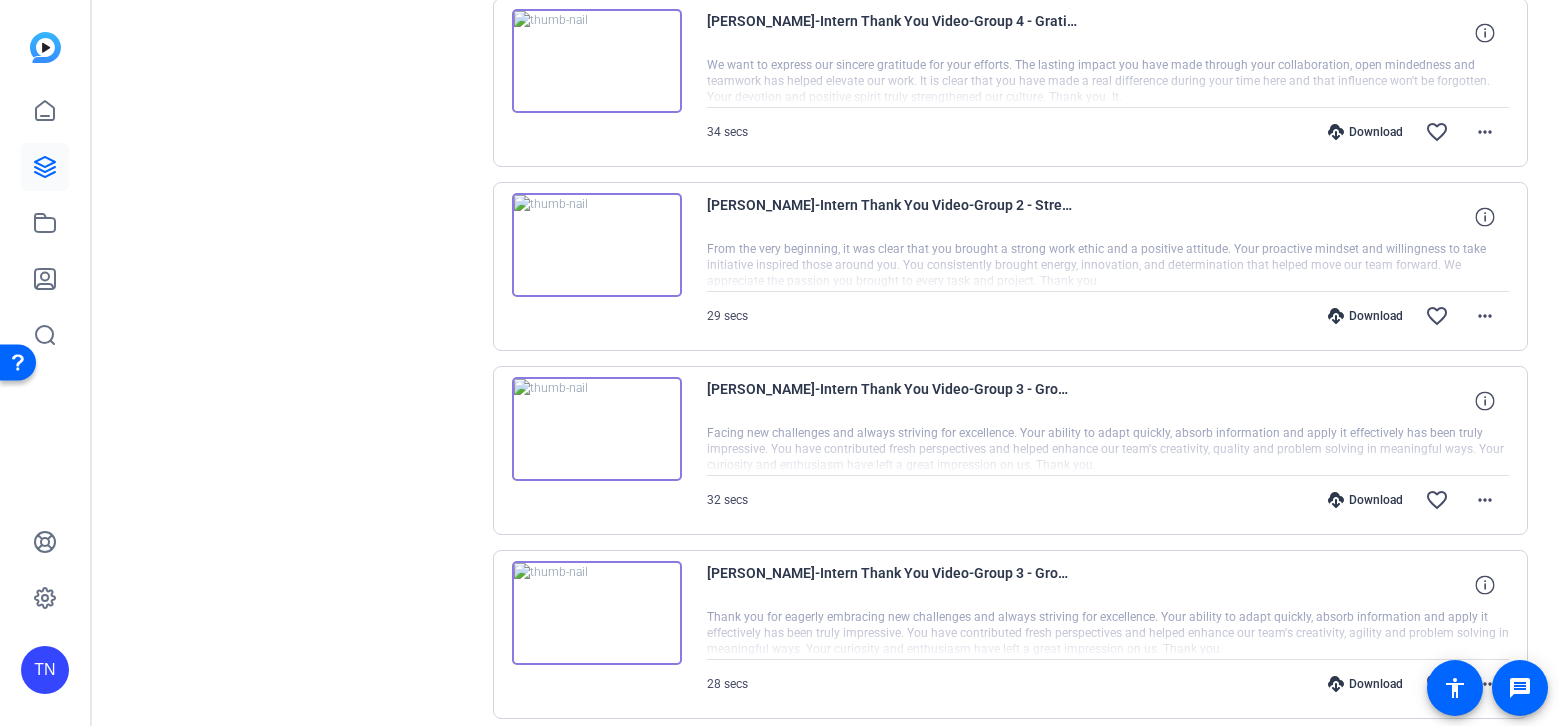 scroll, scrollTop: 2722, scrollLeft: 0, axis: vertical 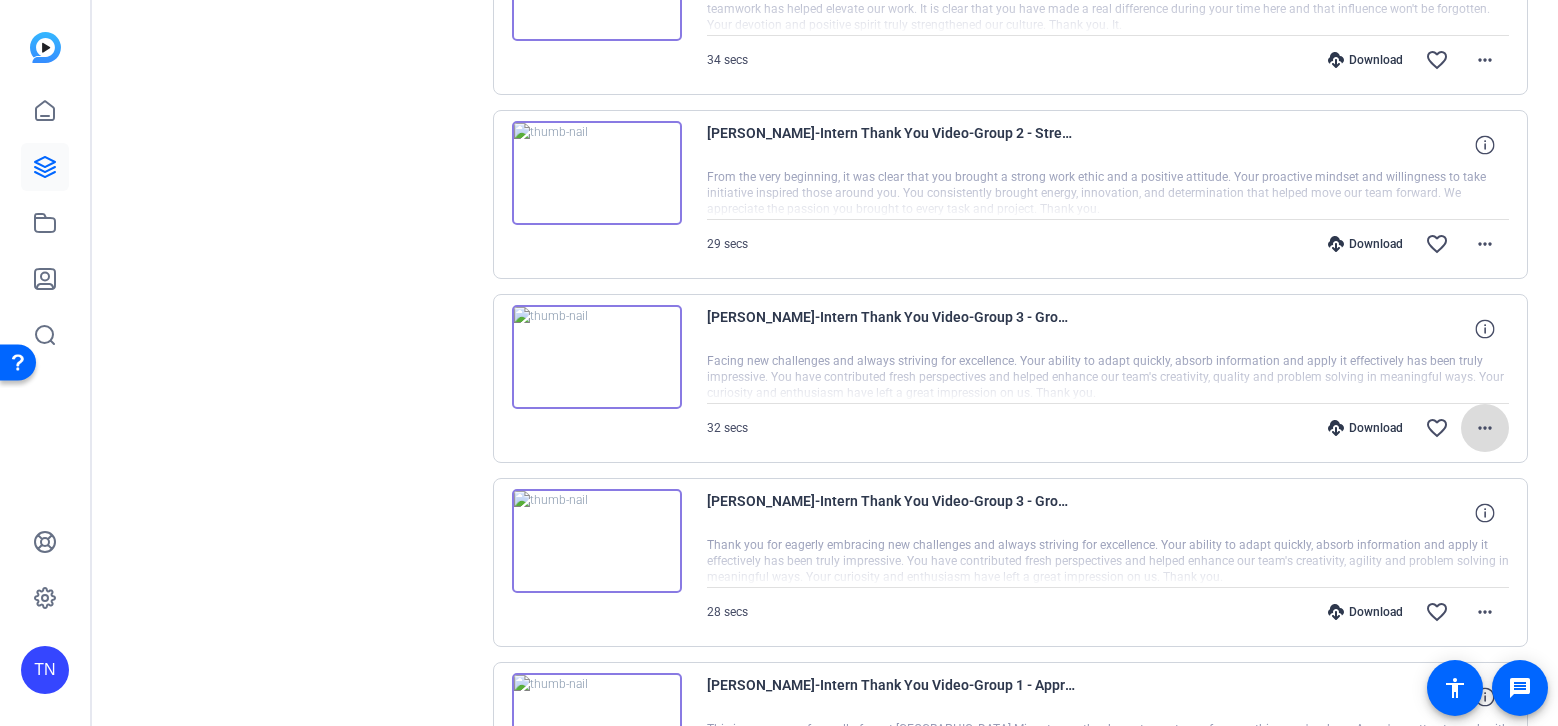 click on "more_horiz" at bounding box center (1485, 428) 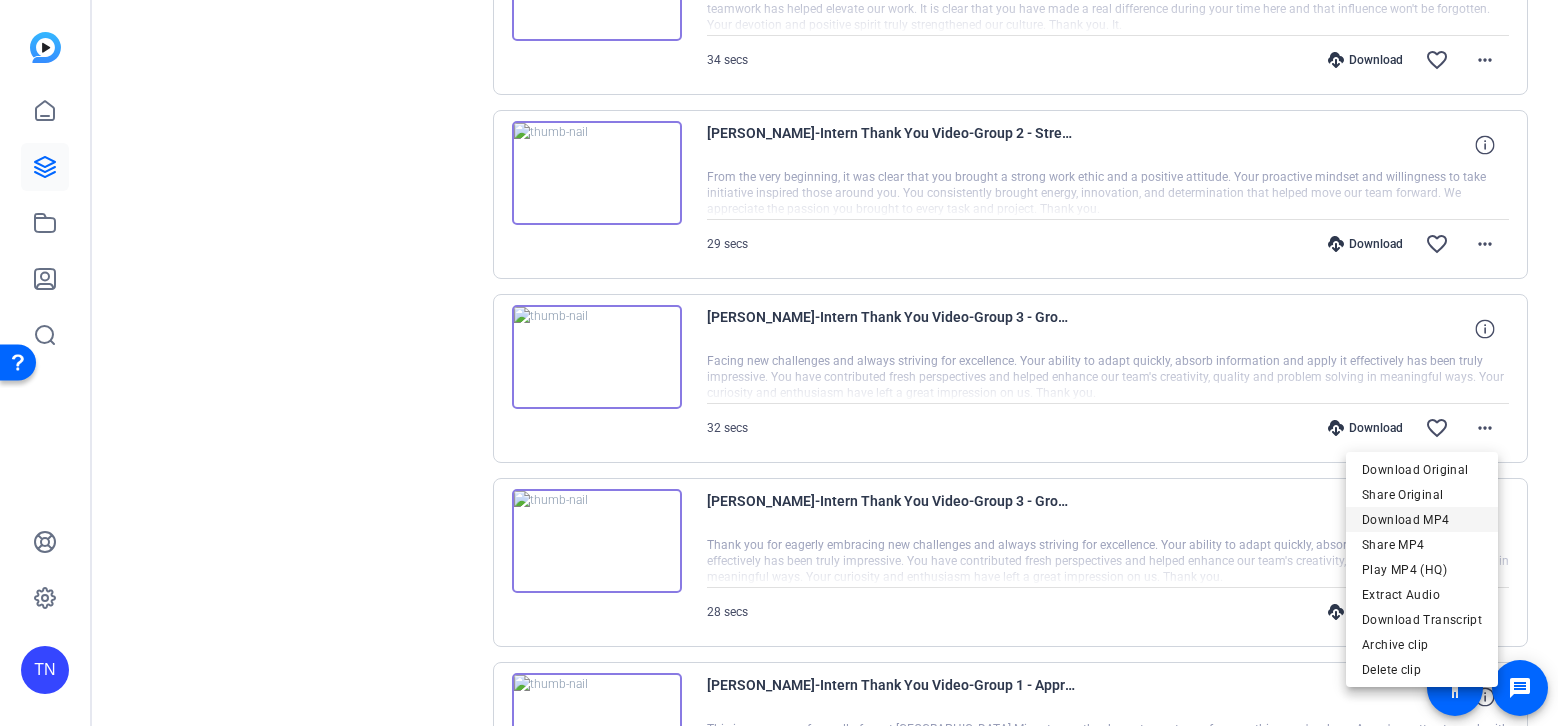 click on "Download MP4" at bounding box center [1422, 520] 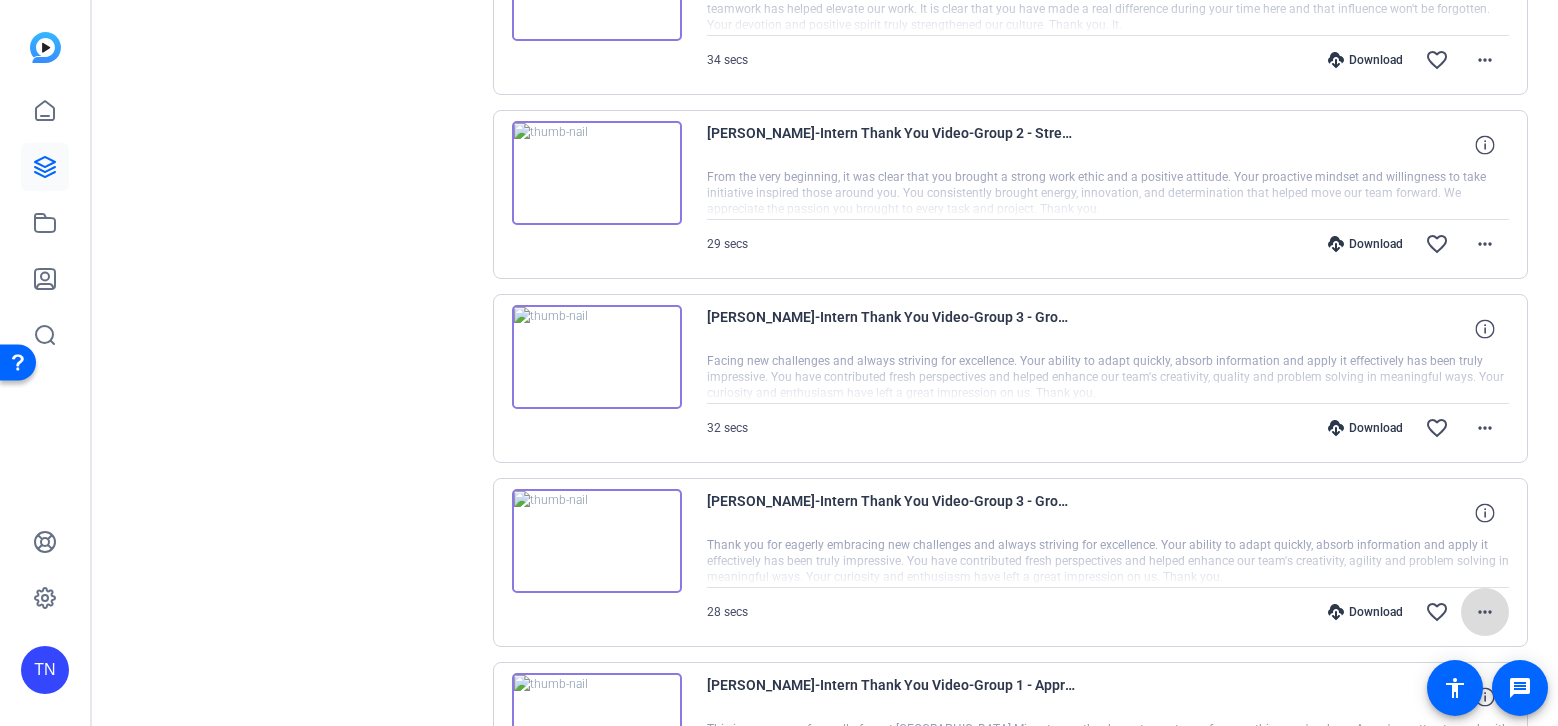 click on "more_horiz" at bounding box center [1485, 612] 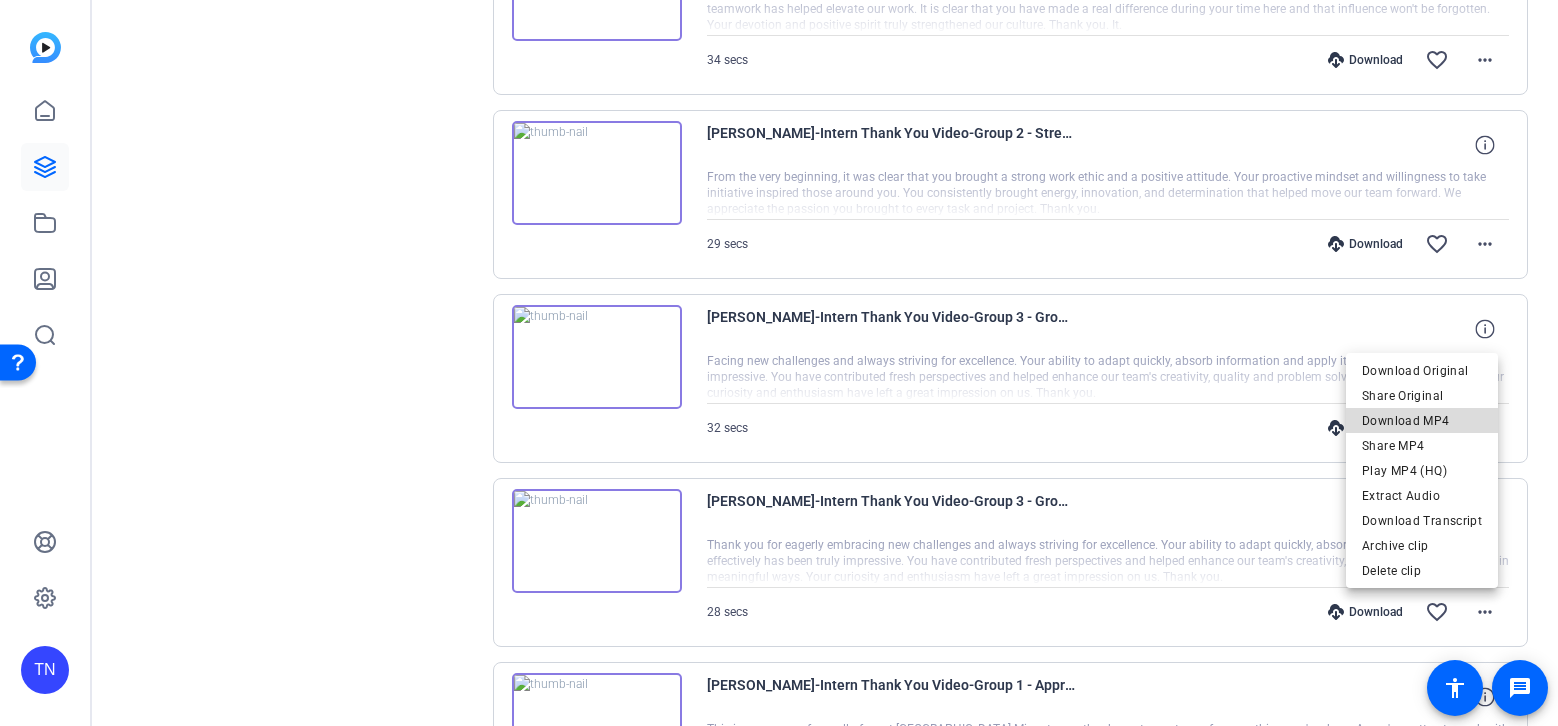 click on "Download MP4" at bounding box center [1422, 421] 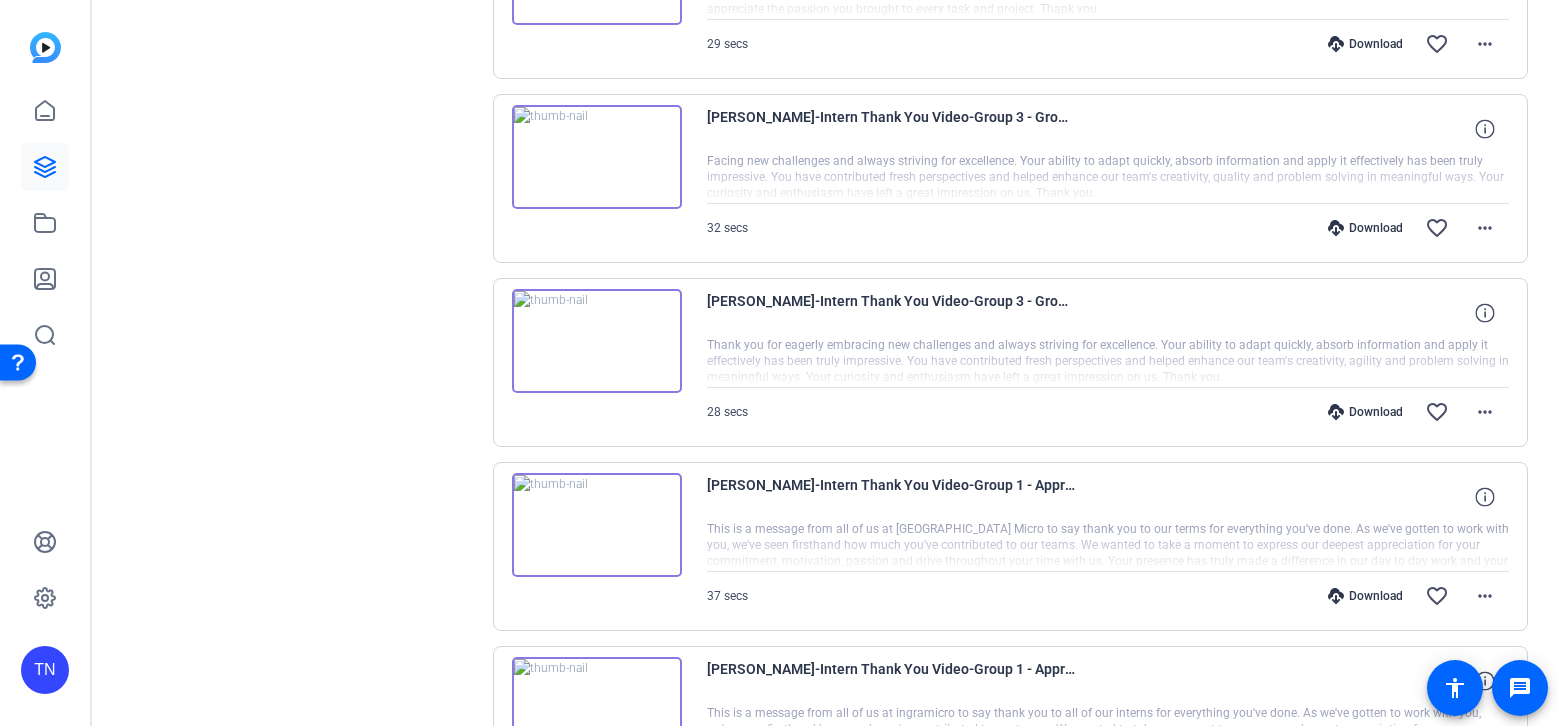 scroll, scrollTop: 2976, scrollLeft: 0, axis: vertical 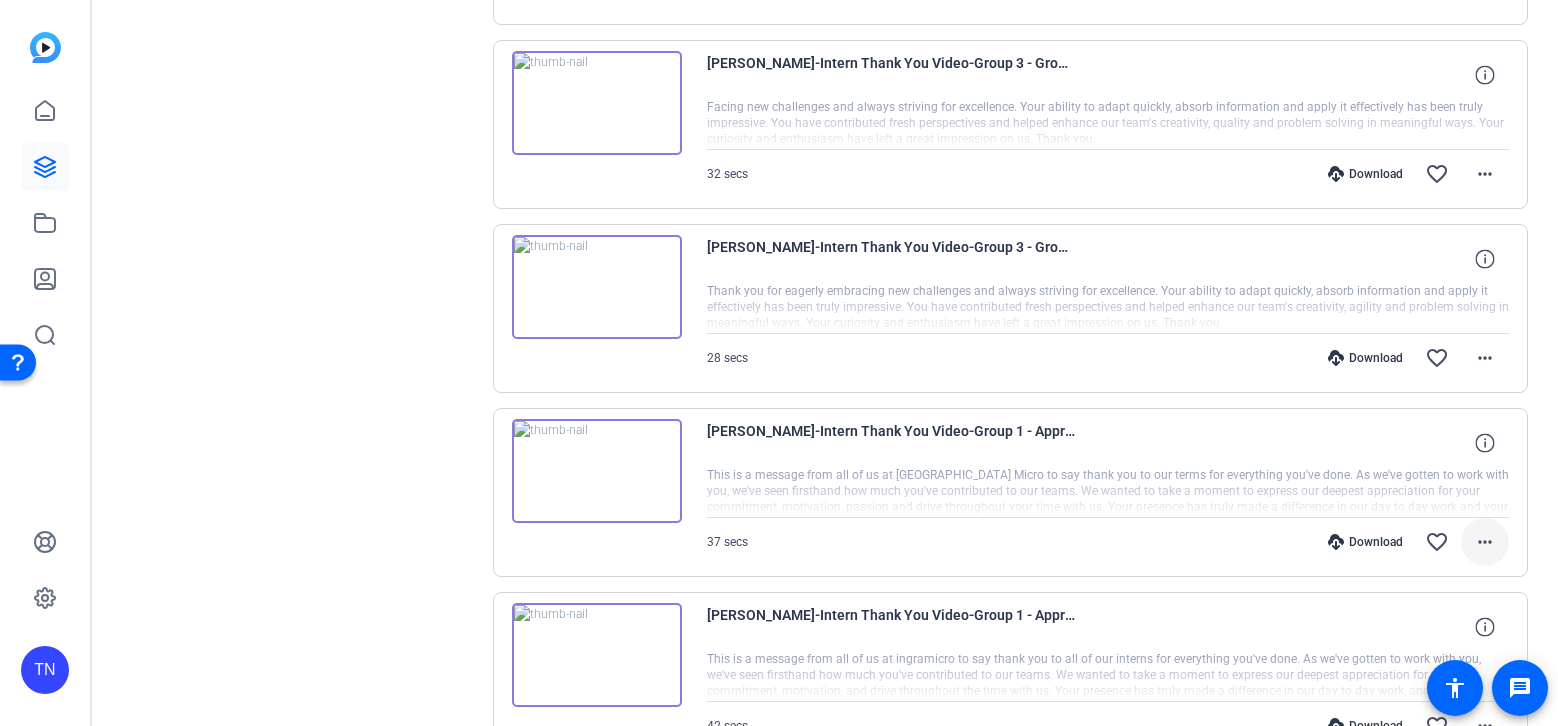 click at bounding box center [1485, 542] 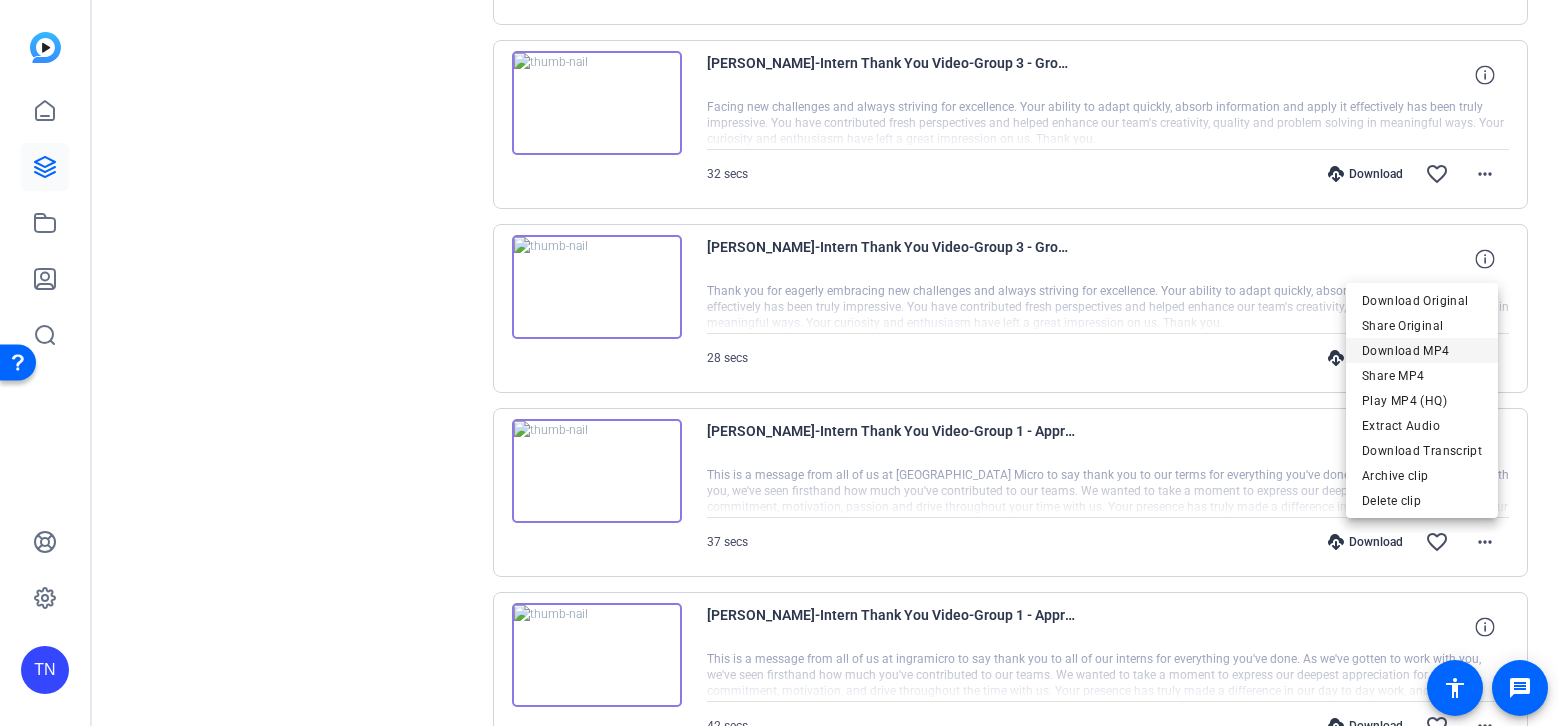 click on "Download MP4" at bounding box center [1422, 351] 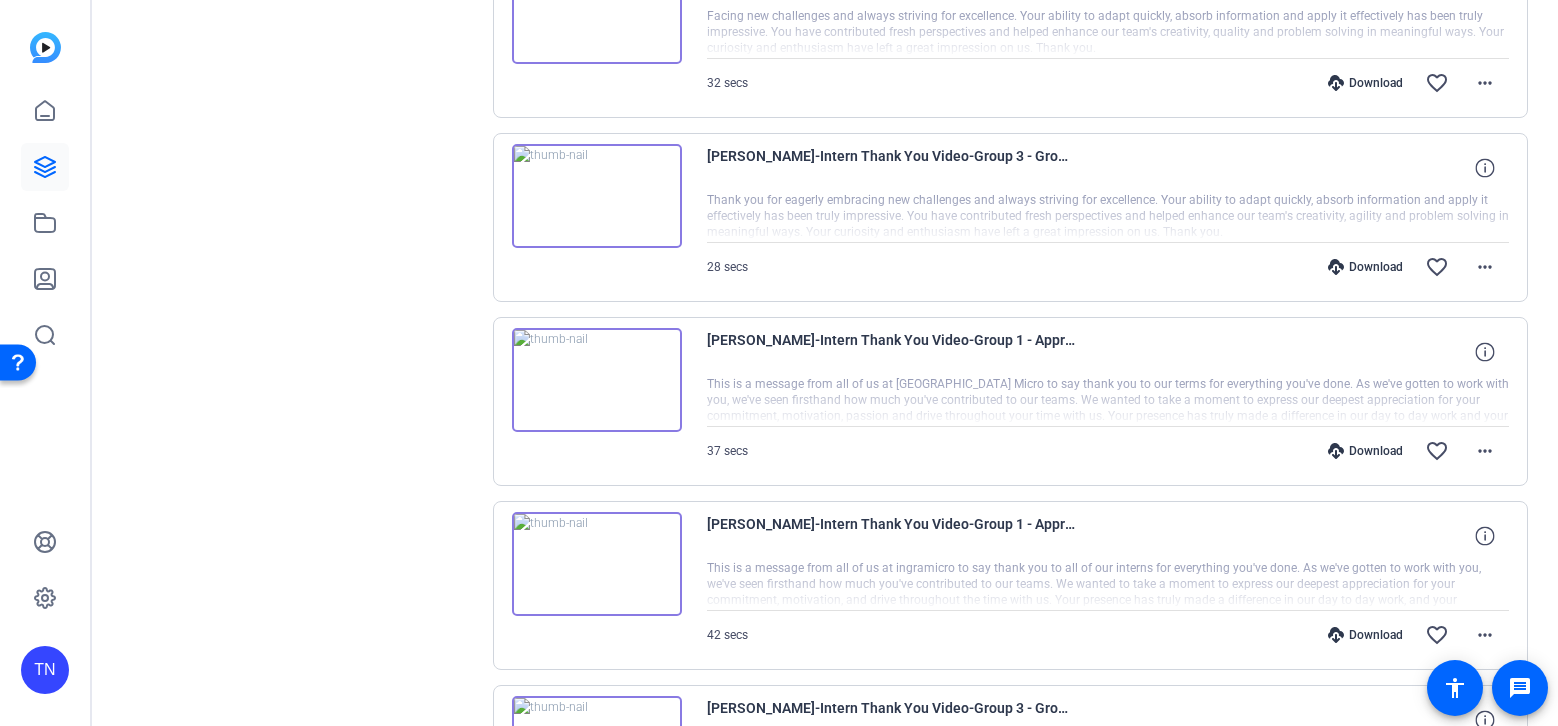 scroll, scrollTop: 3077, scrollLeft: 0, axis: vertical 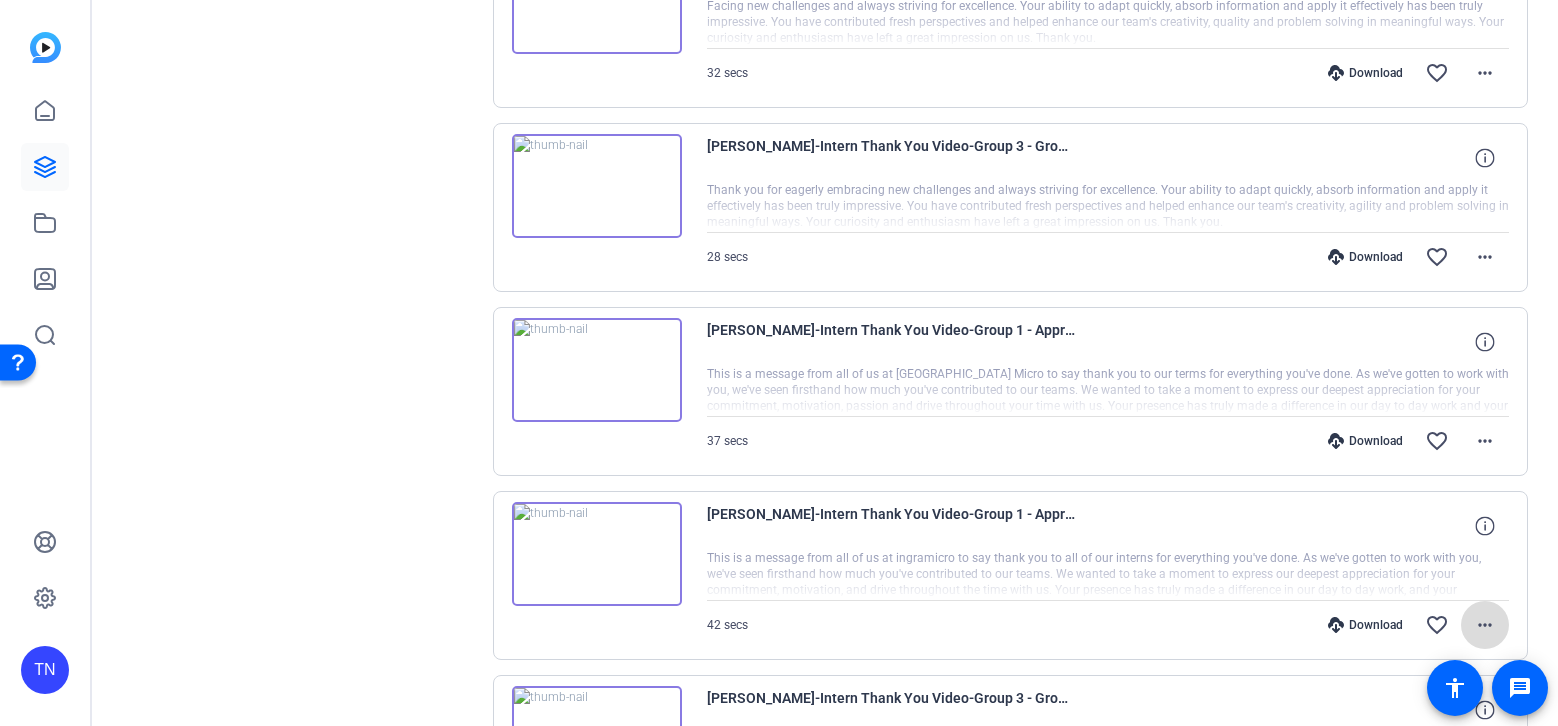 click on "more_horiz" at bounding box center [1485, 625] 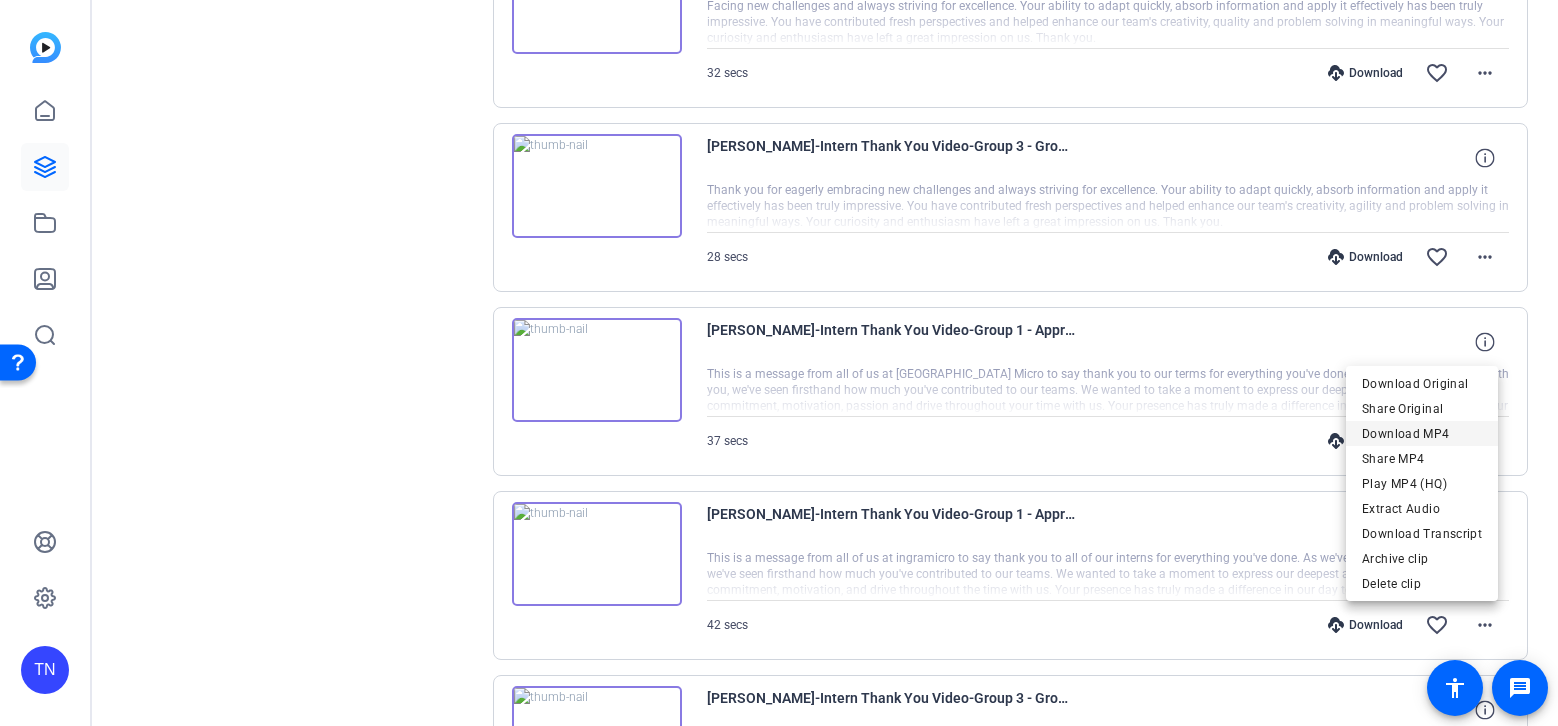 click on "Download MP4" at bounding box center [1422, 434] 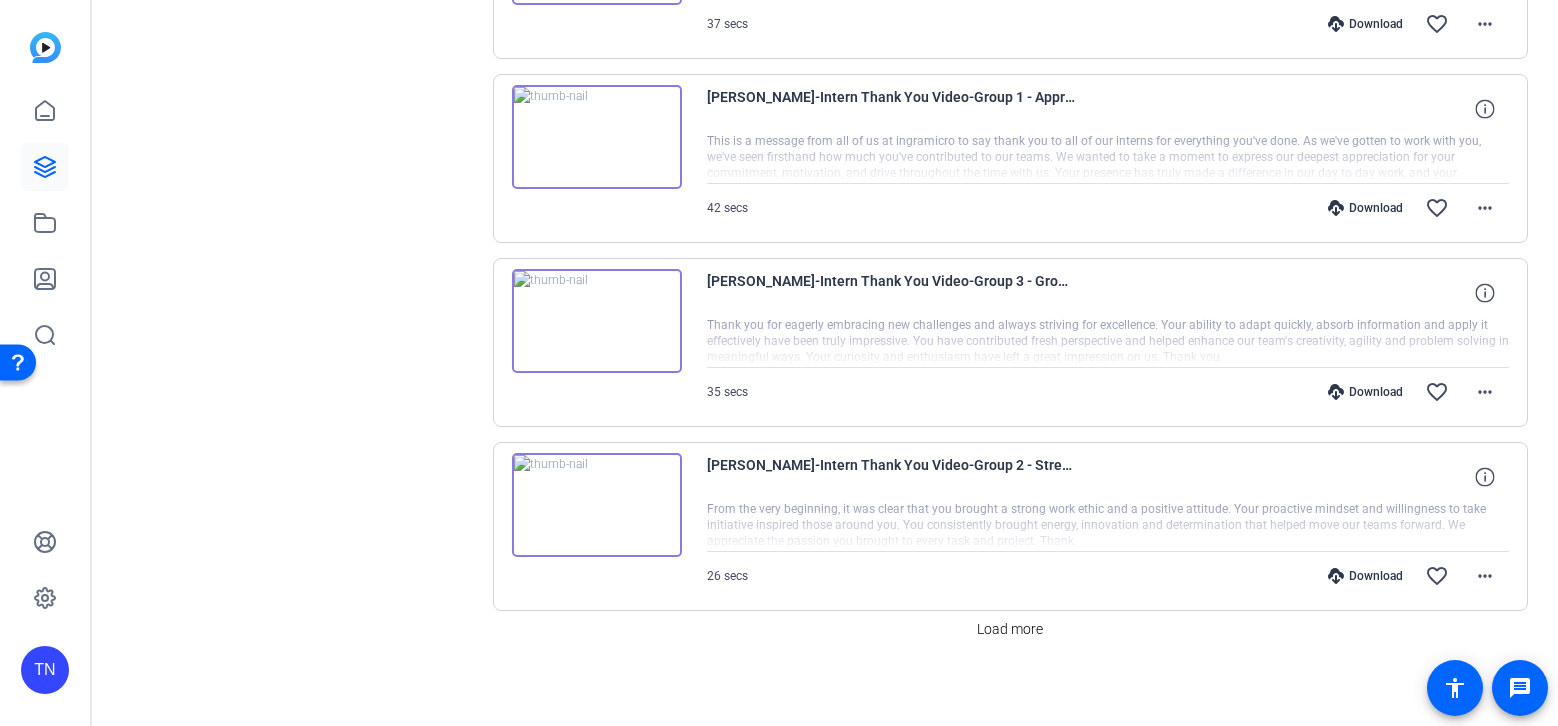 scroll, scrollTop: 3504, scrollLeft: 0, axis: vertical 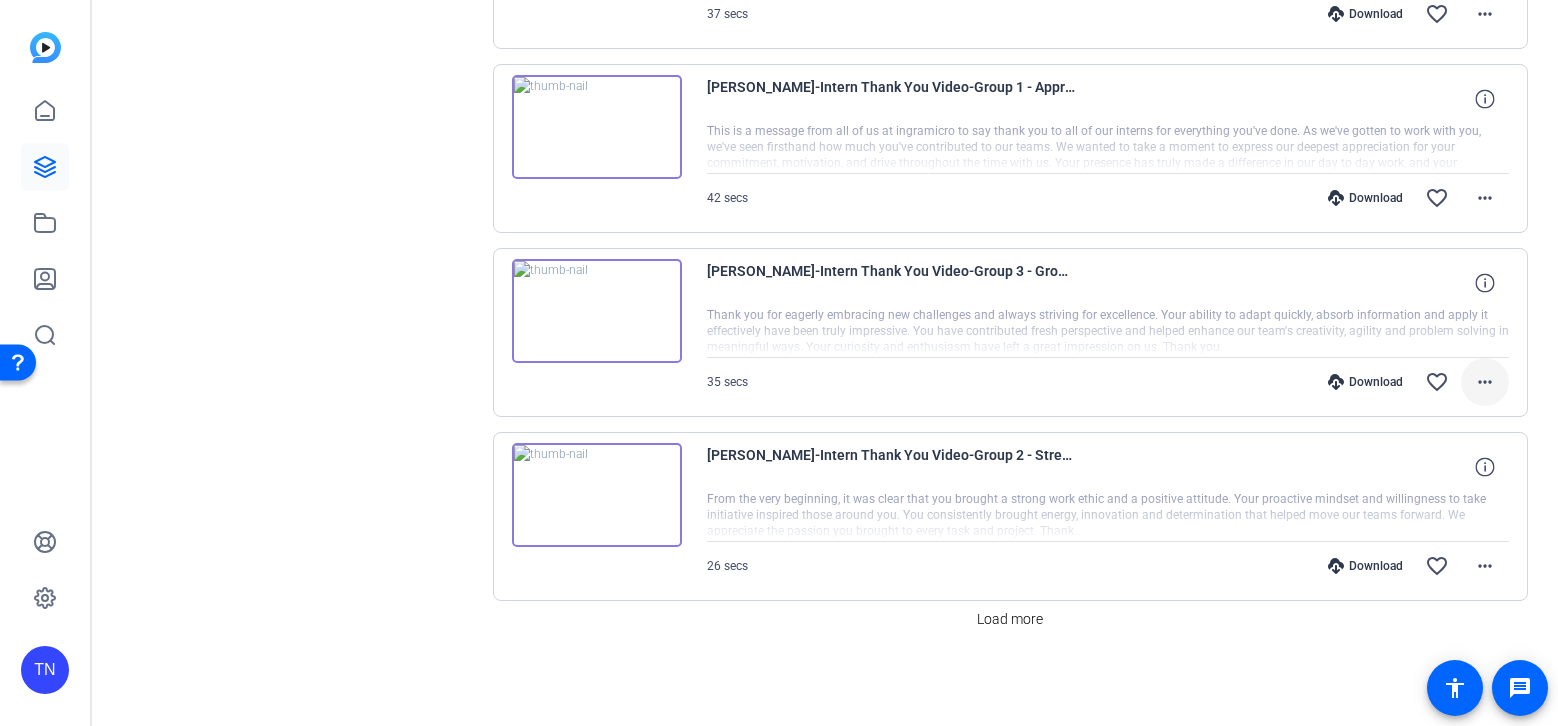 click on "more_horiz" at bounding box center (1485, 382) 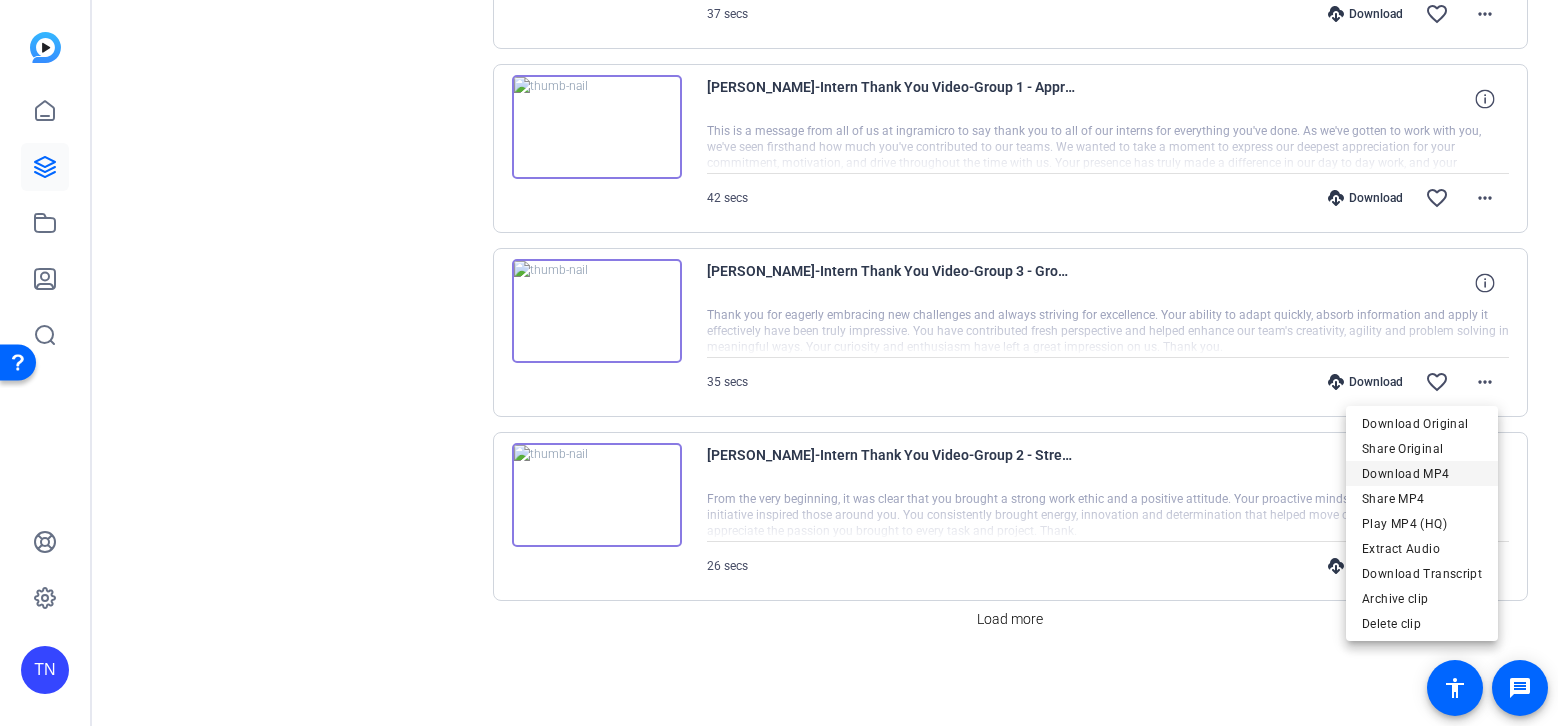 click on "Download MP4" at bounding box center (1422, 474) 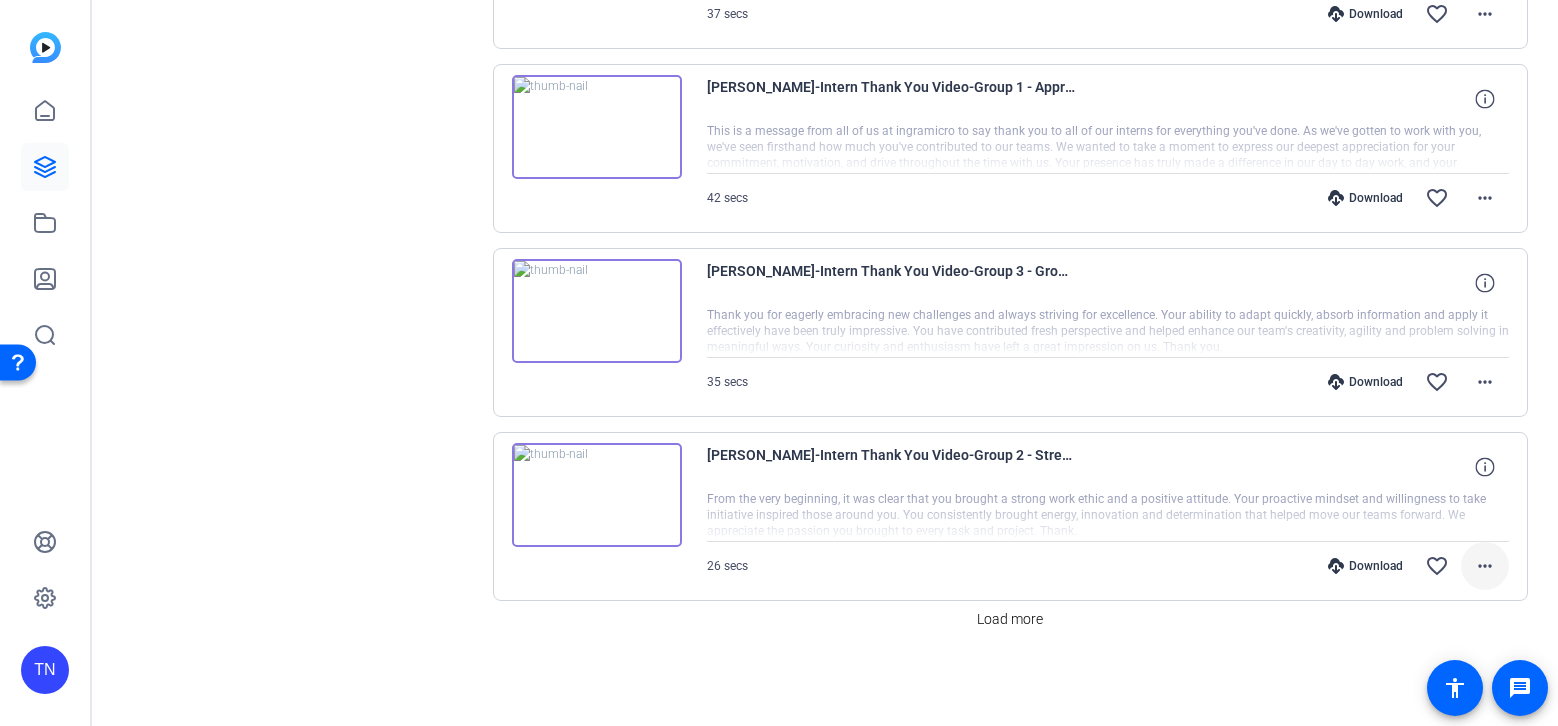 click on "more_horiz" at bounding box center [1485, 566] 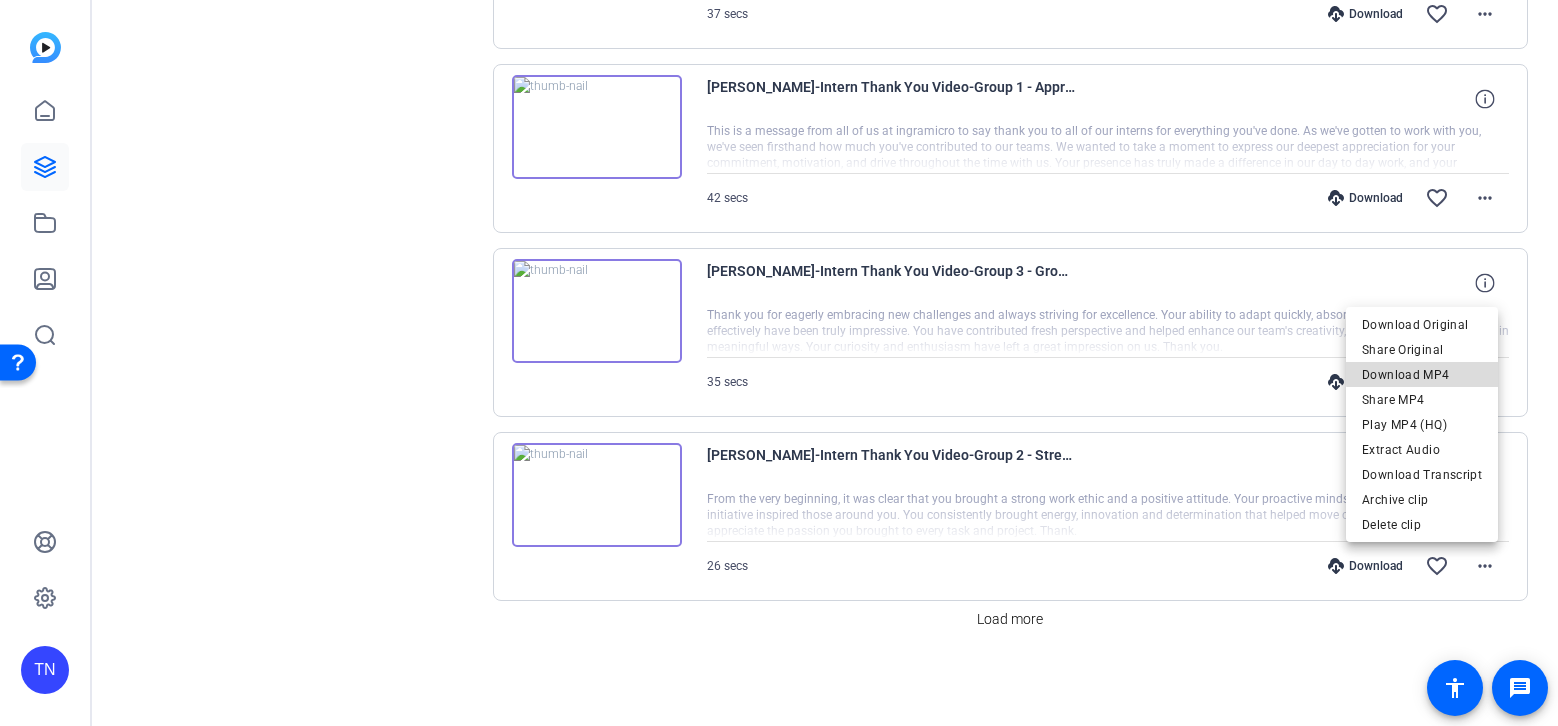 click on "Download MP4" at bounding box center (1422, 375) 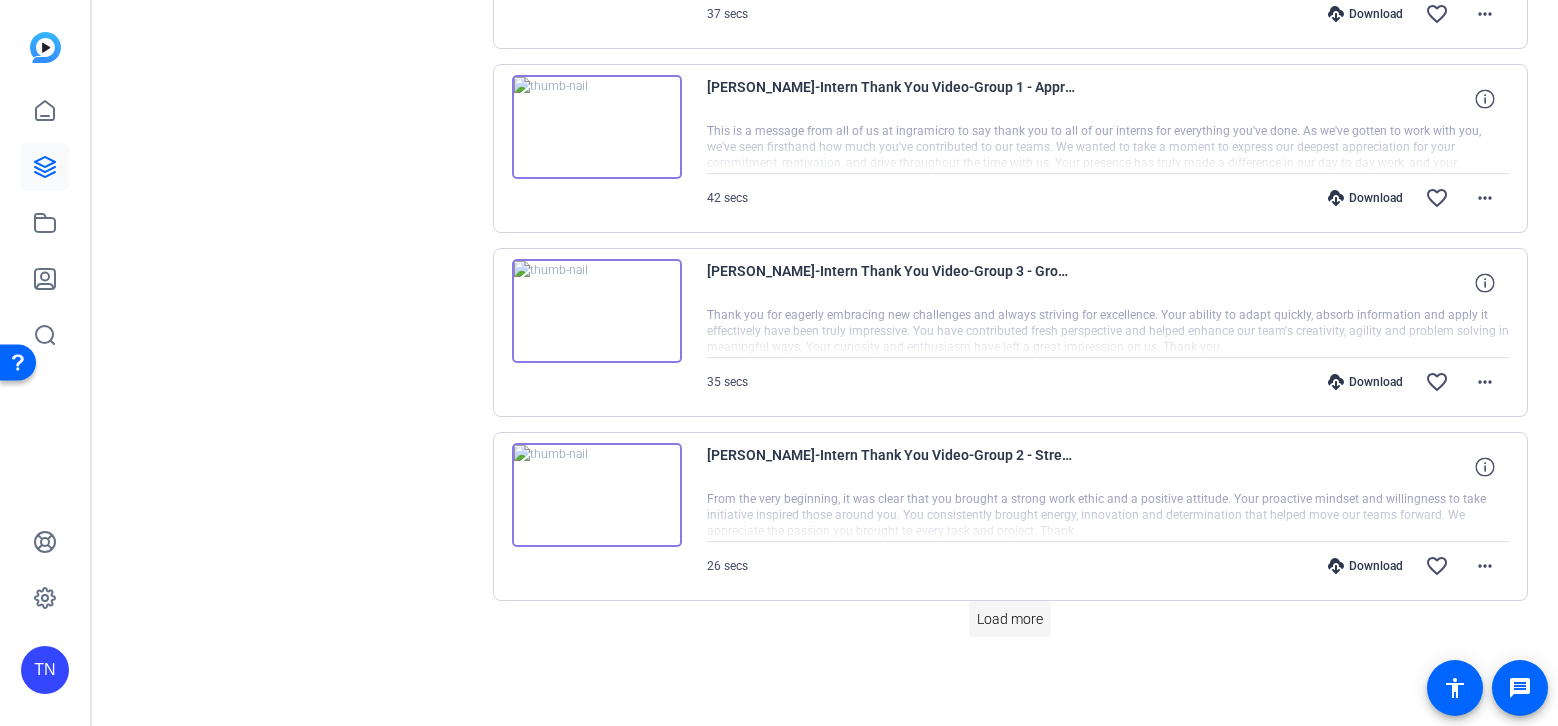 click on "Load more" at bounding box center (1010, 619) 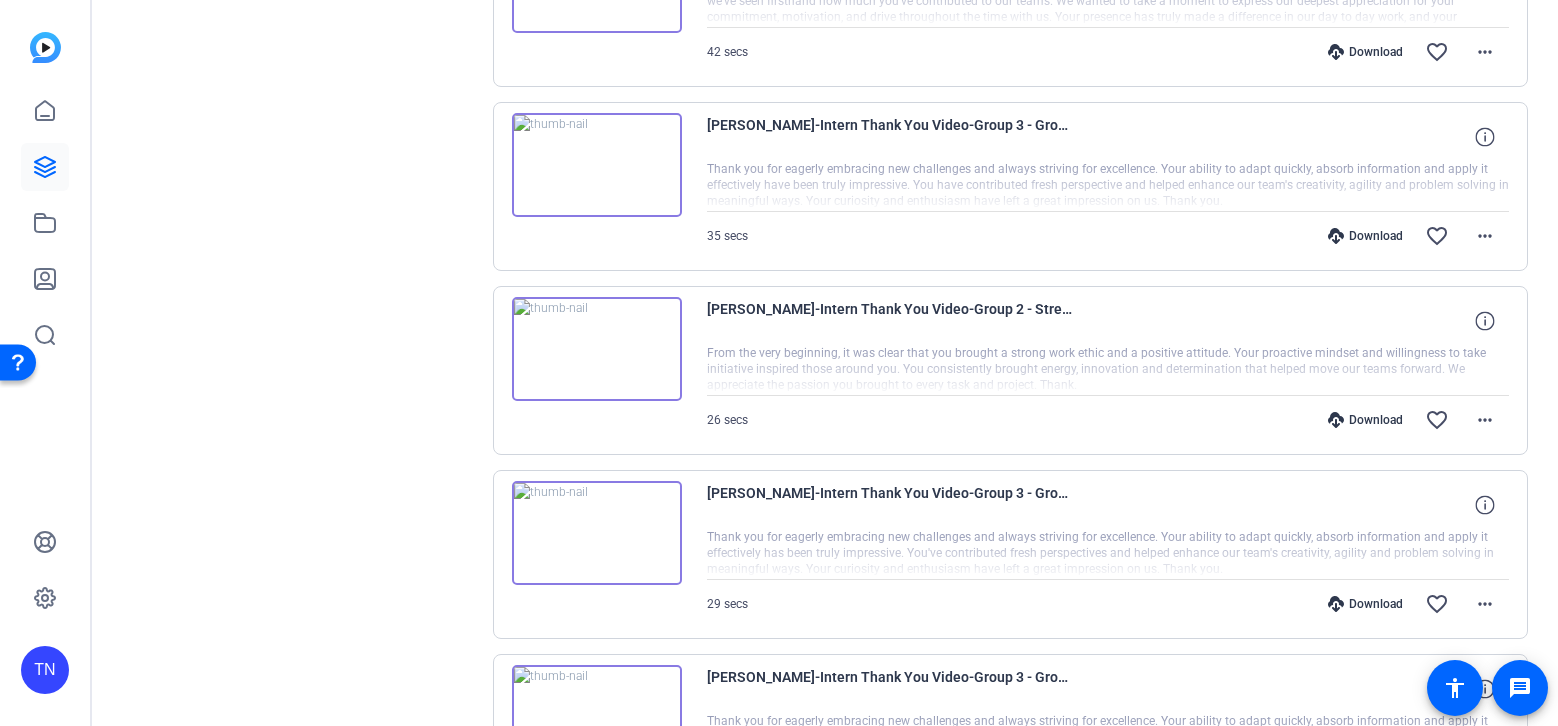 scroll, scrollTop: 3946, scrollLeft: 0, axis: vertical 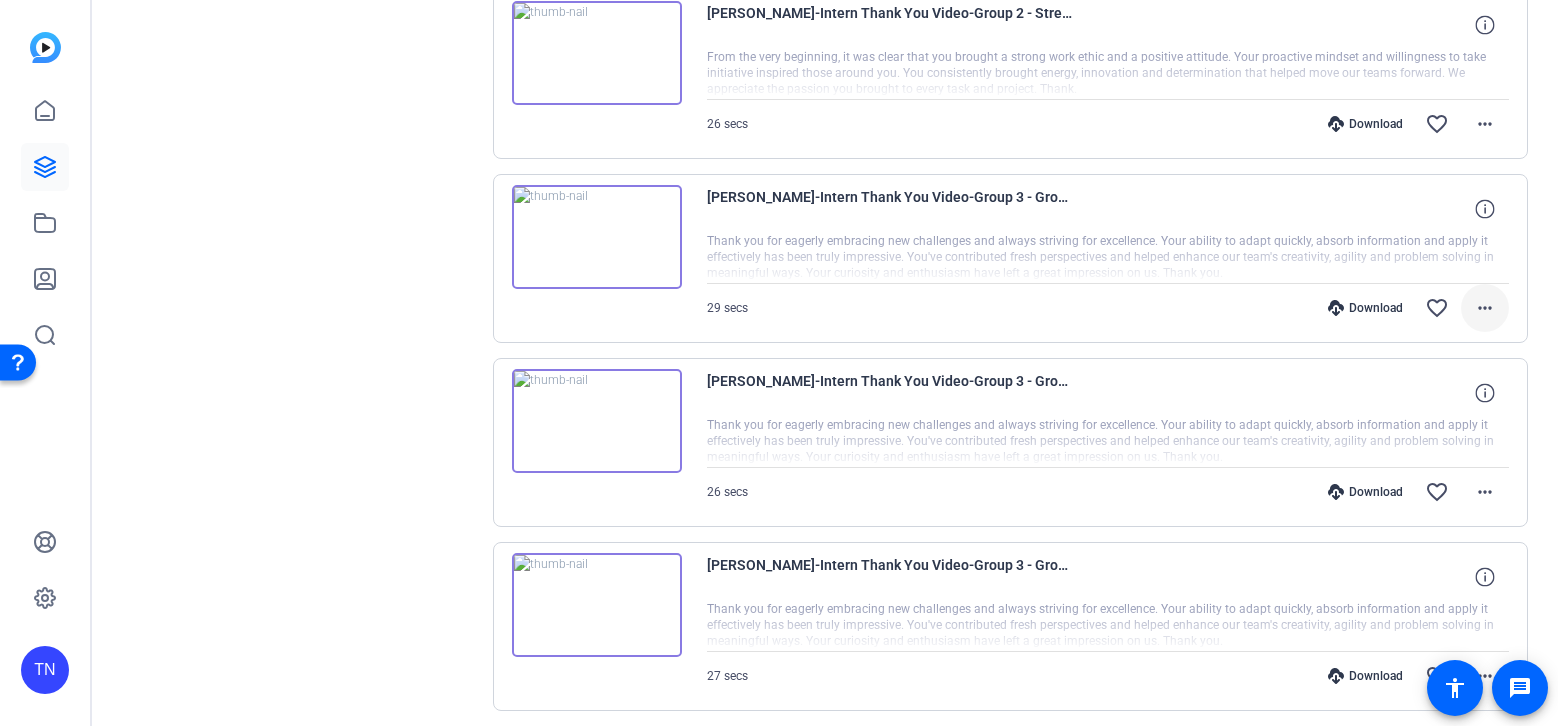 click on "more_horiz" at bounding box center [1485, 308] 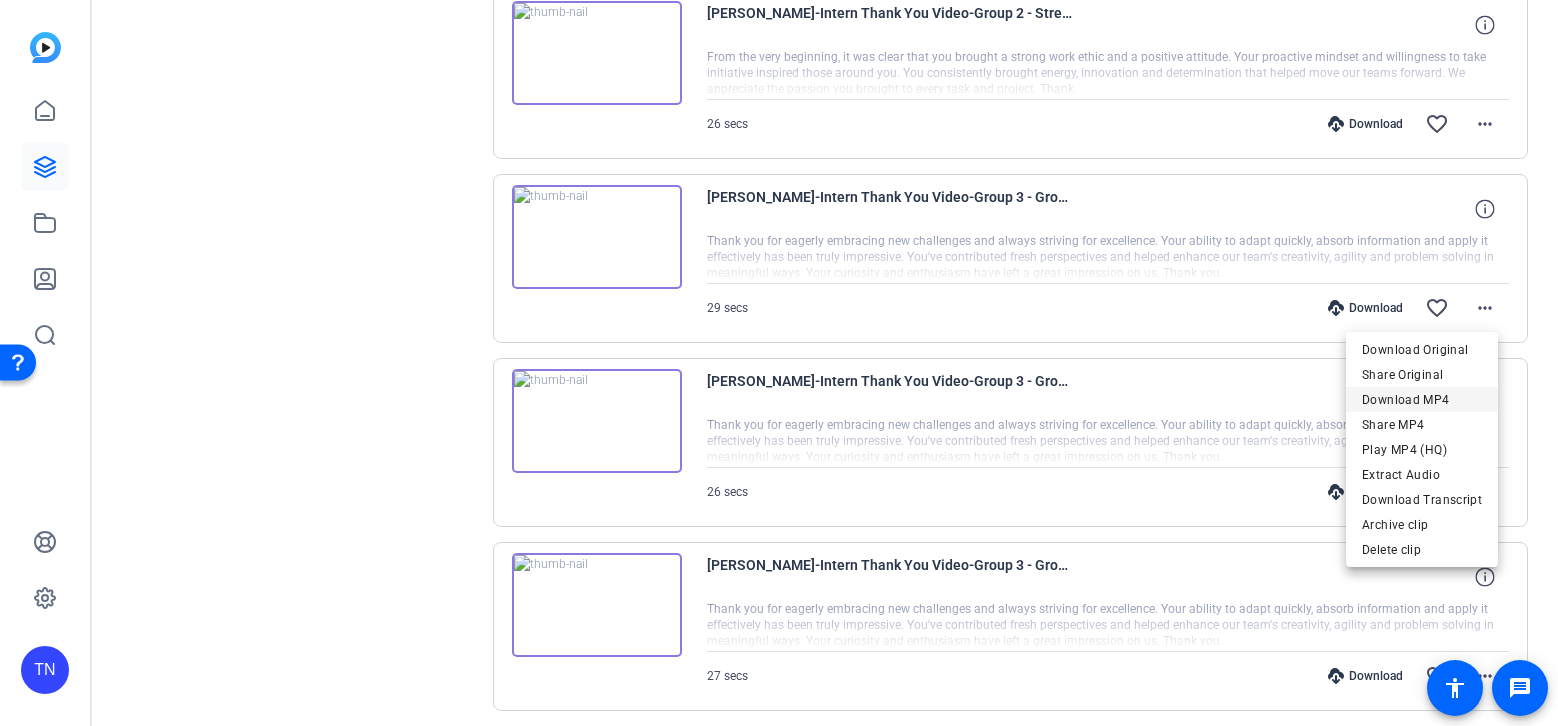 click on "Download MP4" at bounding box center (1422, 400) 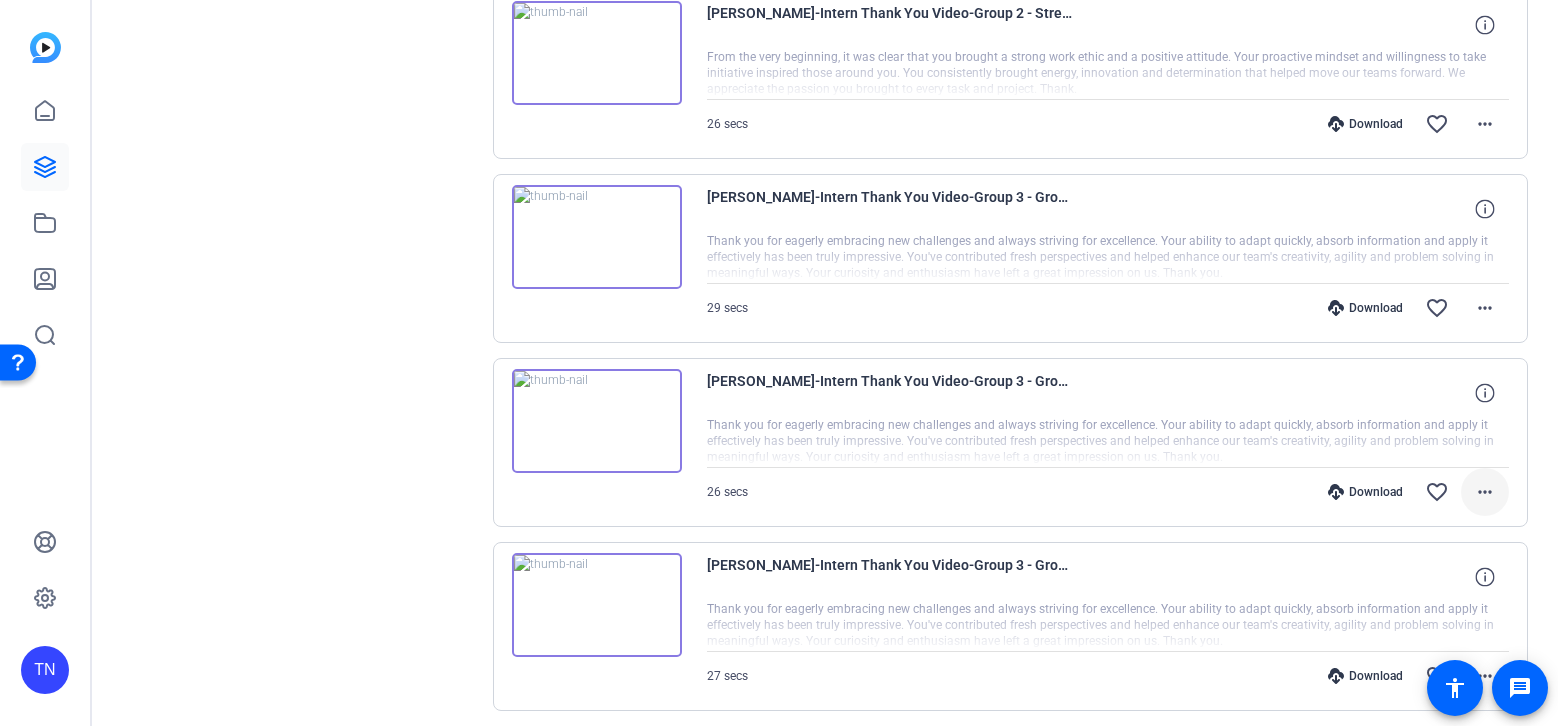 click on "more_horiz" at bounding box center (1485, 492) 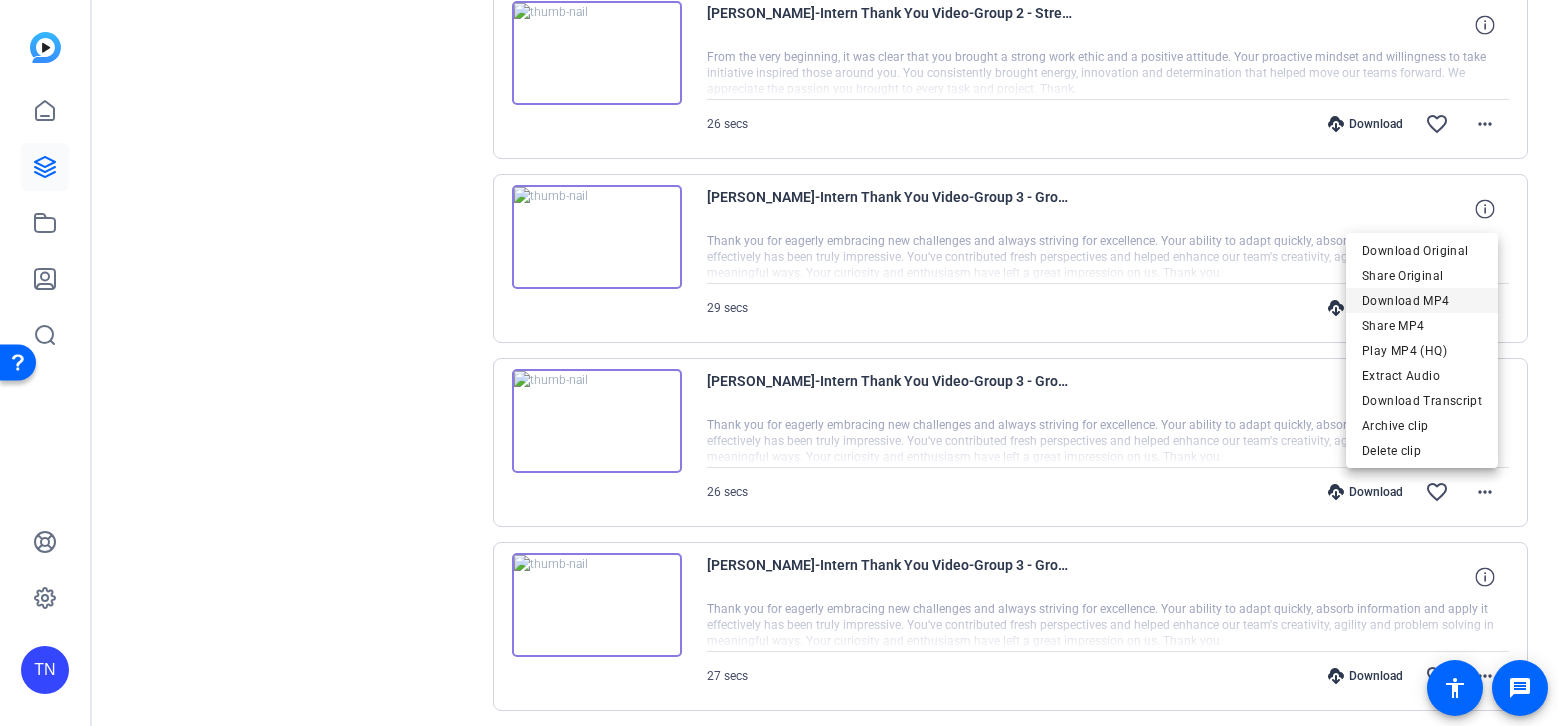 click on "Download MP4" at bounding box center (1422, 301) 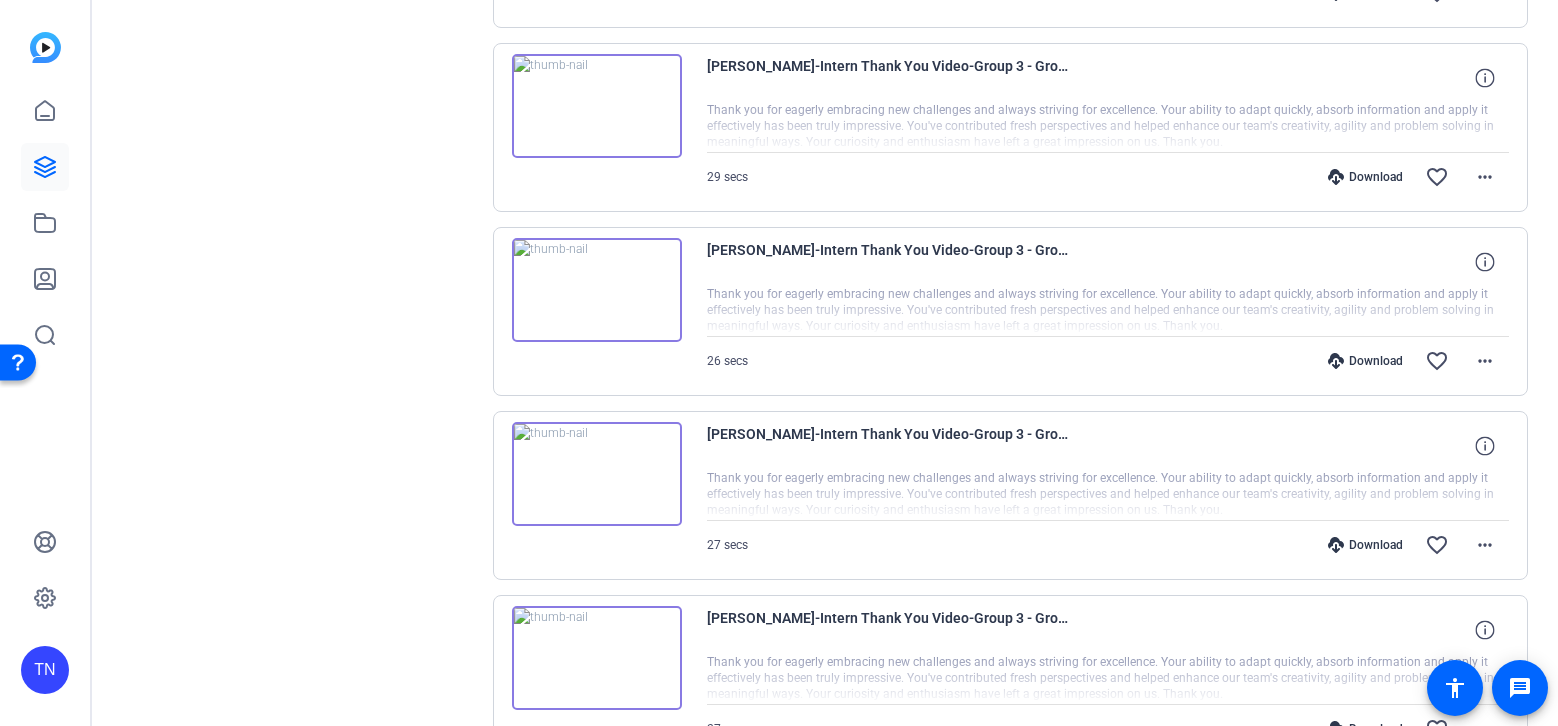 scroll, scrollTop: 4085, scrollLeft: 0, axis: vertical 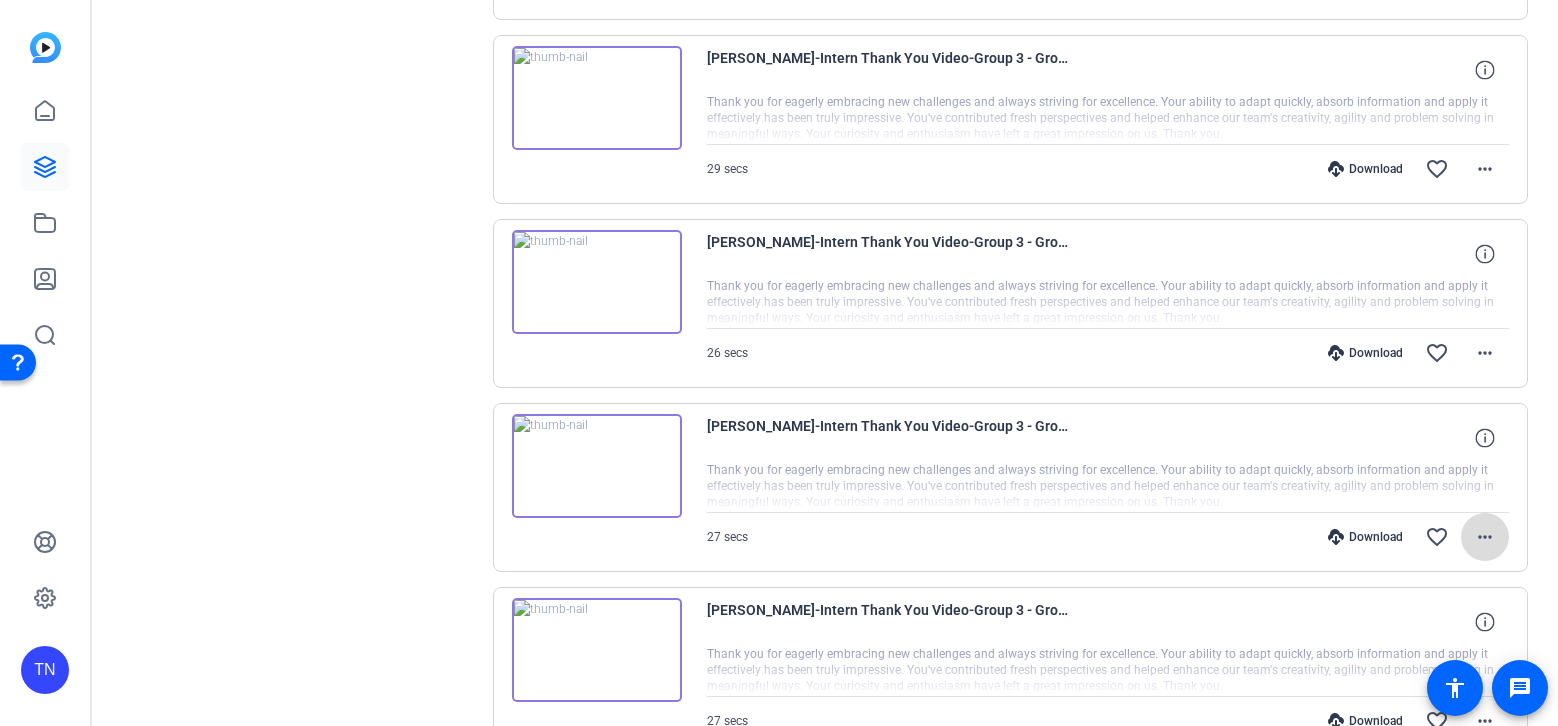 click on "more_horiz" at bounding box center [1485, 537] 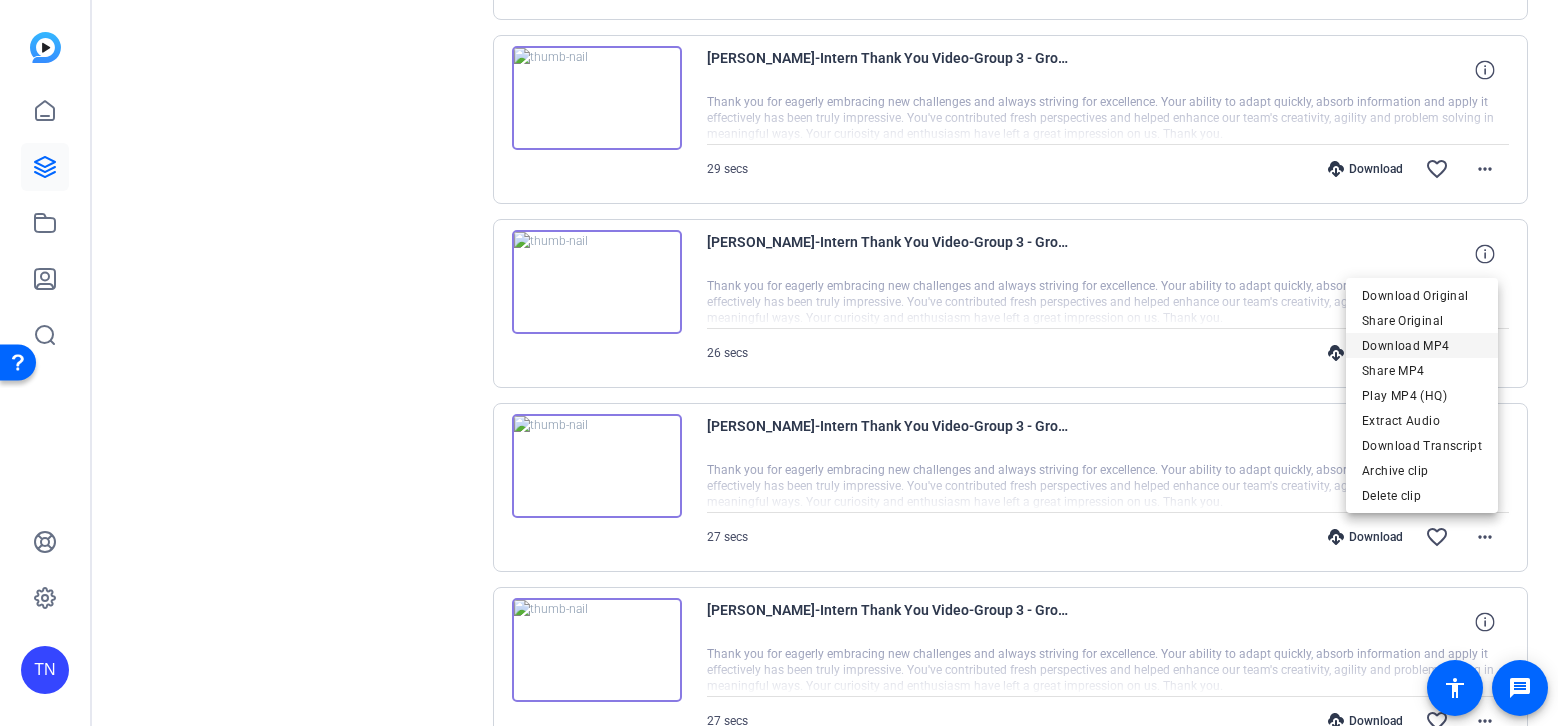 click on "Download MP4" at bounding box center [1422, 346] 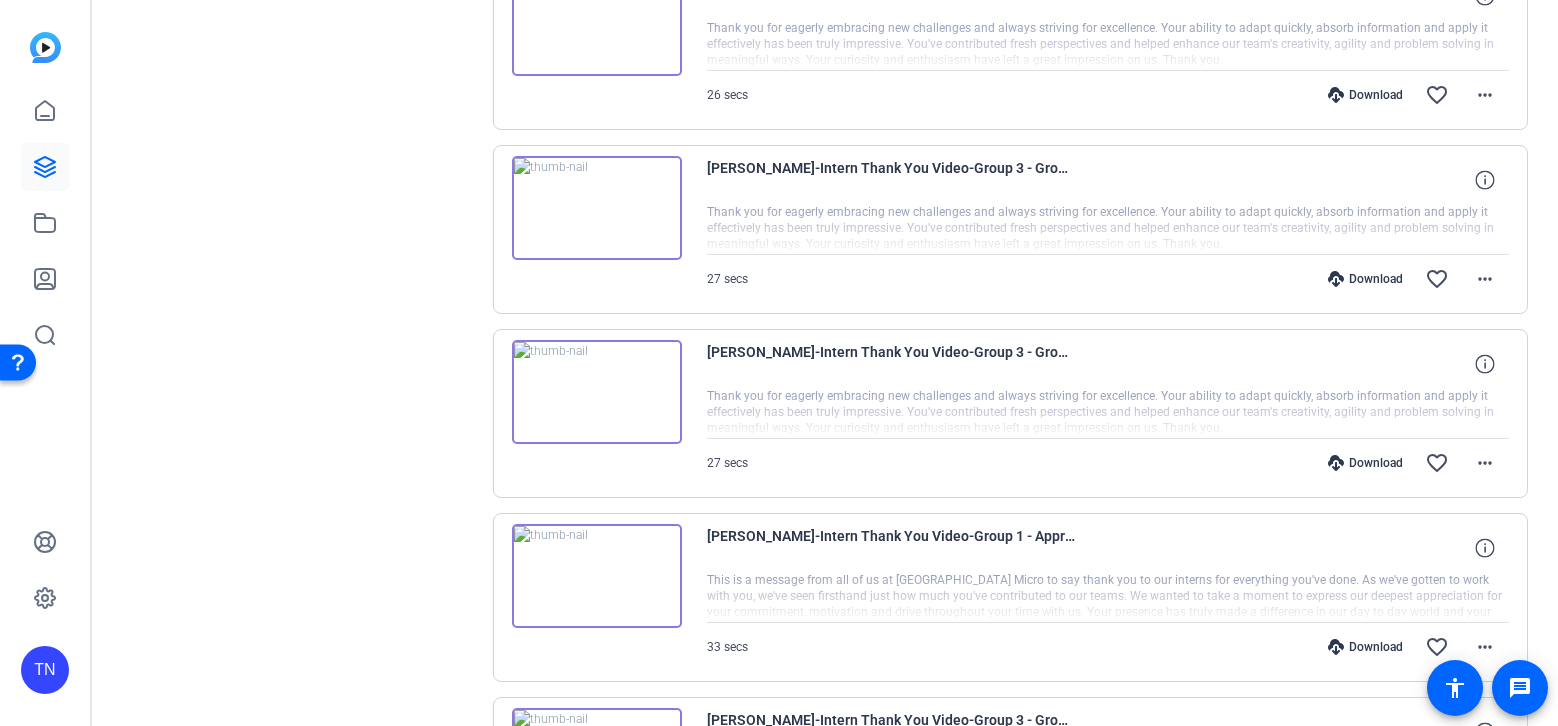 scroll, scrollTop: 4351, scrollLeft: 0, axis: vertical 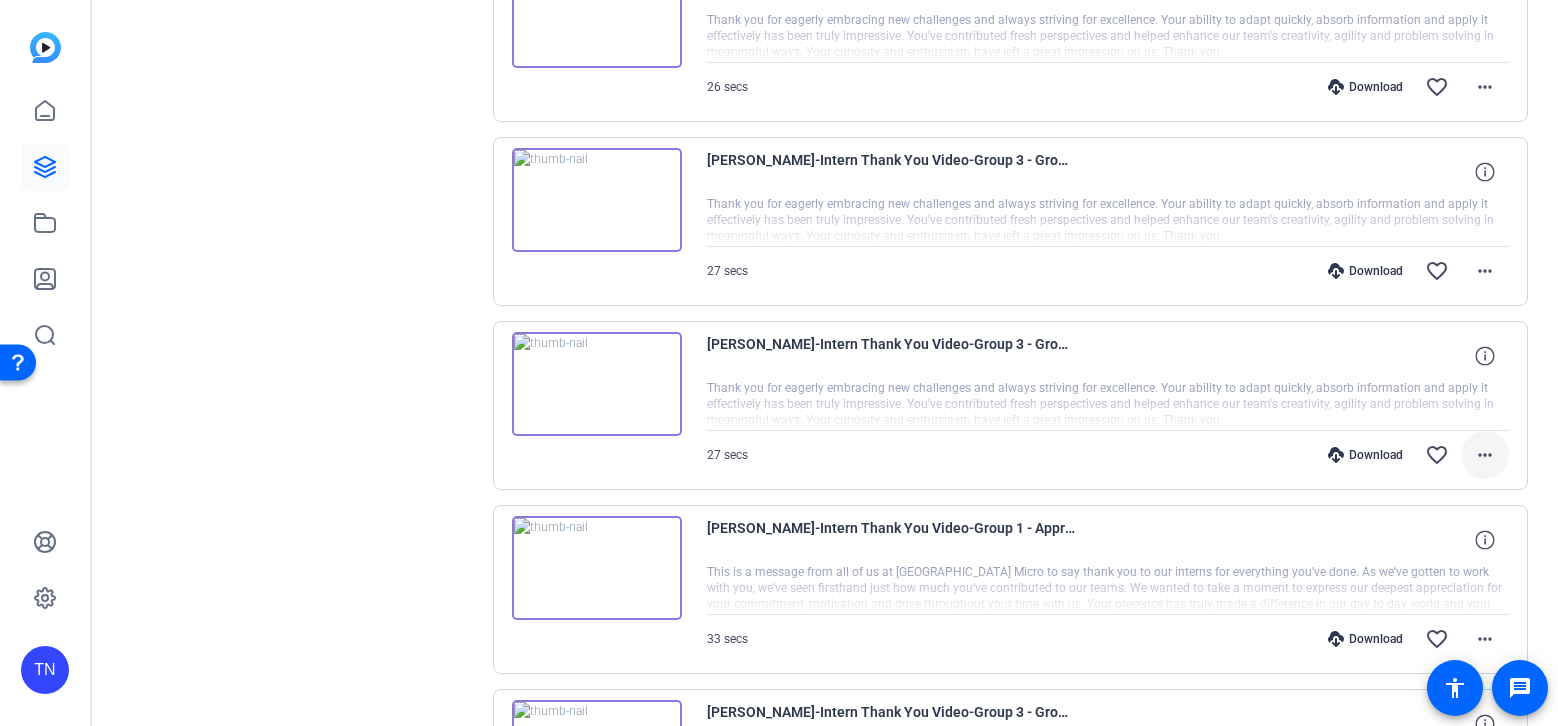 click on "more_horiz" at bounding box center (1485, 455) 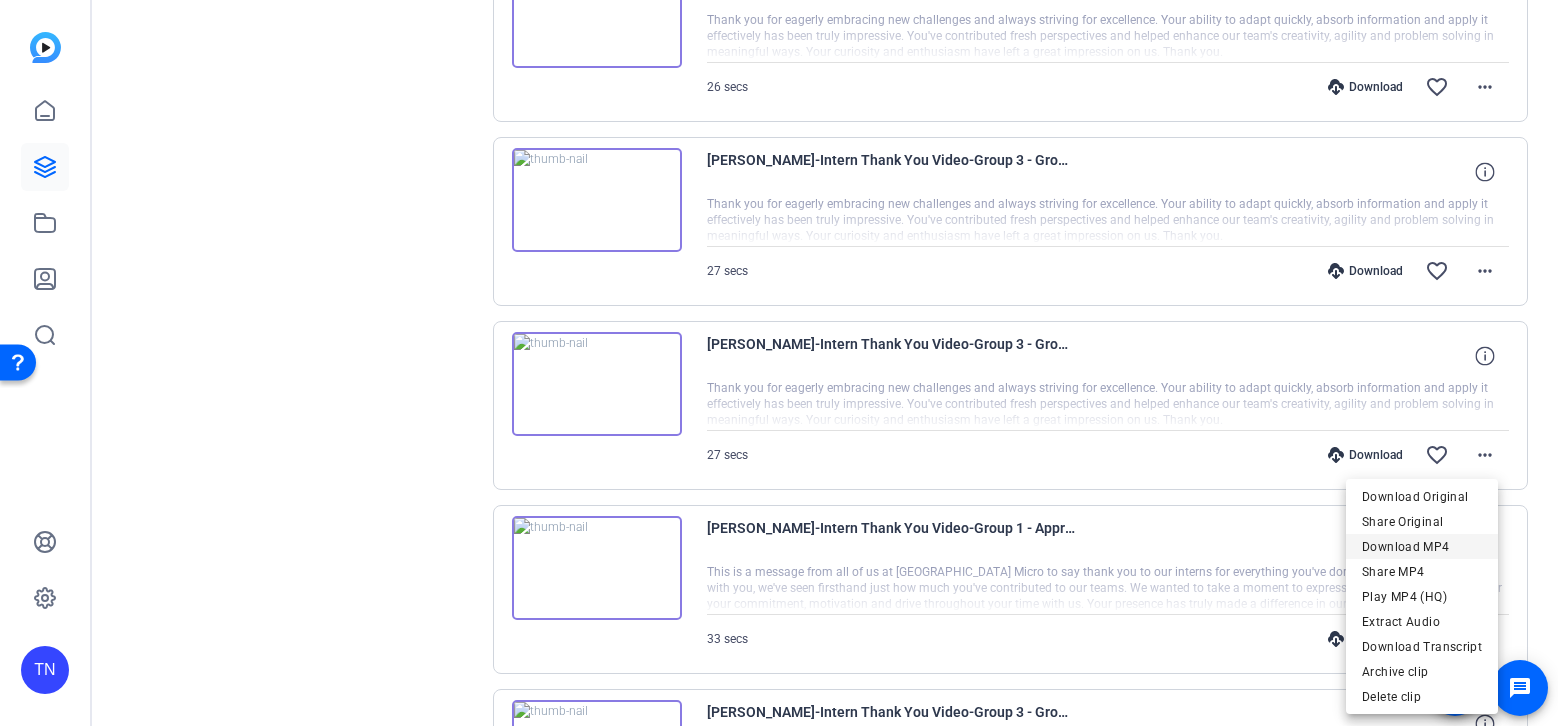 click on "Download MP4" at bounding box center (1422, 547) 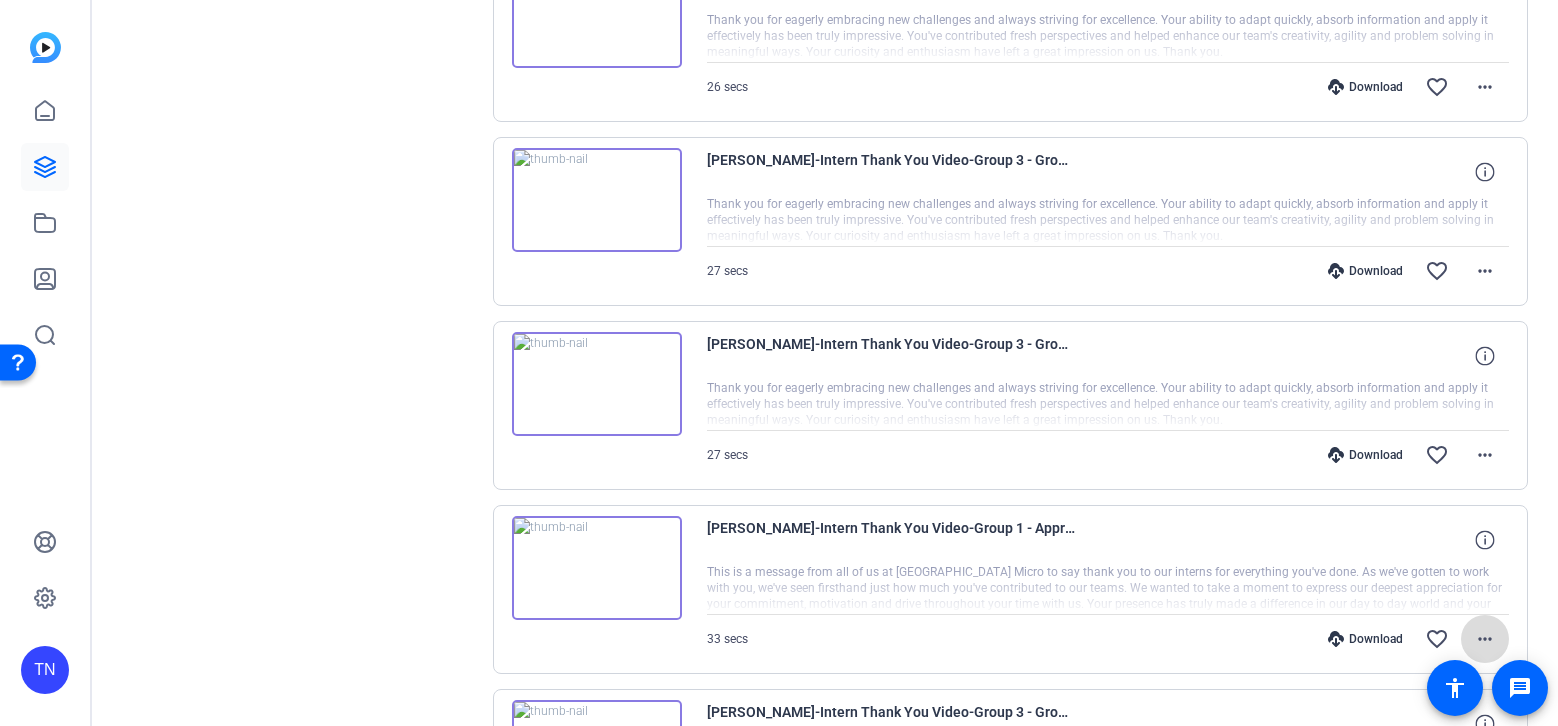 click on "more_horiz" at bounding box center [1485, 639] 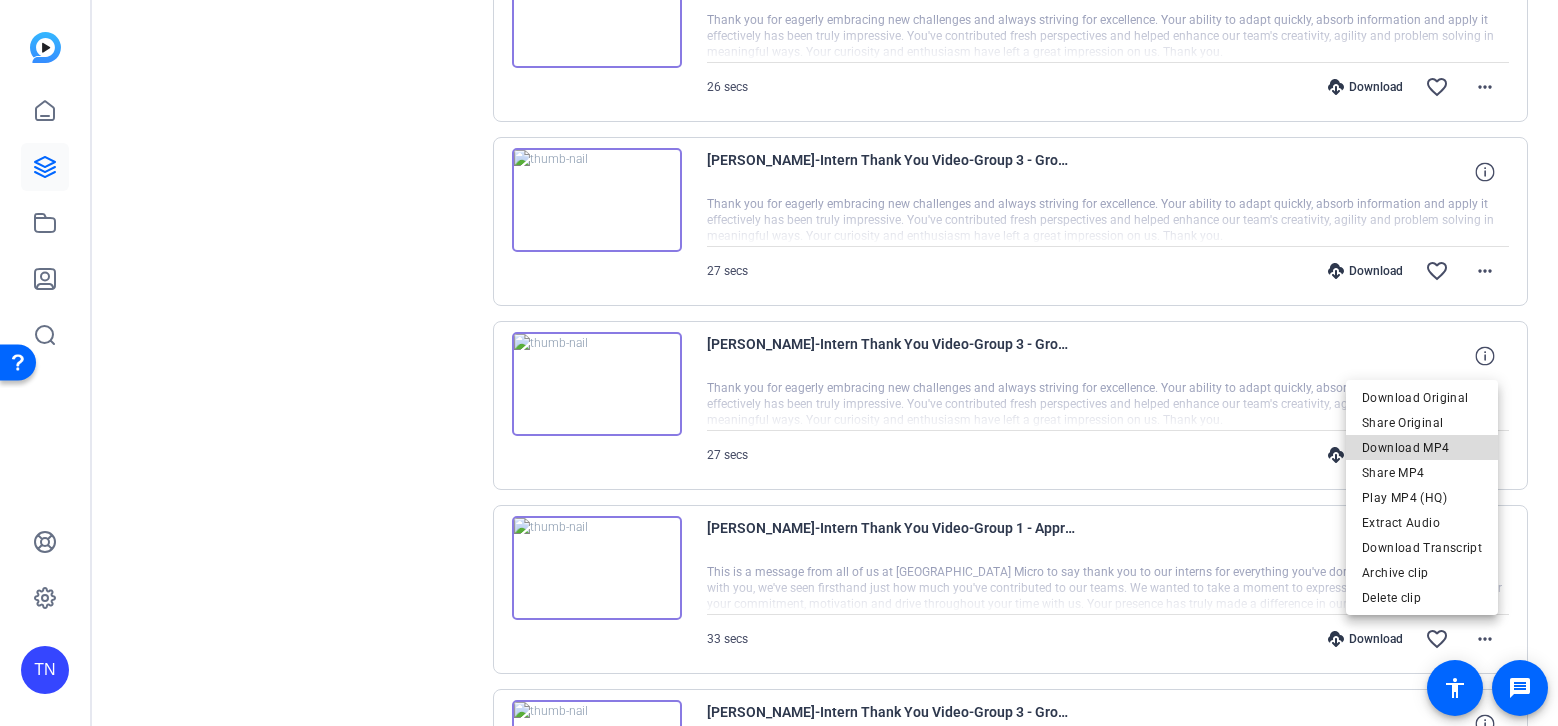 click on "Download MP4" at bounding box center [1422, 448] 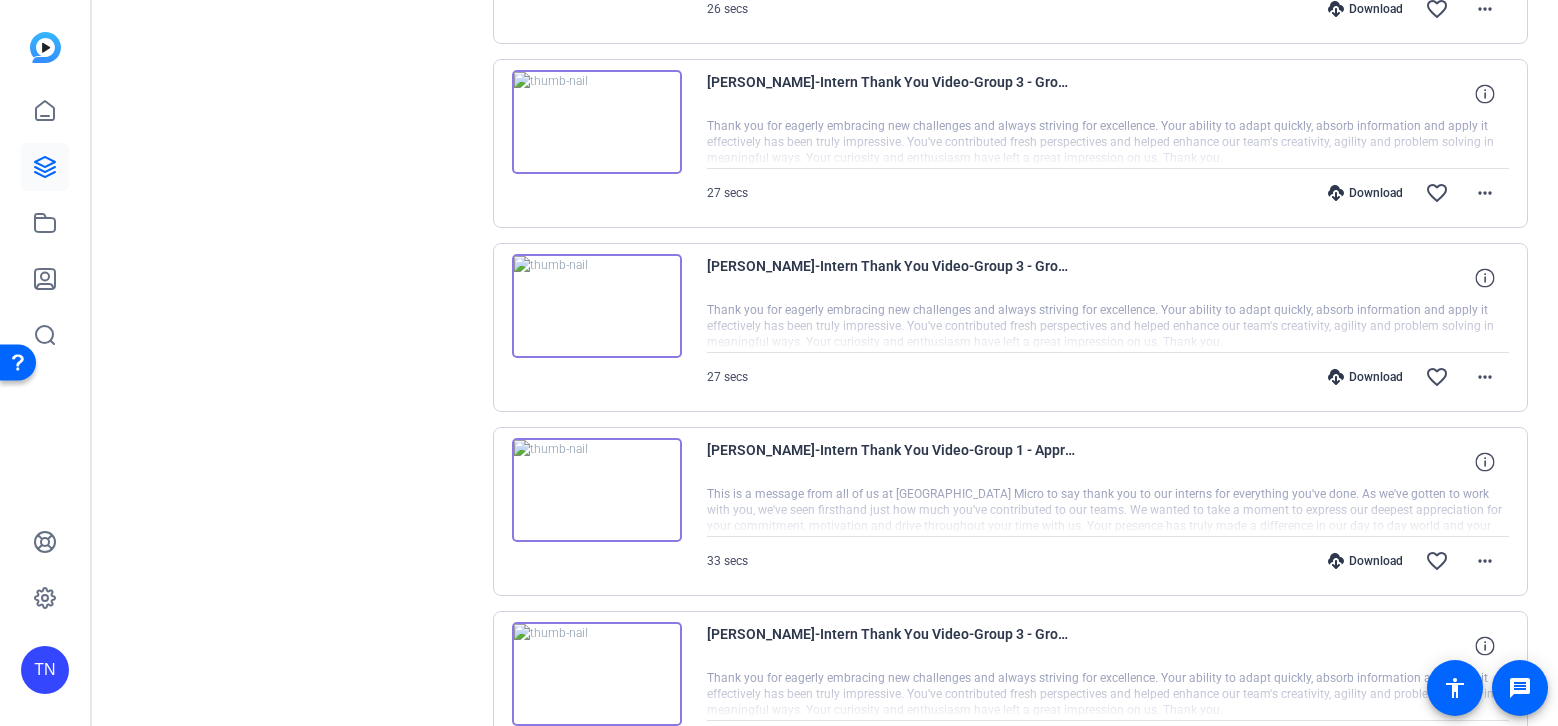 scroll, scrollTop: 4668, scrollLeft: 0, axis: vertical 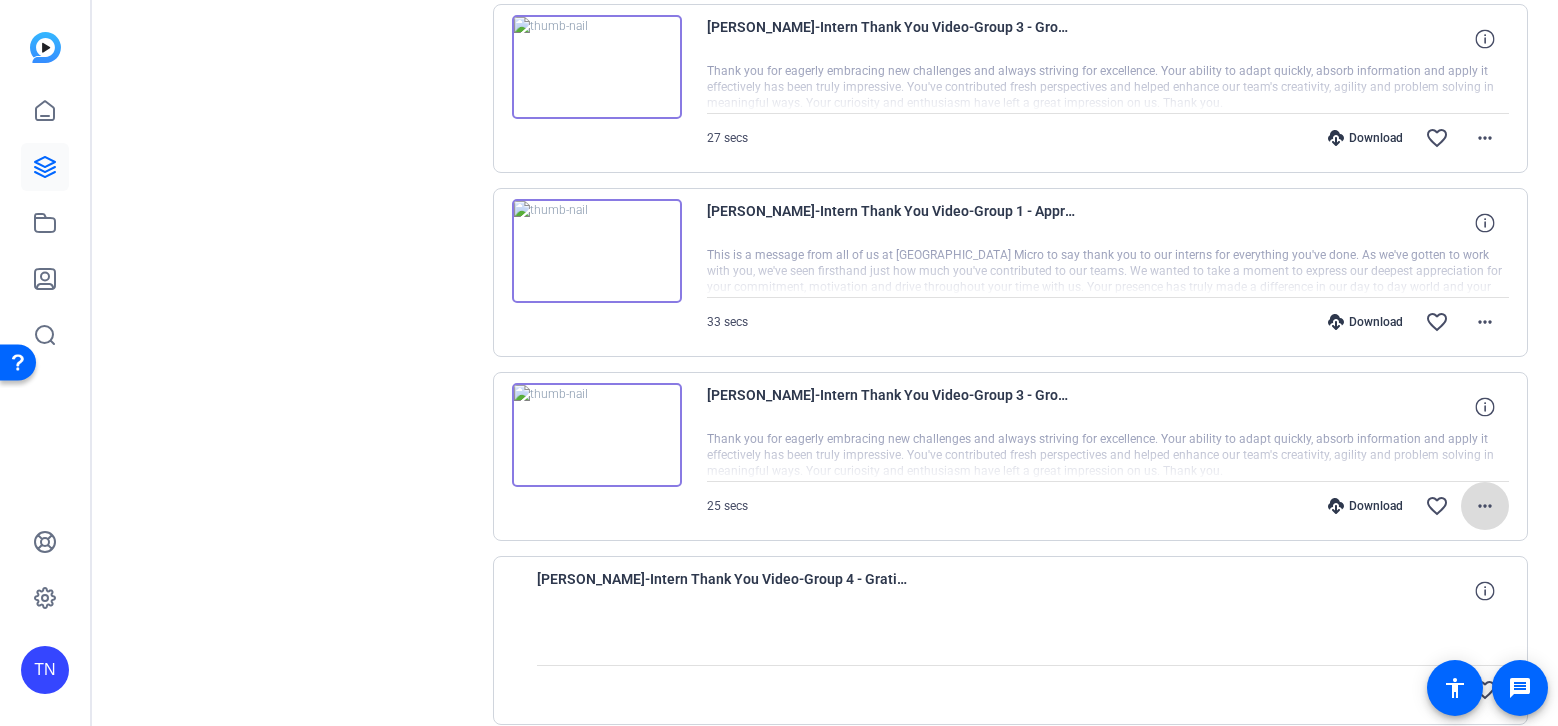 click on "more_horiz" at bounding box center [1485, 506] 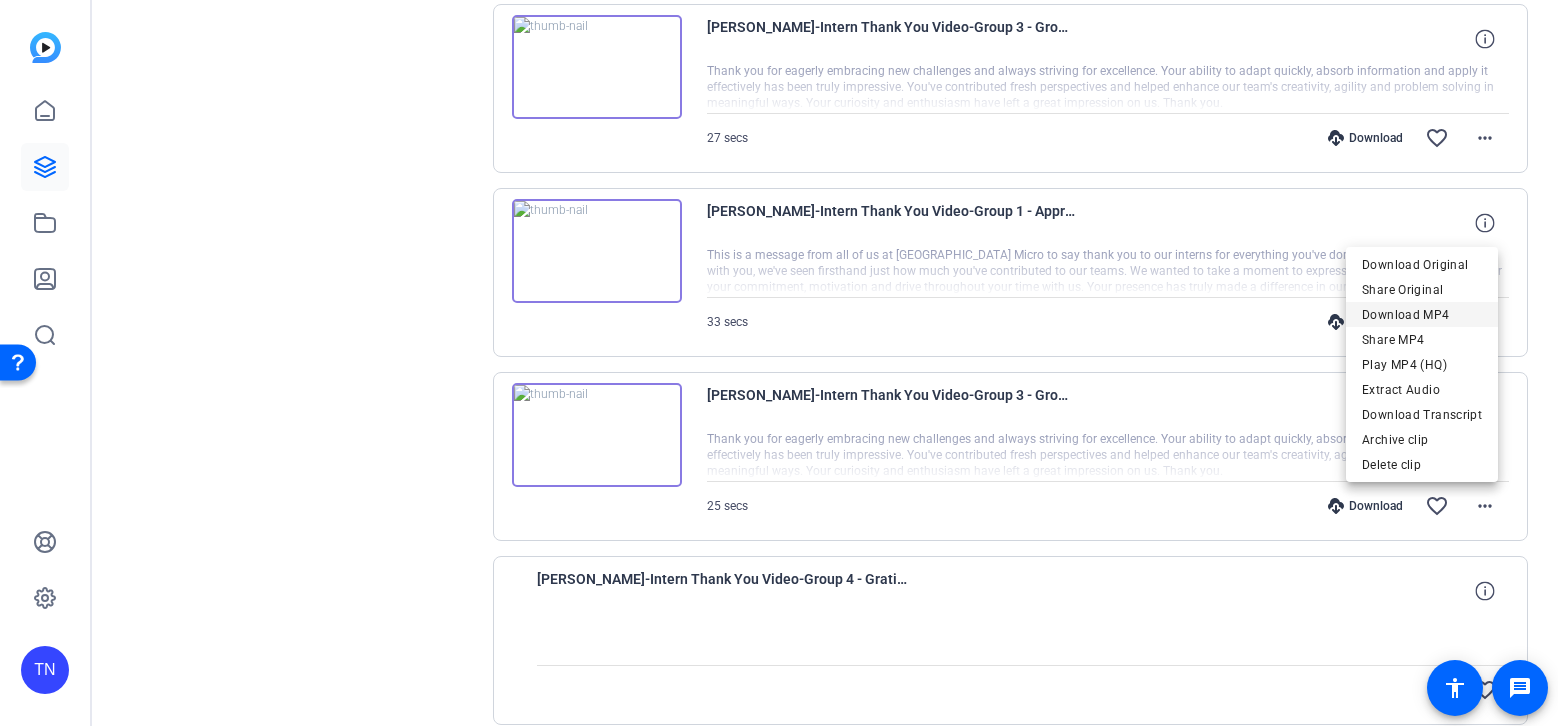 click on "Download MP4" at bounding box center [1422, 315] 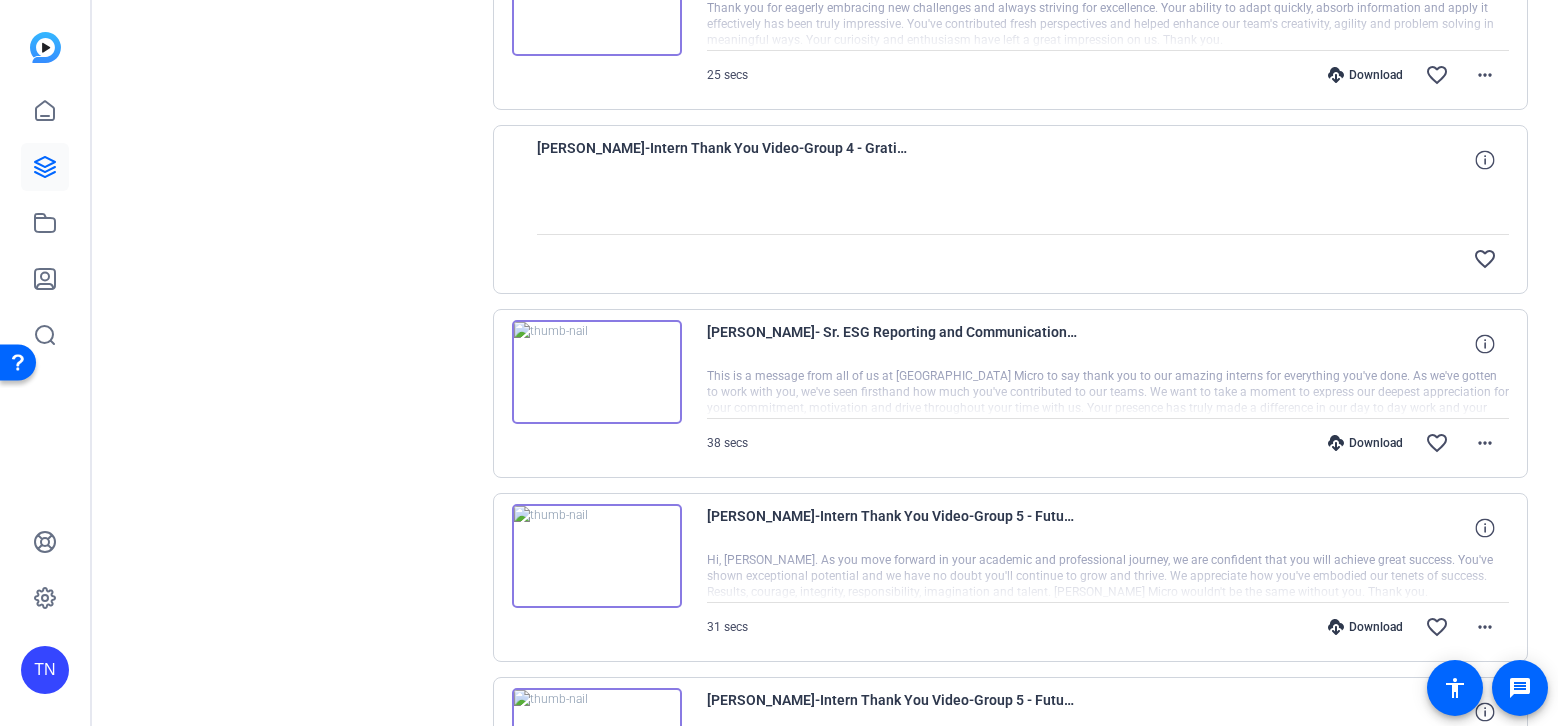 scroll, scrollTop: 5191, scrollLeft: 0, axis: vertical 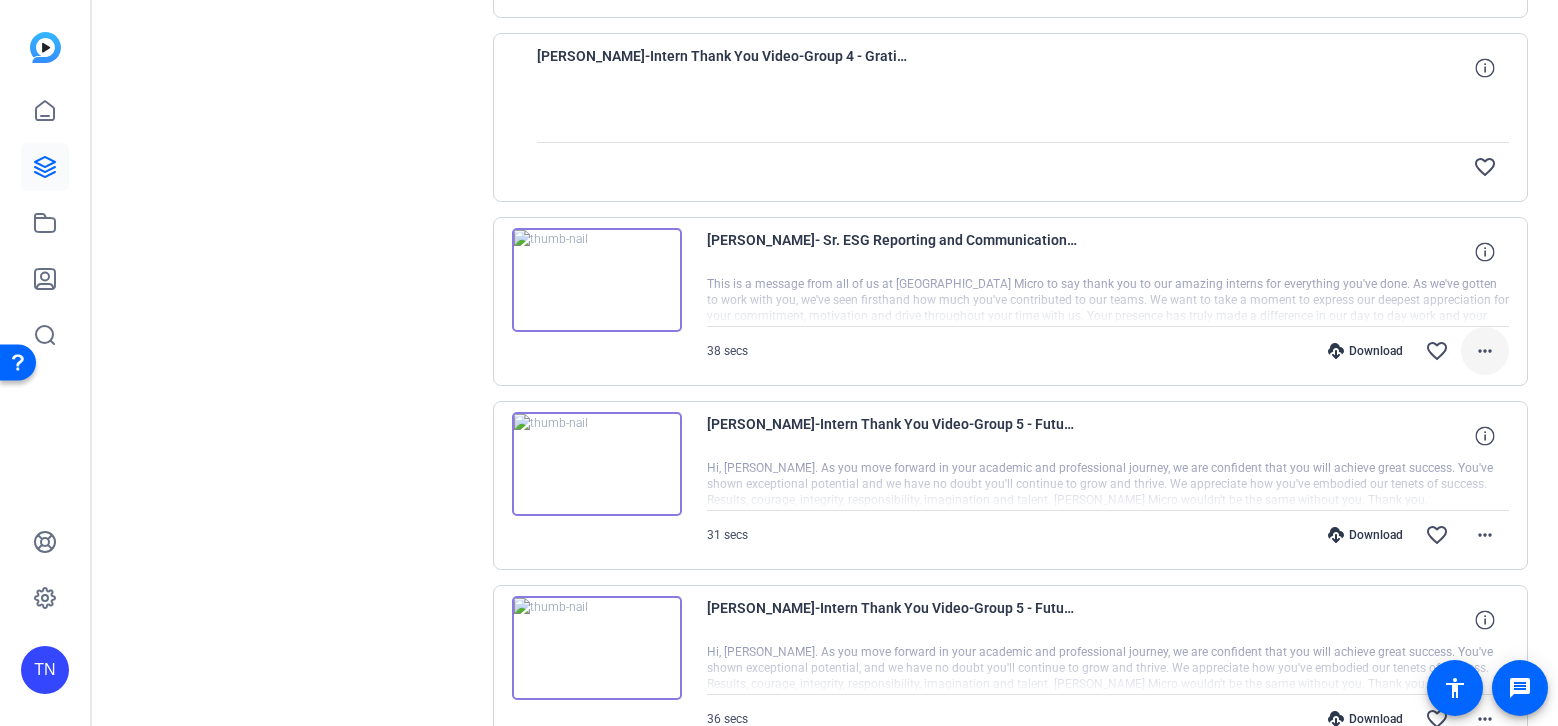 click on "more_horiz" at bounding box center [1485, 351] 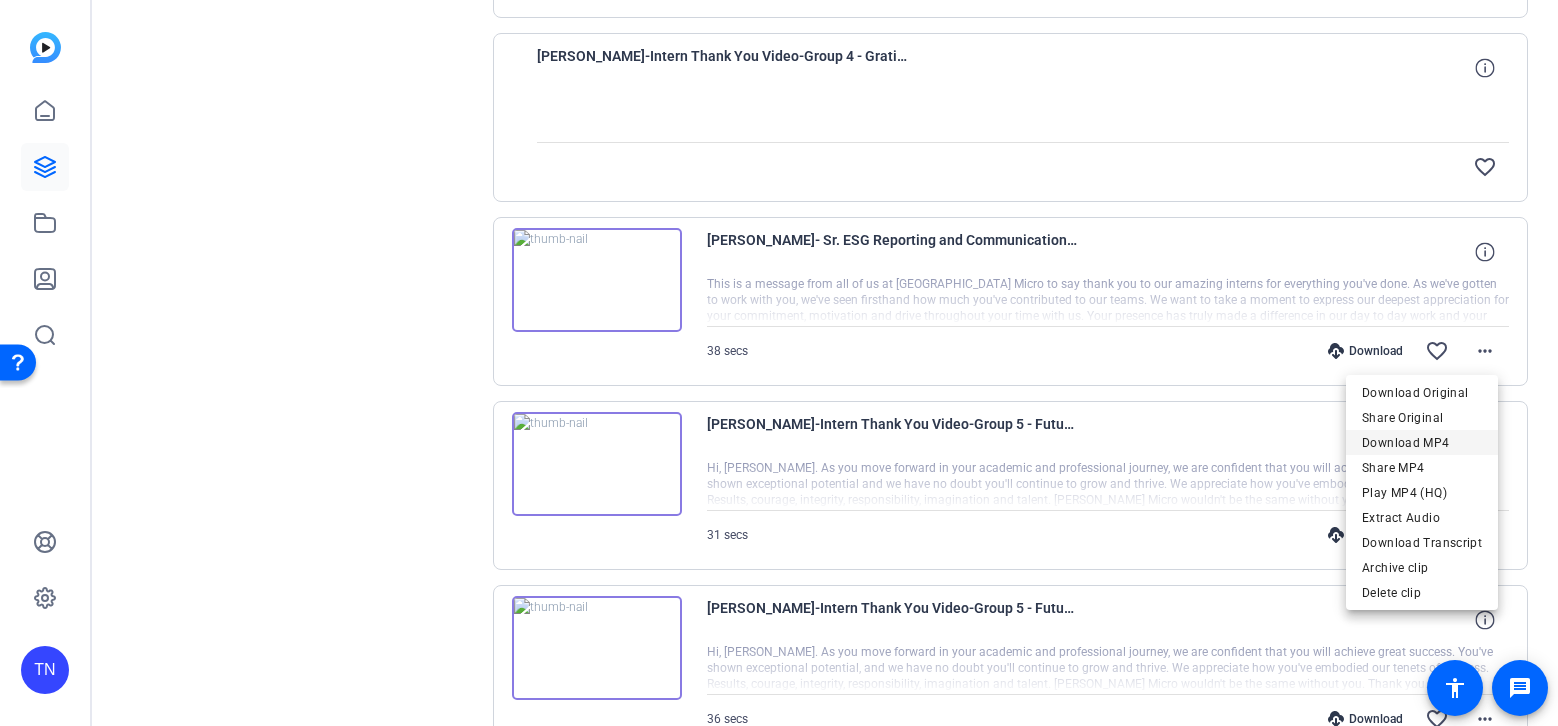 click on "Download MP4" at bounding box center (1422, 443) 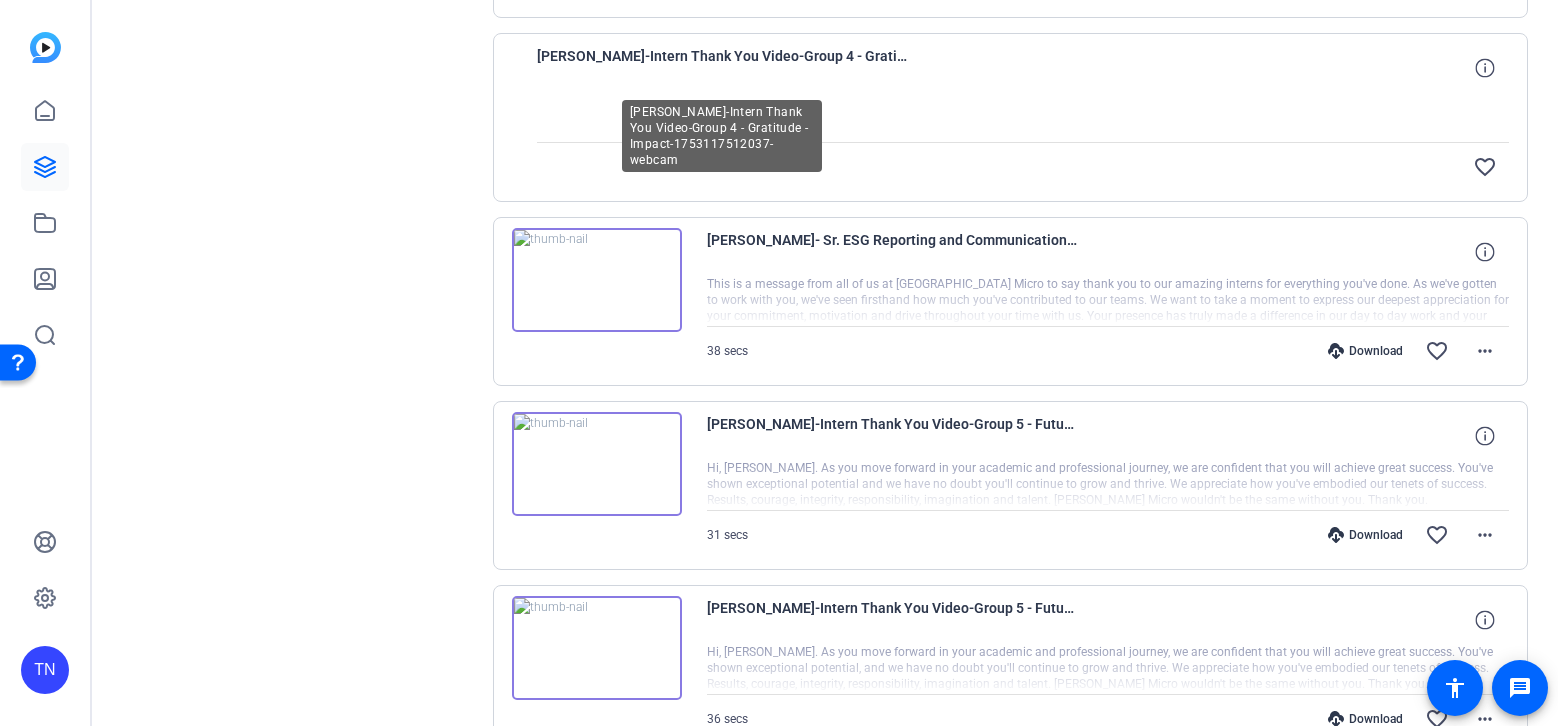 click on "Alex Sun-Intern Thank You Video-Group 4 - Gratitude - Impact-1753117512037-webcam" at bounding box center [722, 68] 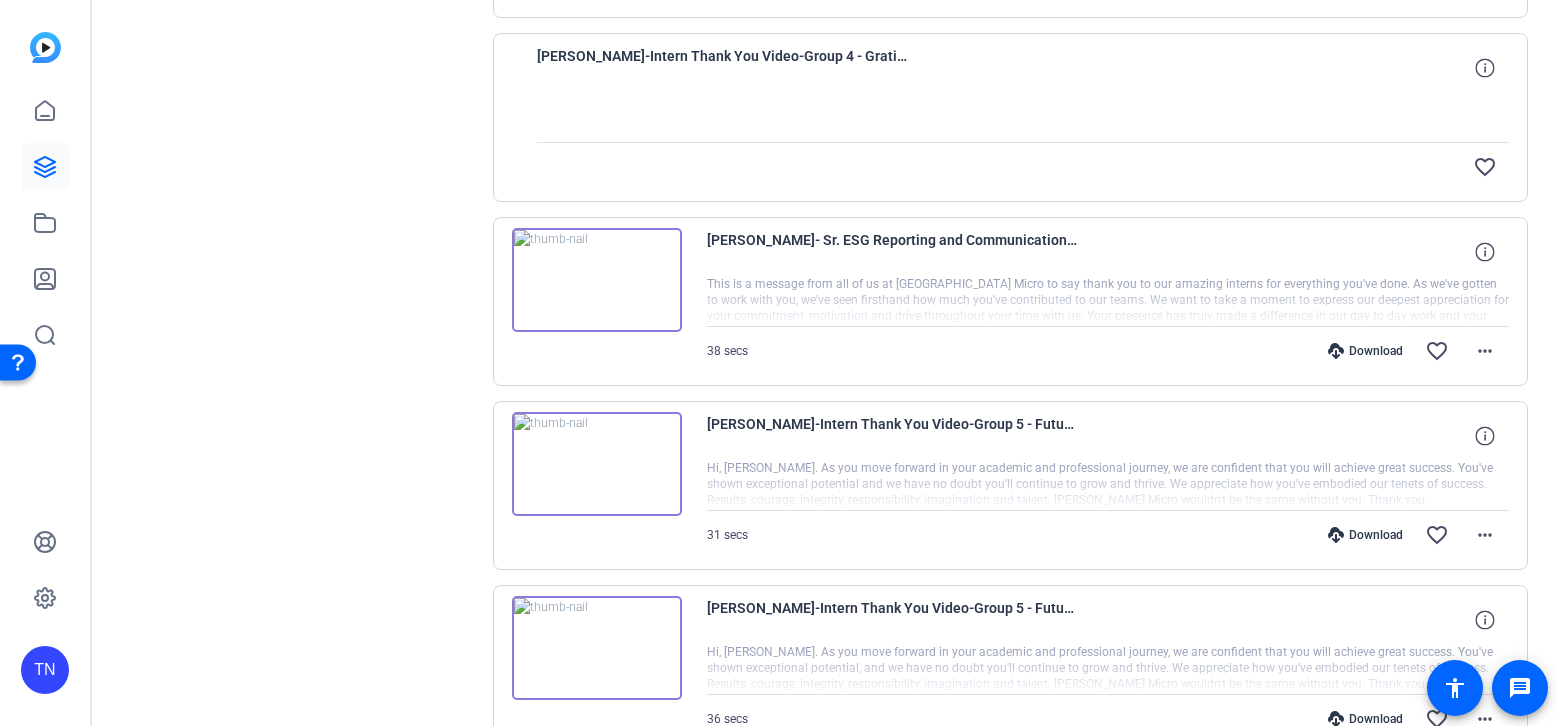 click at bounding box center (1023, 117) 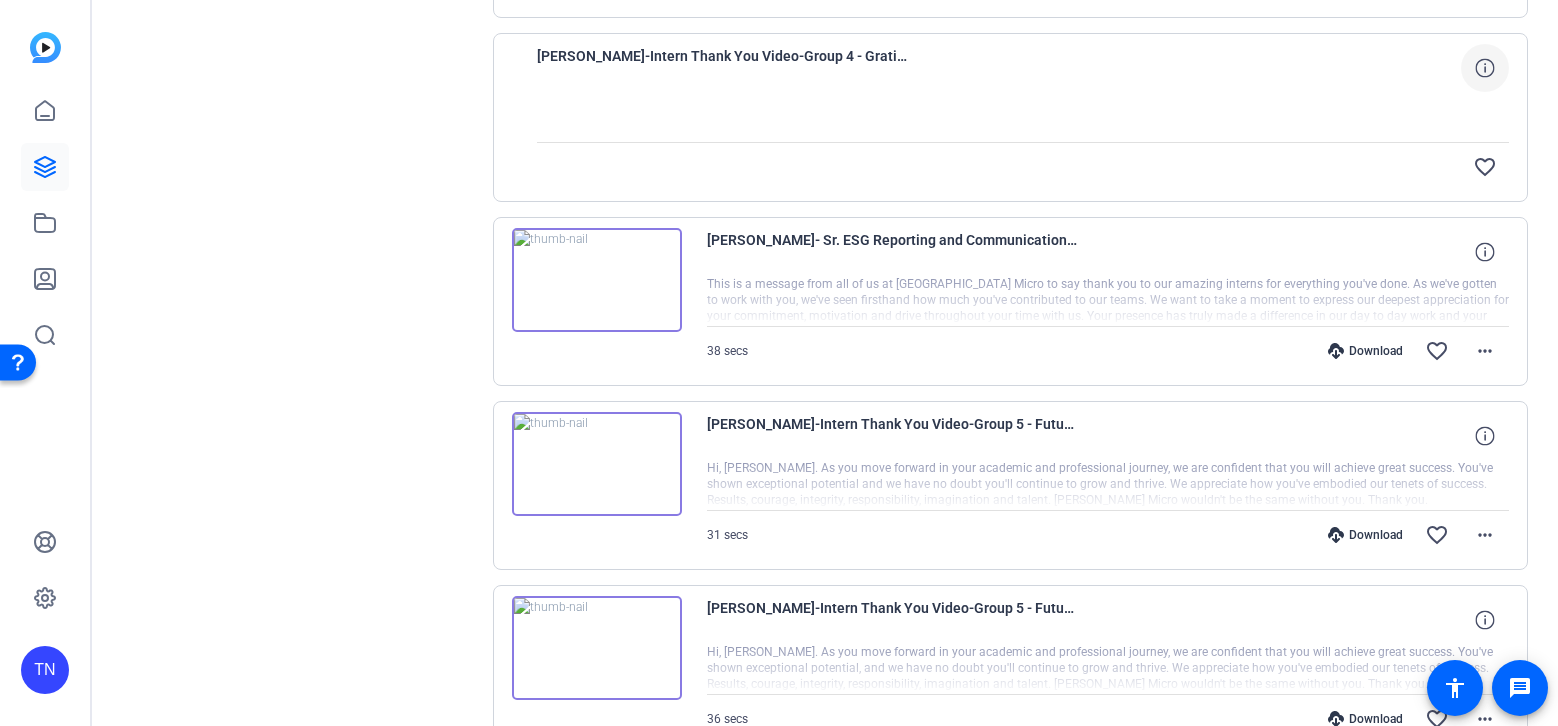 click 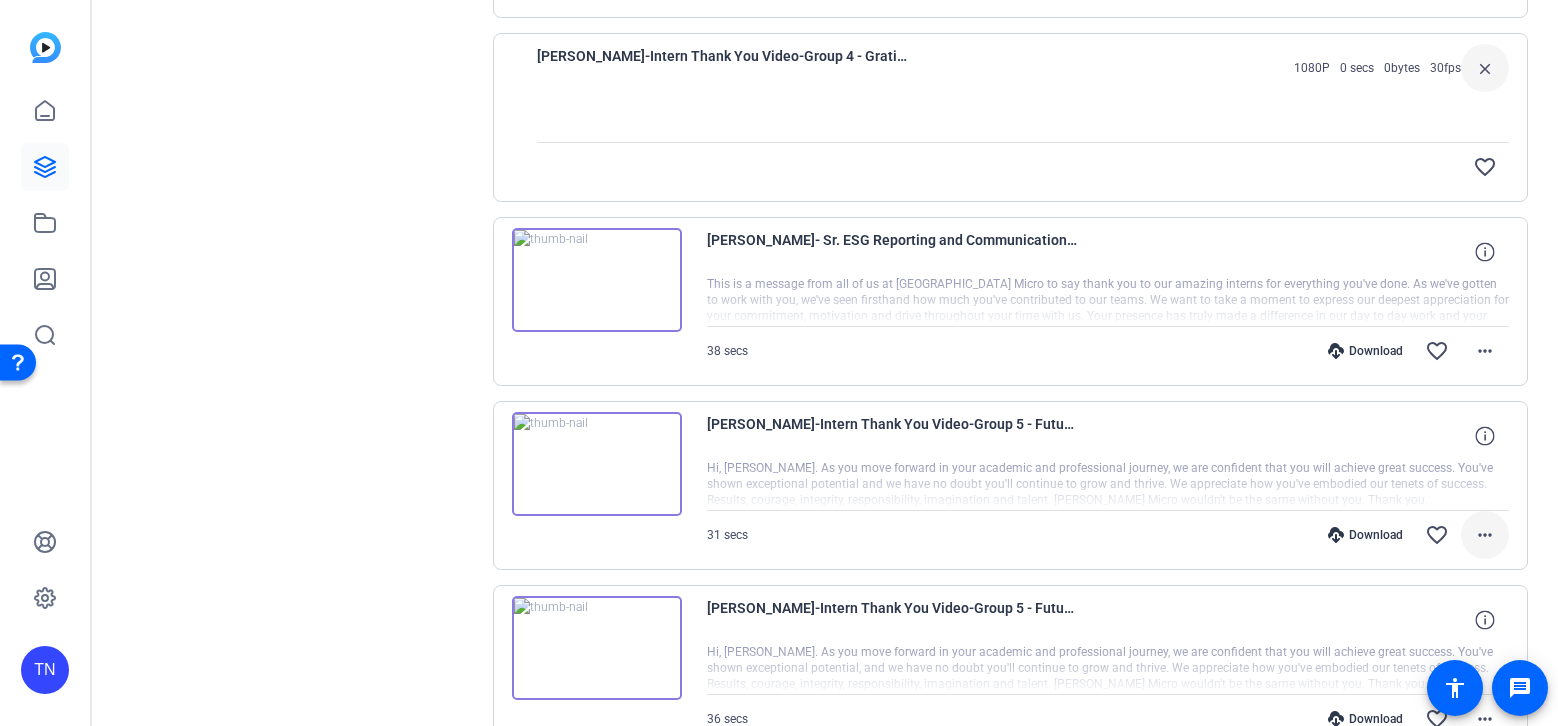 click on "more_horiz" at bounding box center (1485, 535) 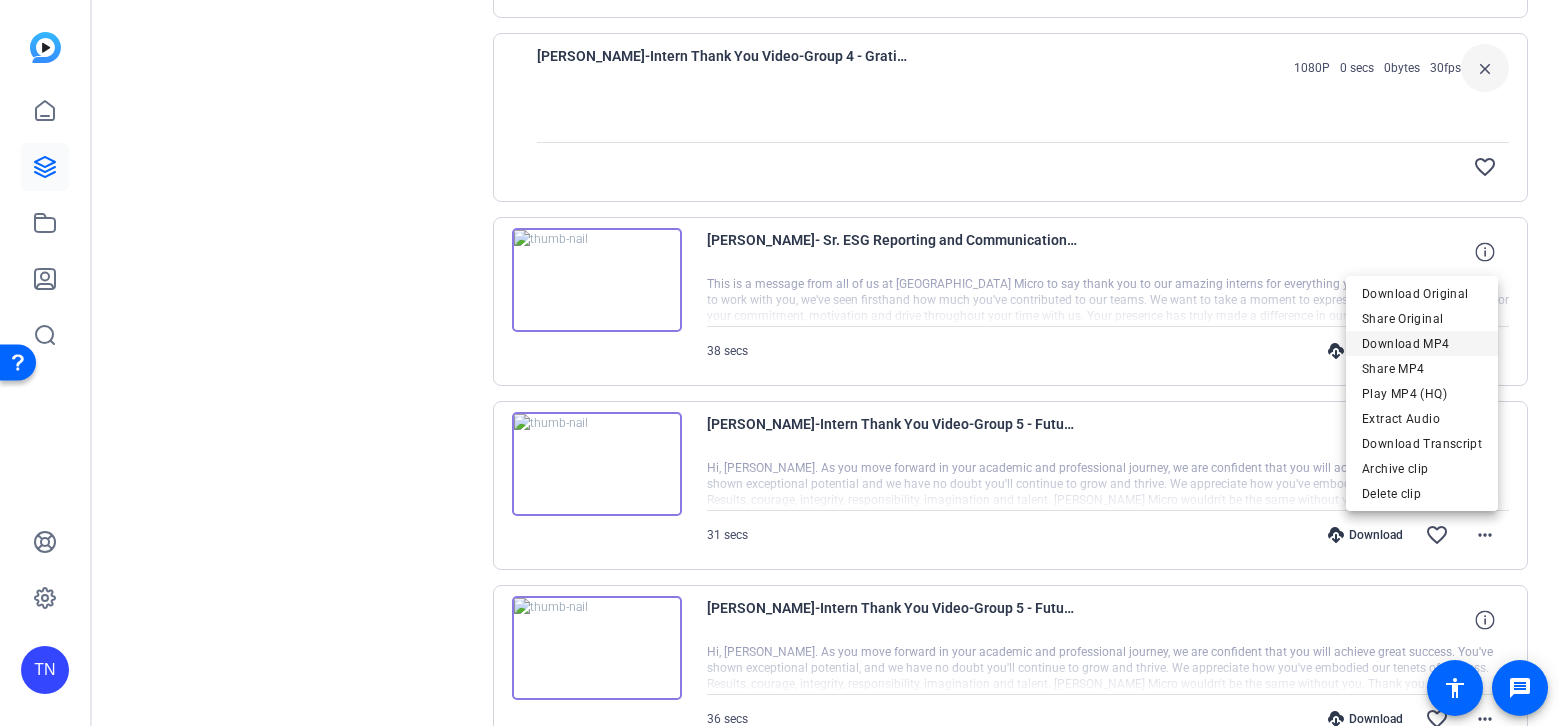 click on "Download MP4" at bounding box center [1422, 344] 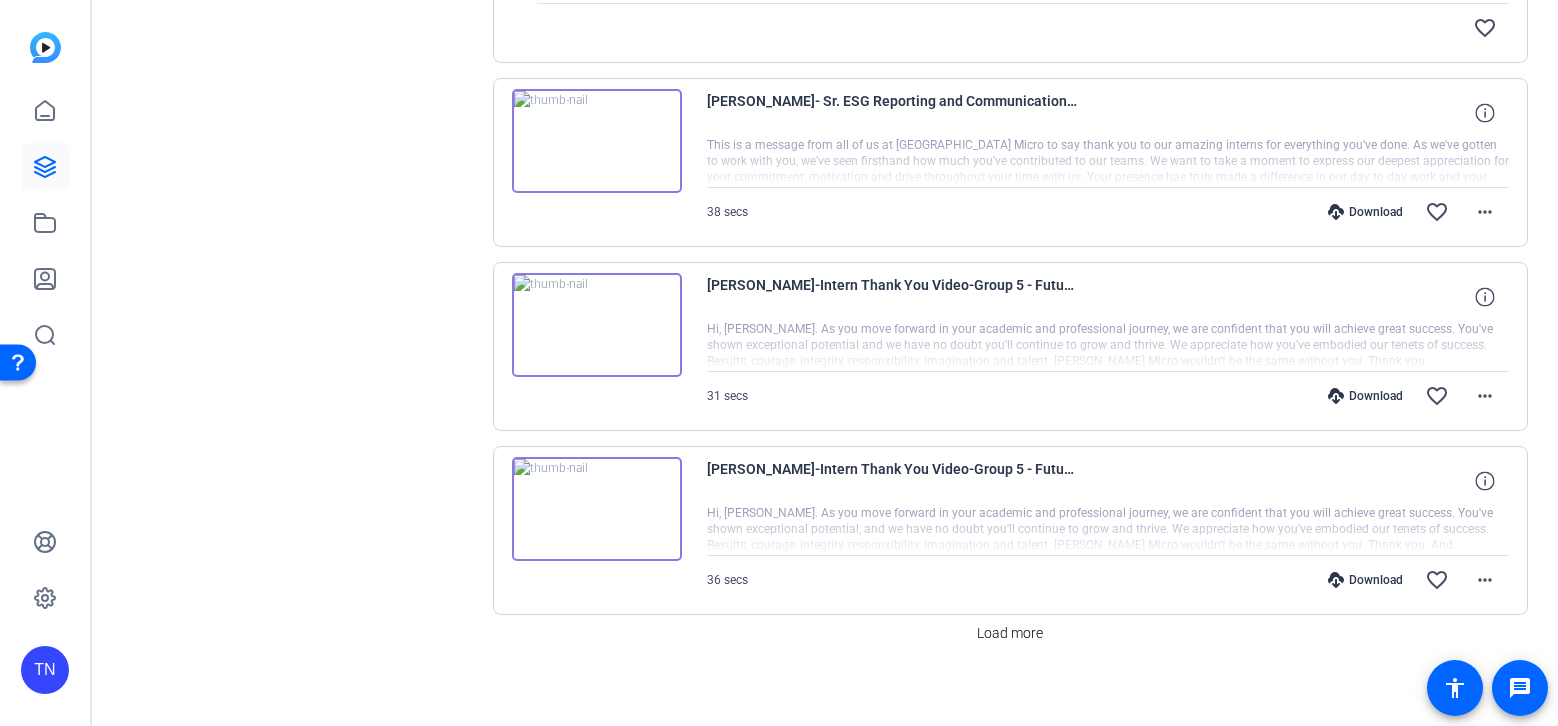 scroll, scrollTop: 5344, scrollLeft: 0, axis: vertical 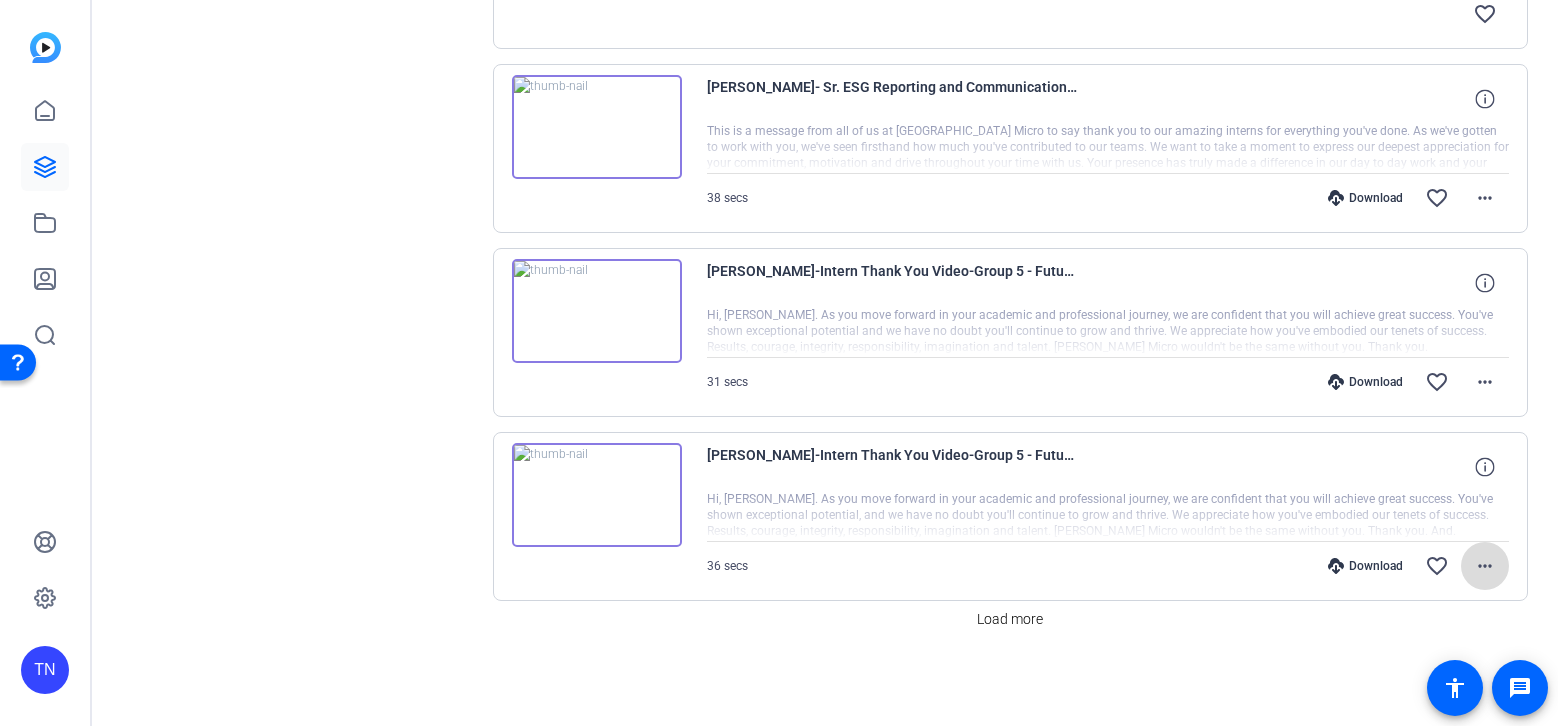 click on "more_horiz" at bounding box center (1485, 566) 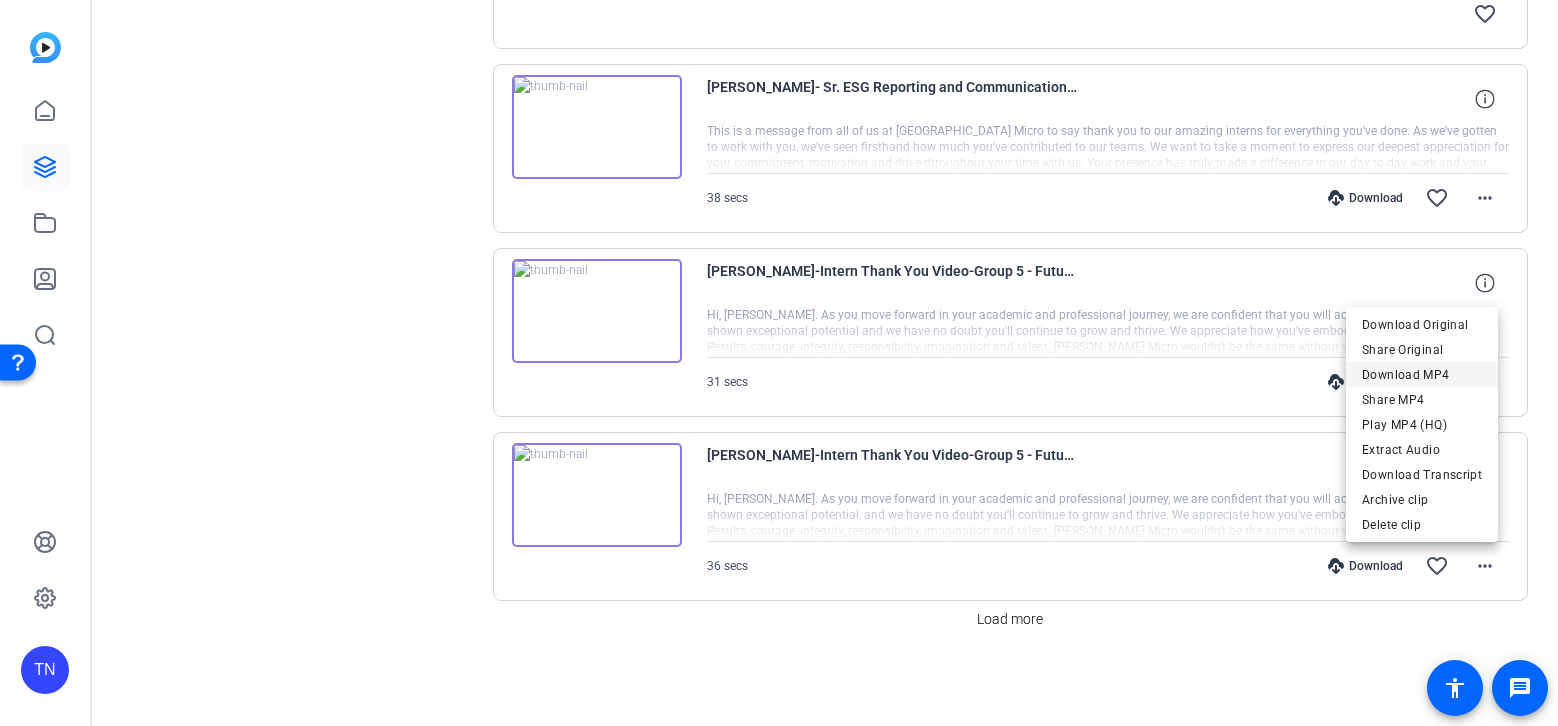 click on "Download MP4" at bounding box center (1422, 375) 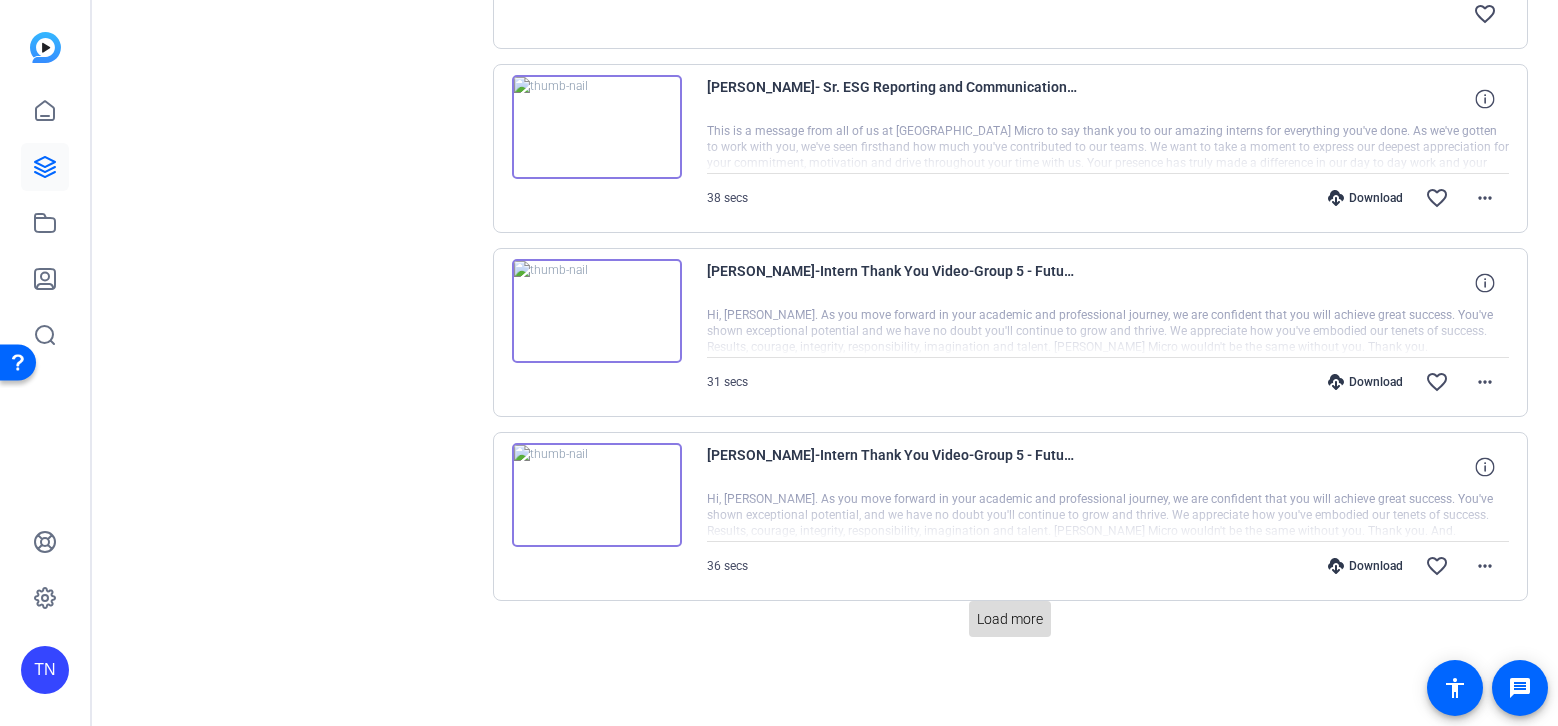 click on "Load more" at bounding box center (1010, 619) 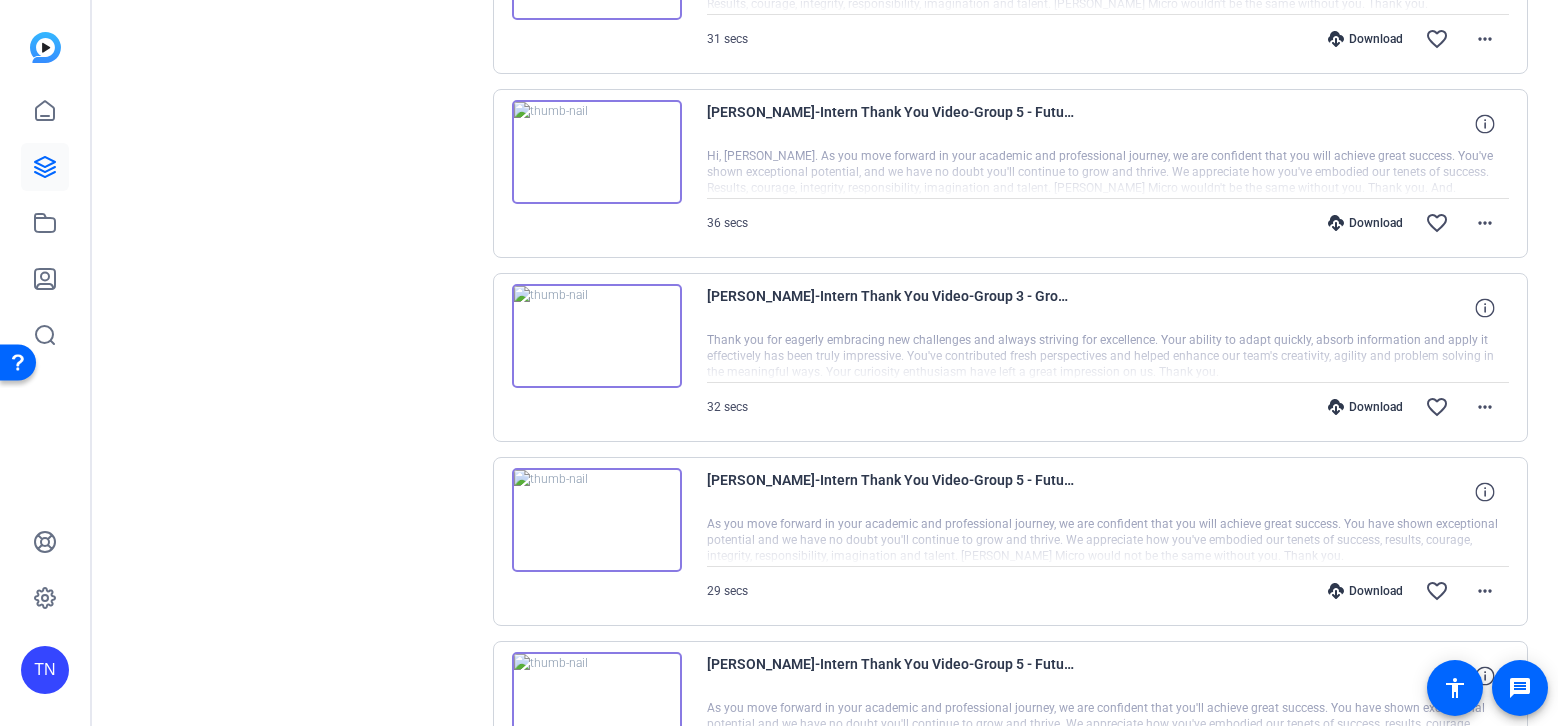 scroll, scrollTop: 5775, scrollLeft: 0, axis: vertical 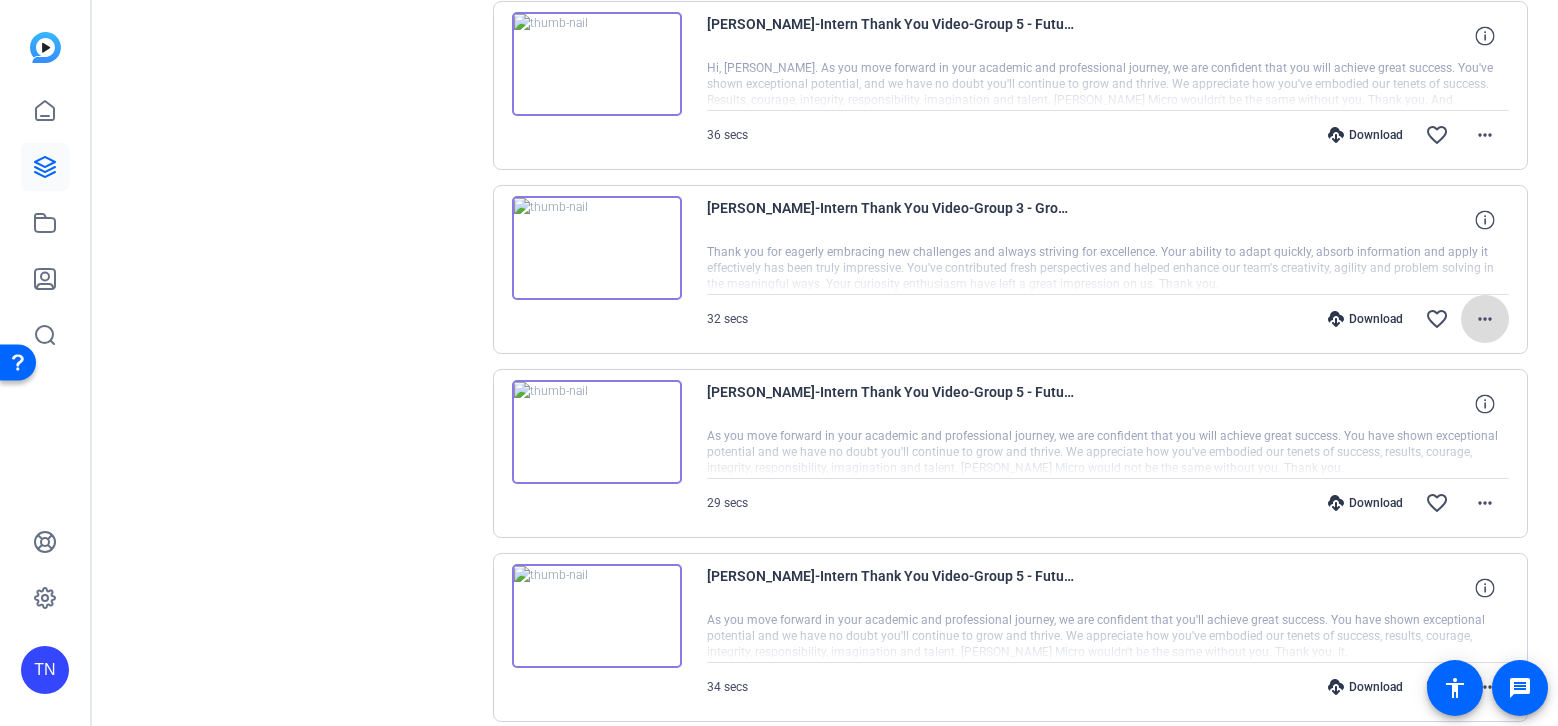 click on "more_horiz" at bounding box center (1485, 319) 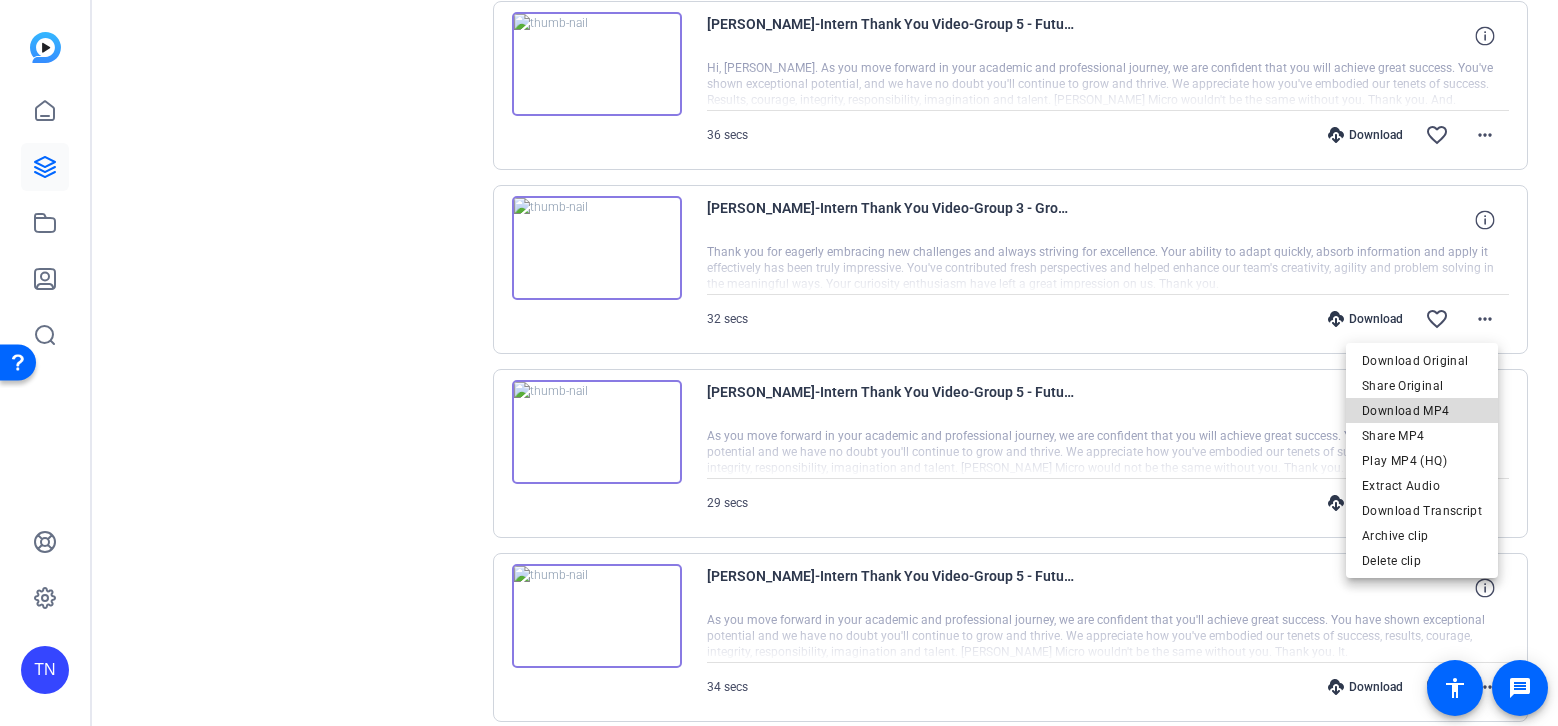 click on "Download MP4" at bounding box center (1422, 411) 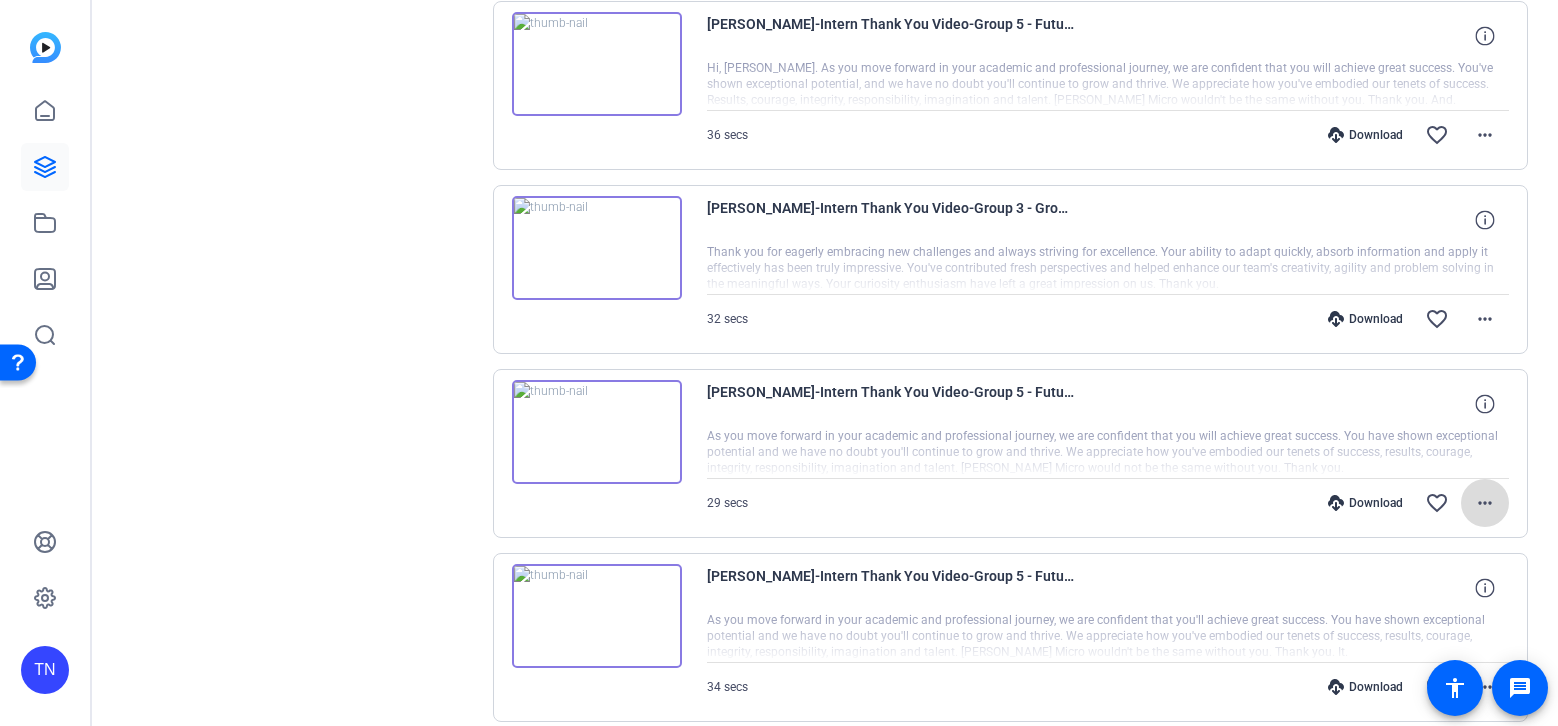 click on "more_horiz" at bounding box center (1485, 503) 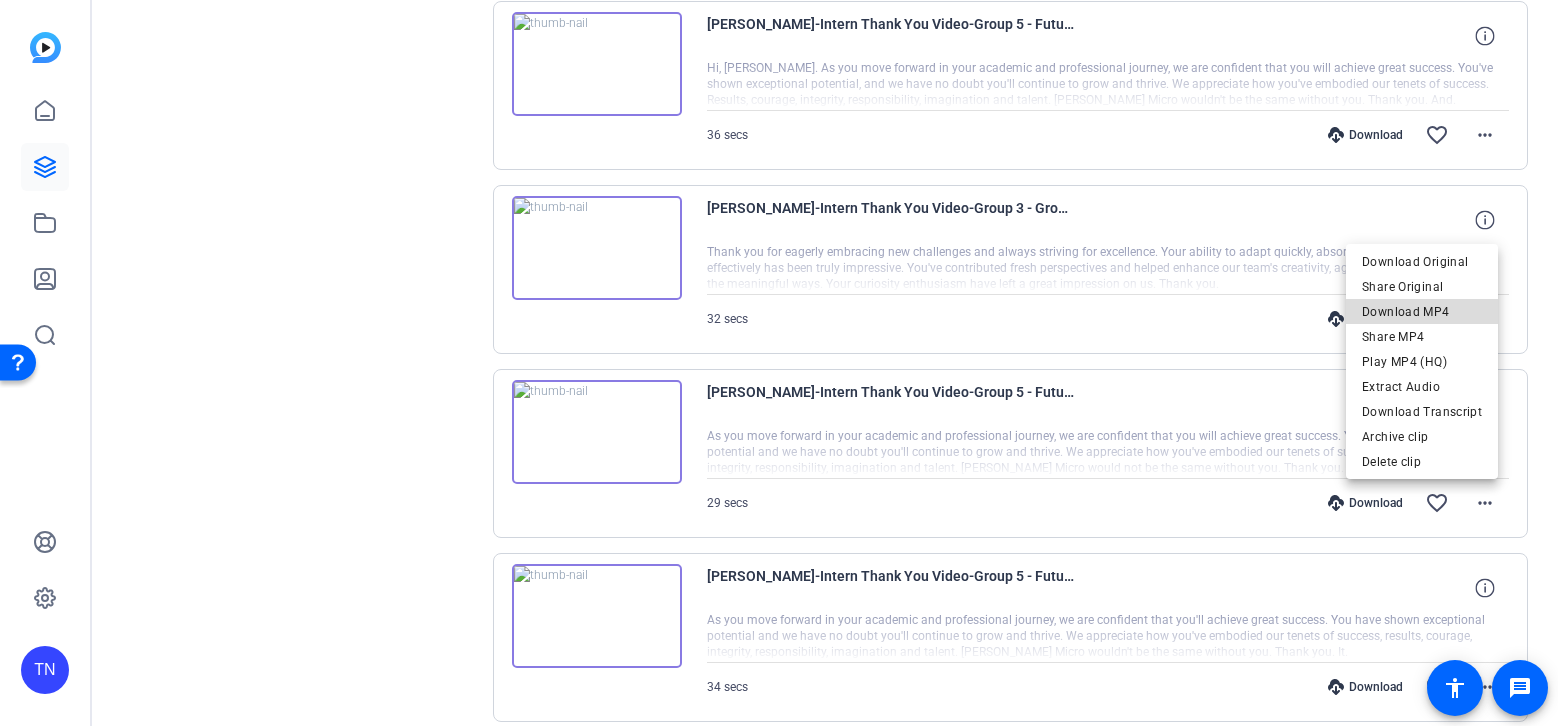 click on "Download MP4" at bounding box center [1422, 312] 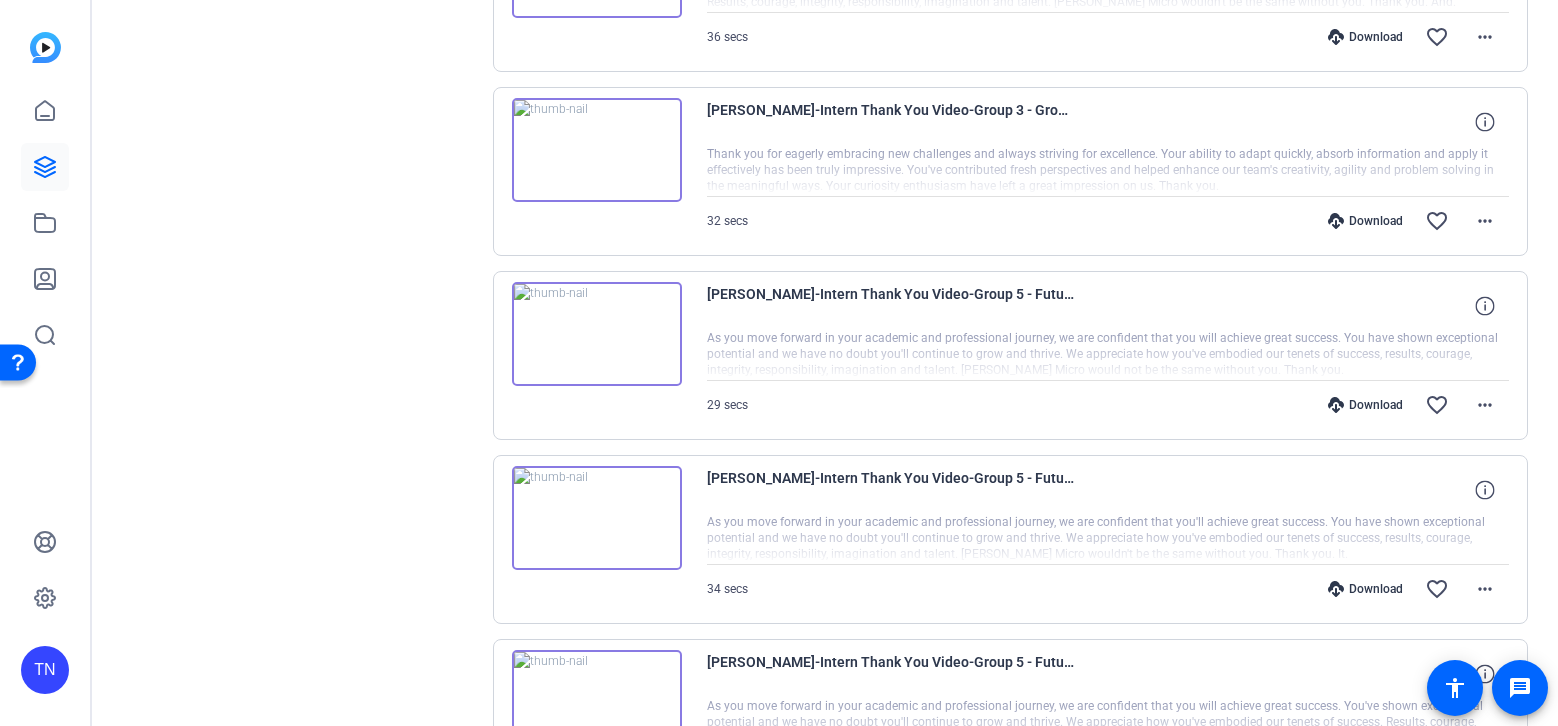 scroll, scrollTop: 6060, scrollLeft: 0, axis: vertical 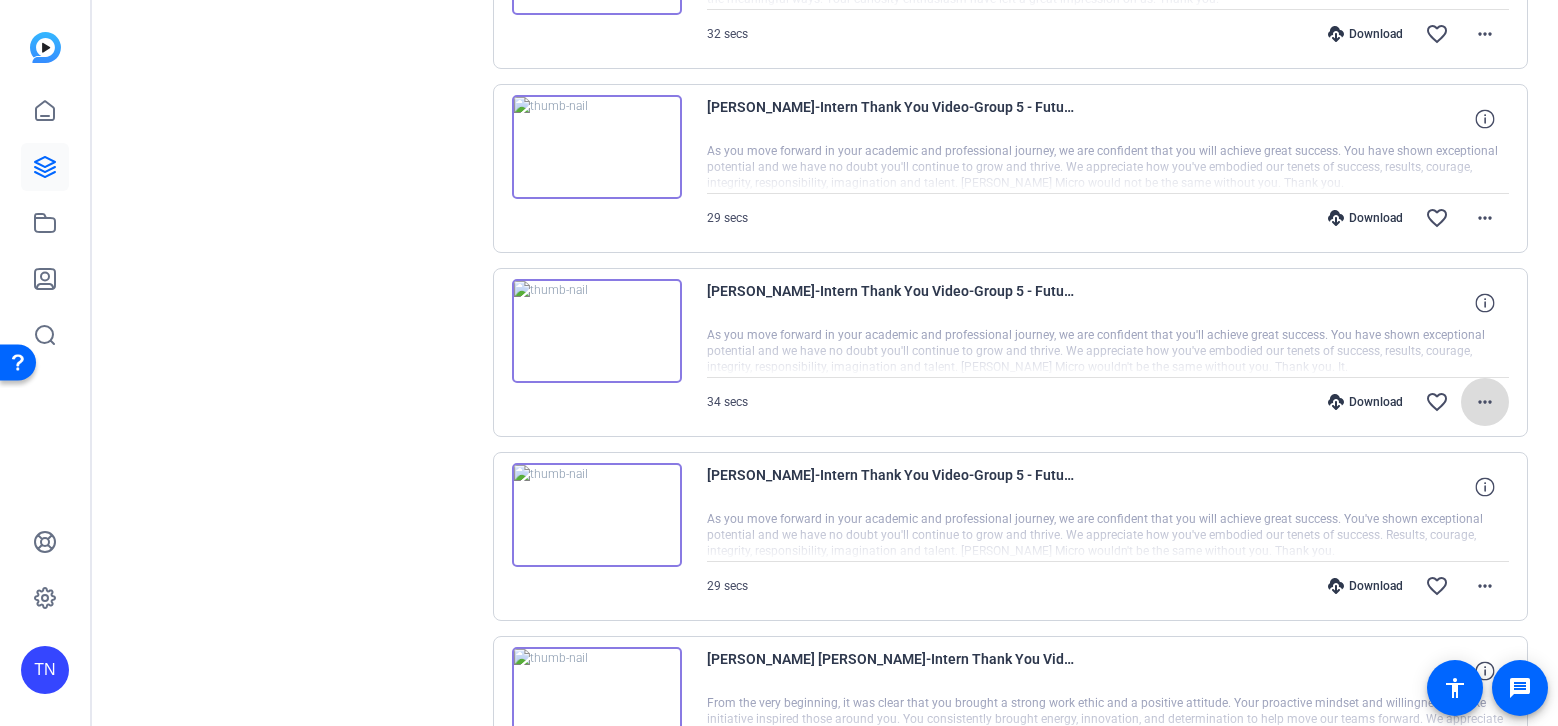 click on "more_horiz" at bounding box center (1485, 402) 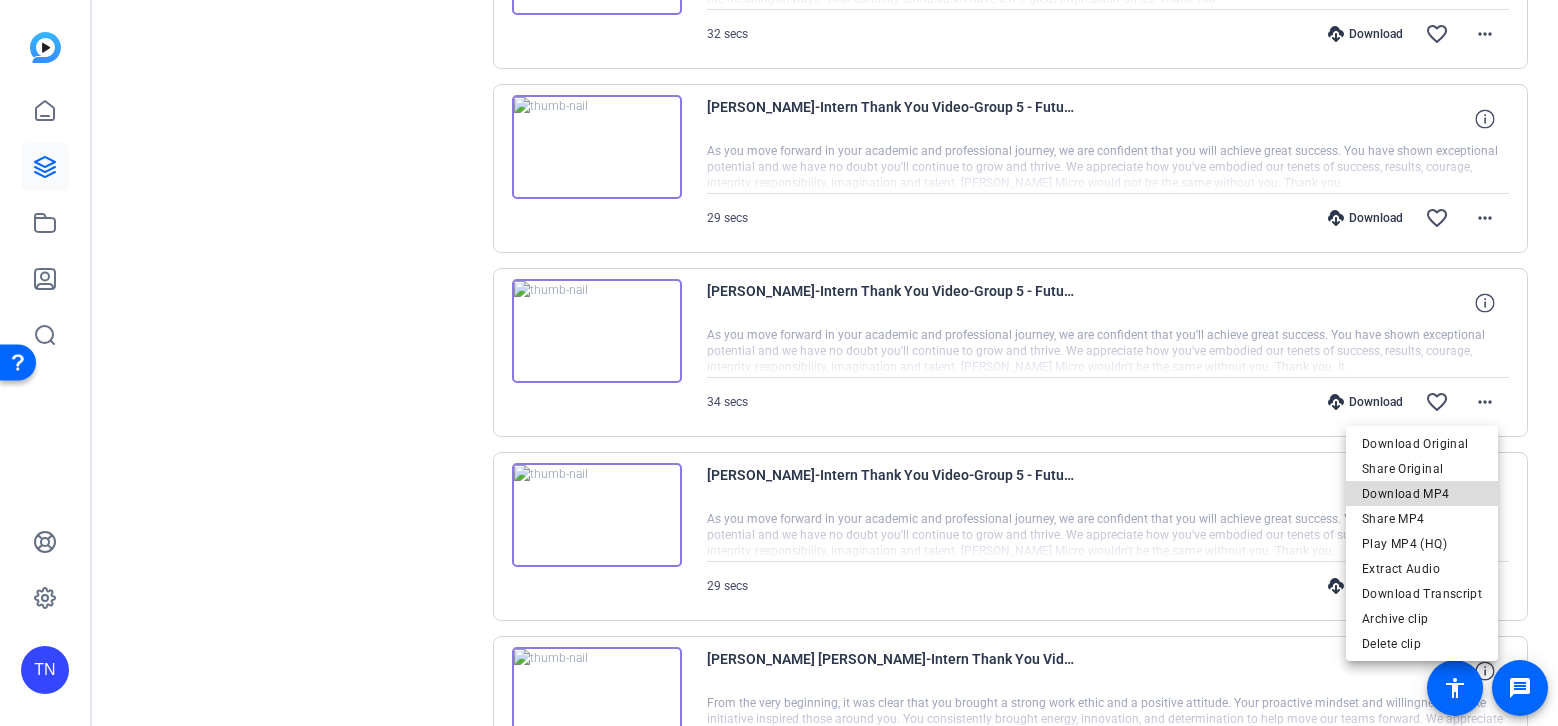 click on "Download MP4" at bounding box center (1422, 494) 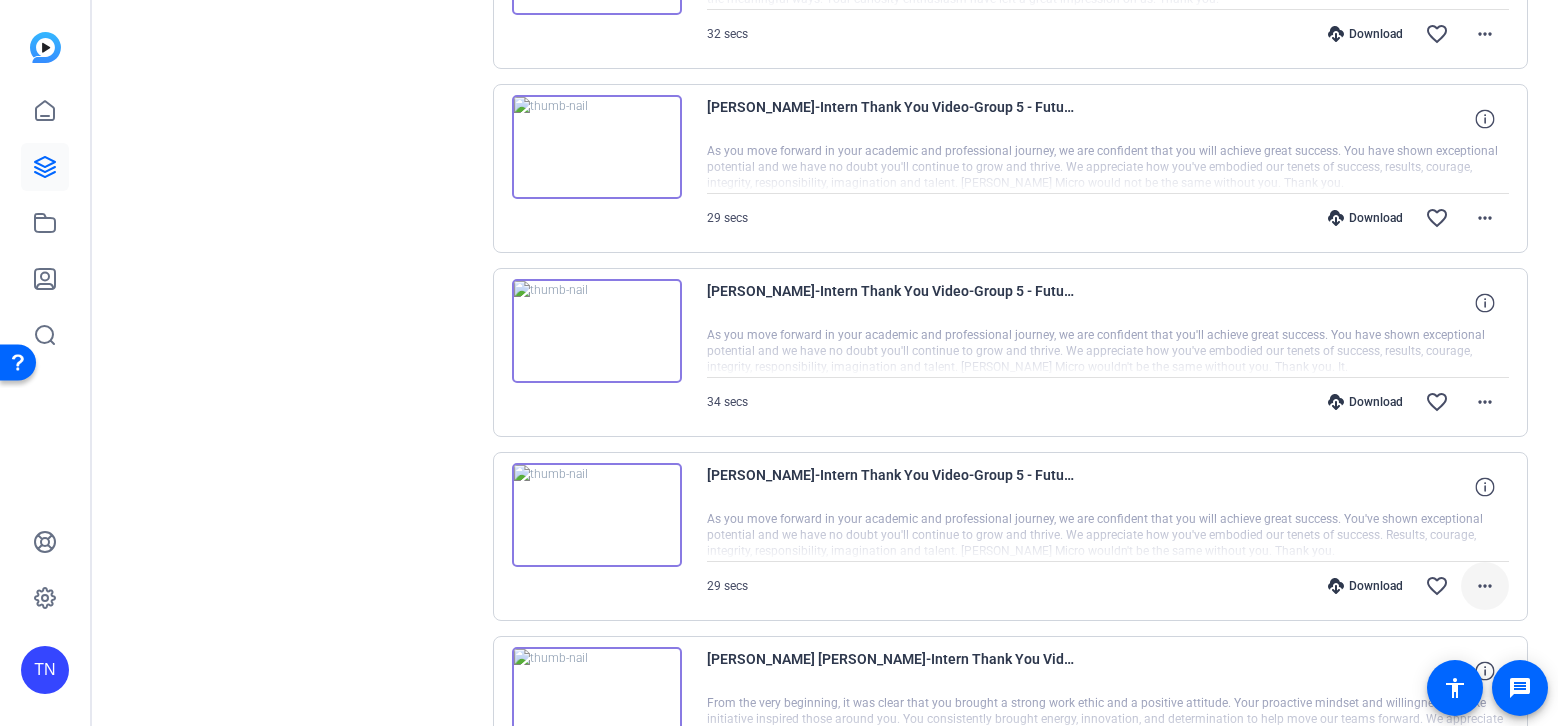 click on "more_horiz" at bounding box center [1485, 586] 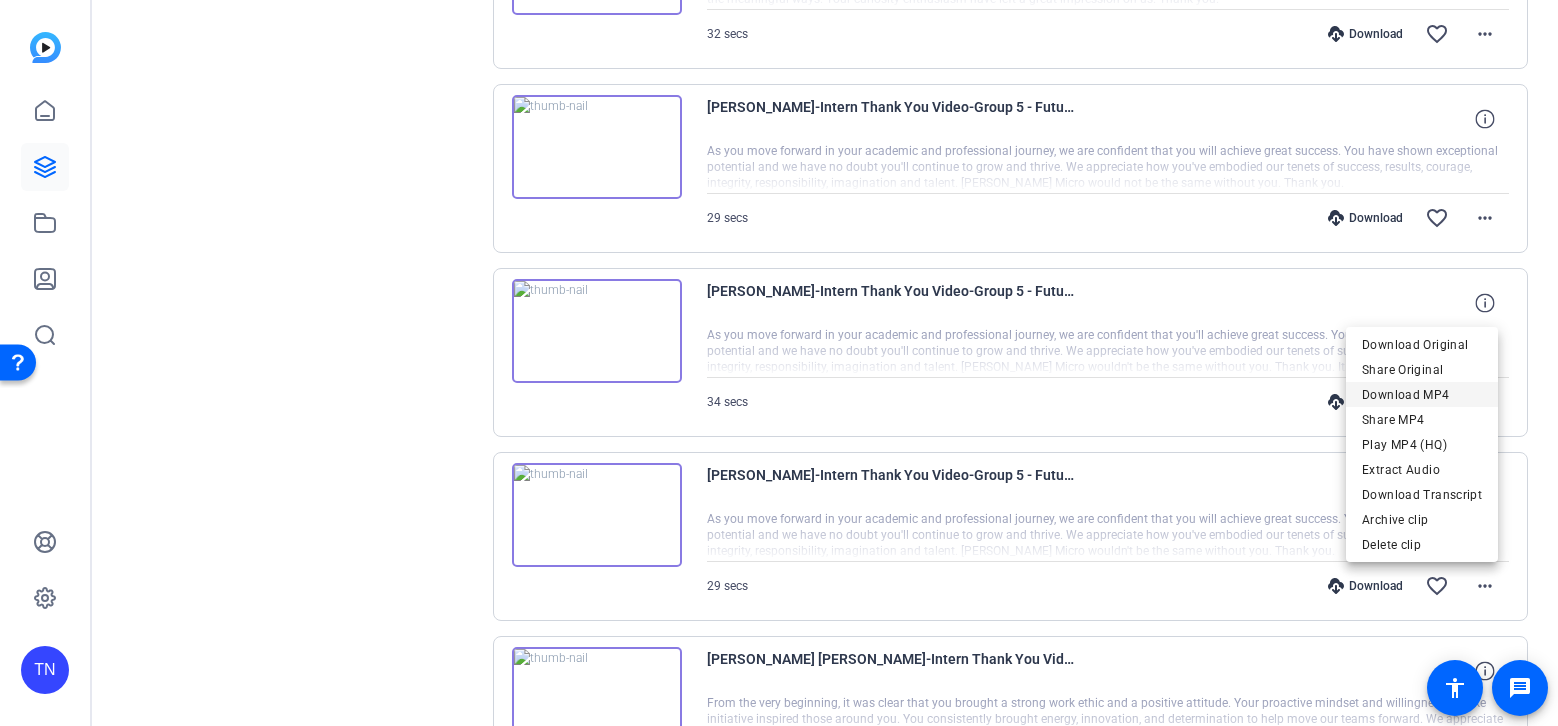 click on "Download MP4" at bounding box center [1422, 395] 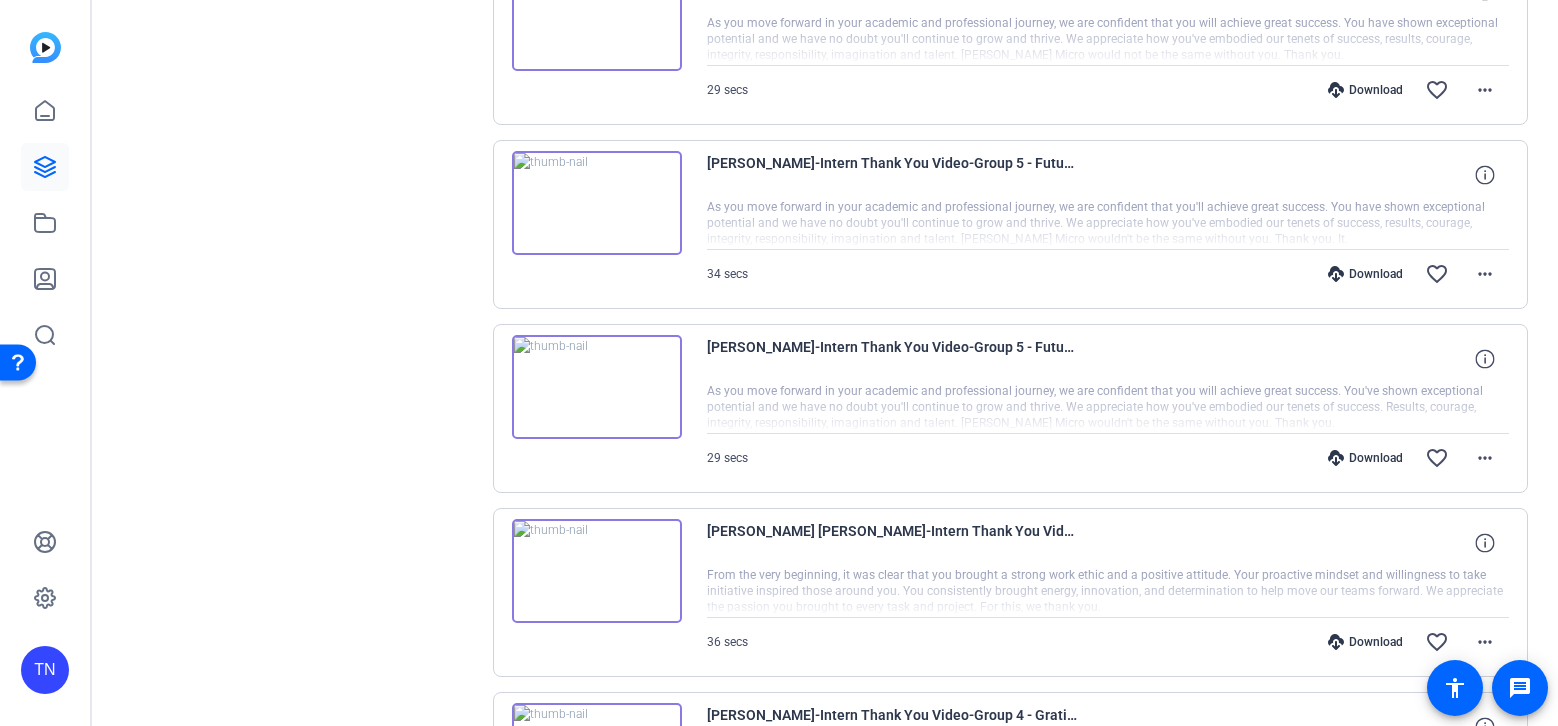 scroll, scrollTop: 6363, scrollLeft: 0, axis: vertical 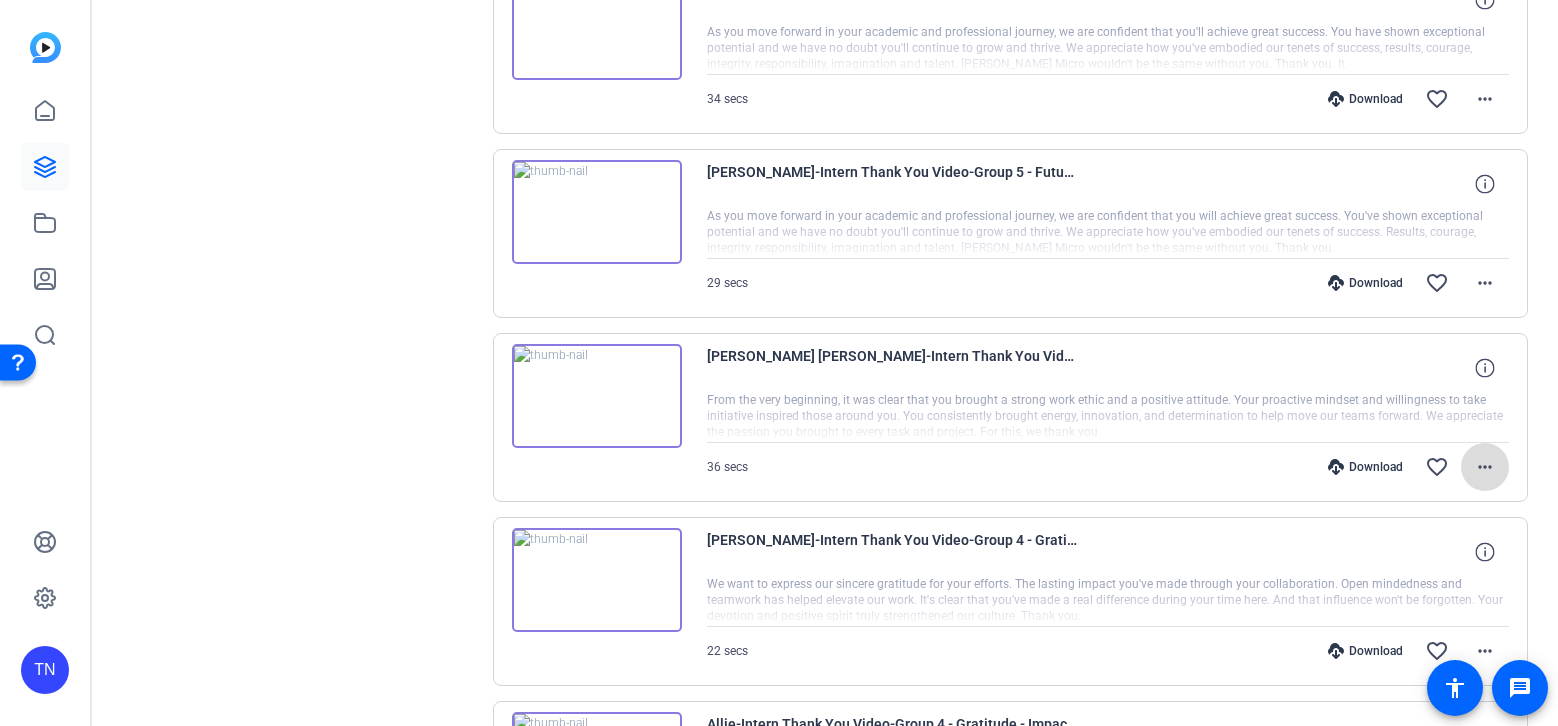 click on "more_horiz" at bounding box center (1485, 467) 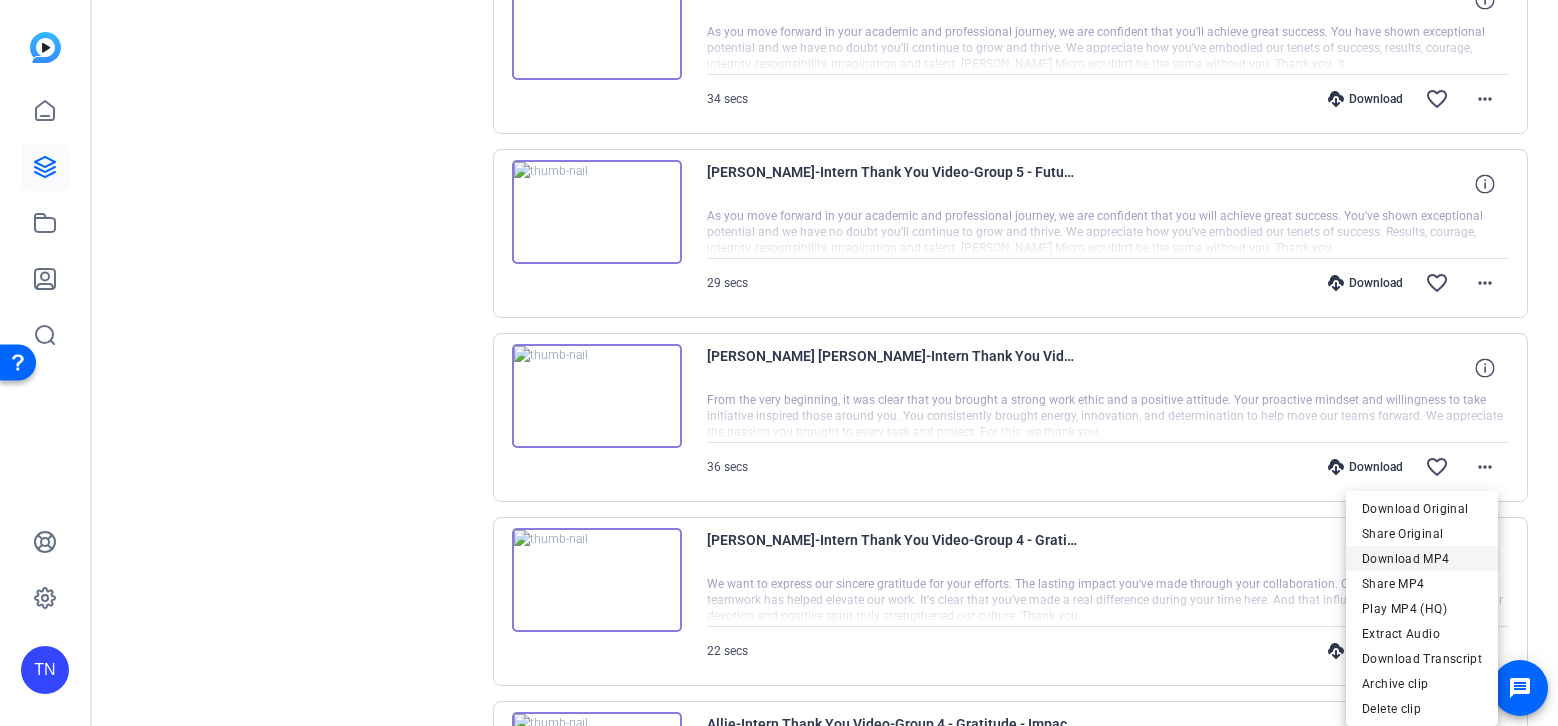 click on "Download MP4" at bounding box center [1422, 559] 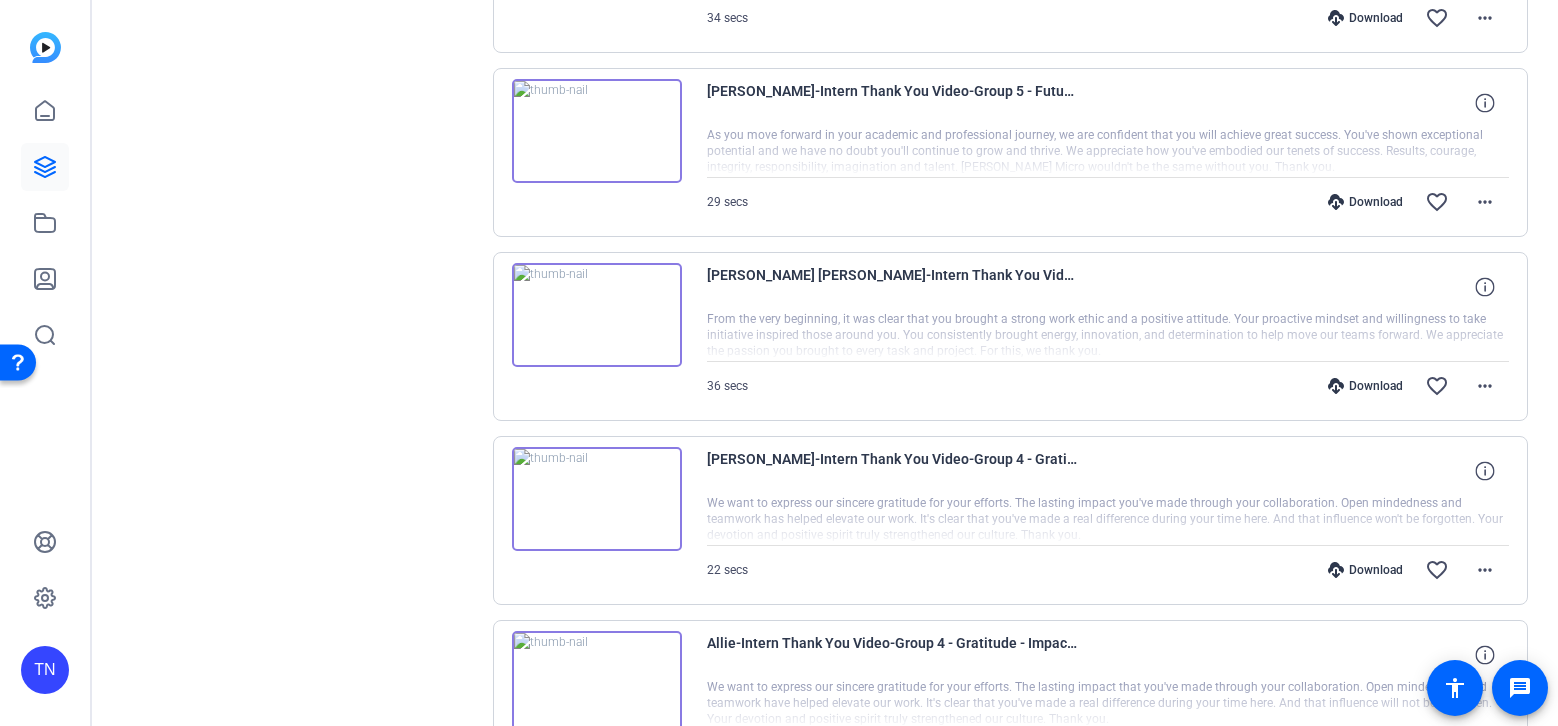 scroll, scrollTop: 6498, scrollLeft: 0, axis: vertical 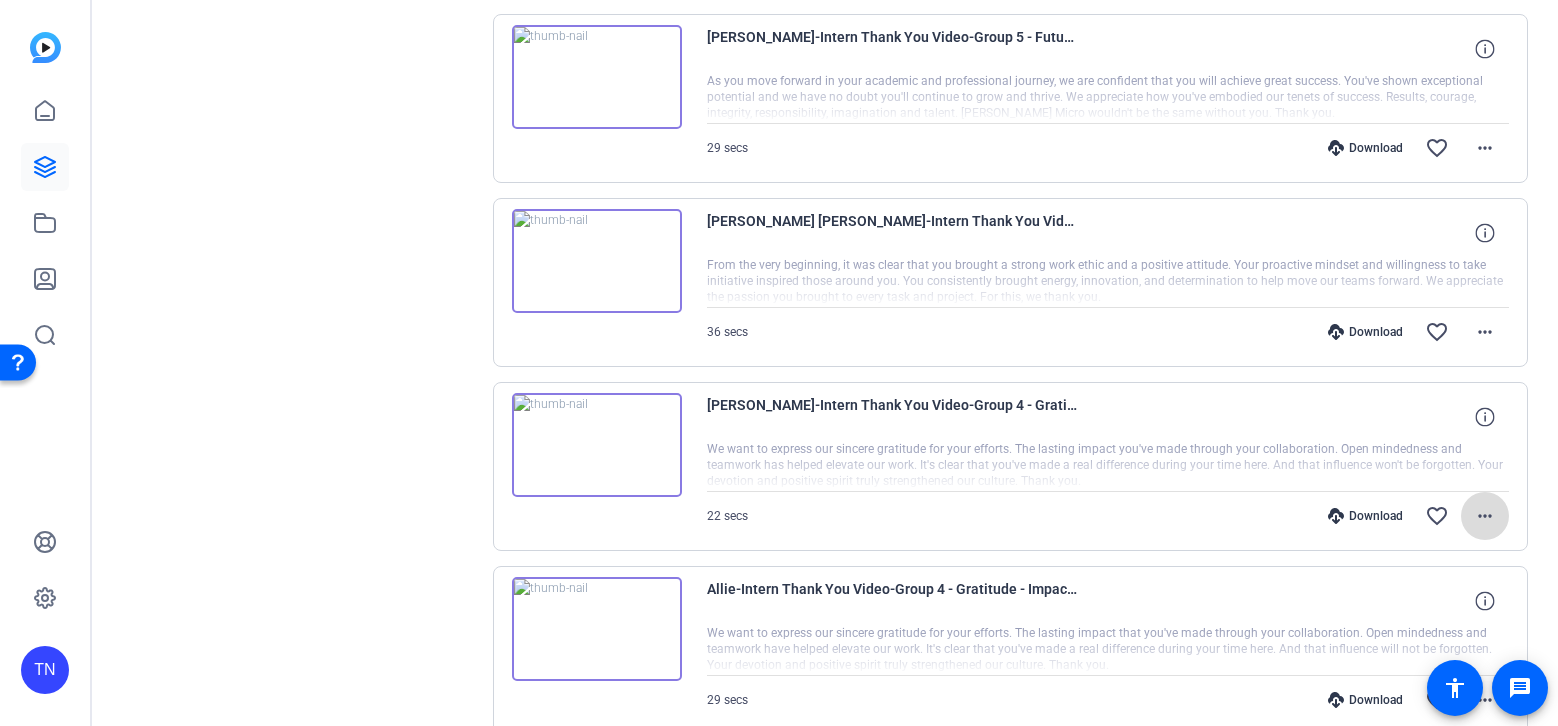 click on "more_horiz" at bounding box center [1485, 516] 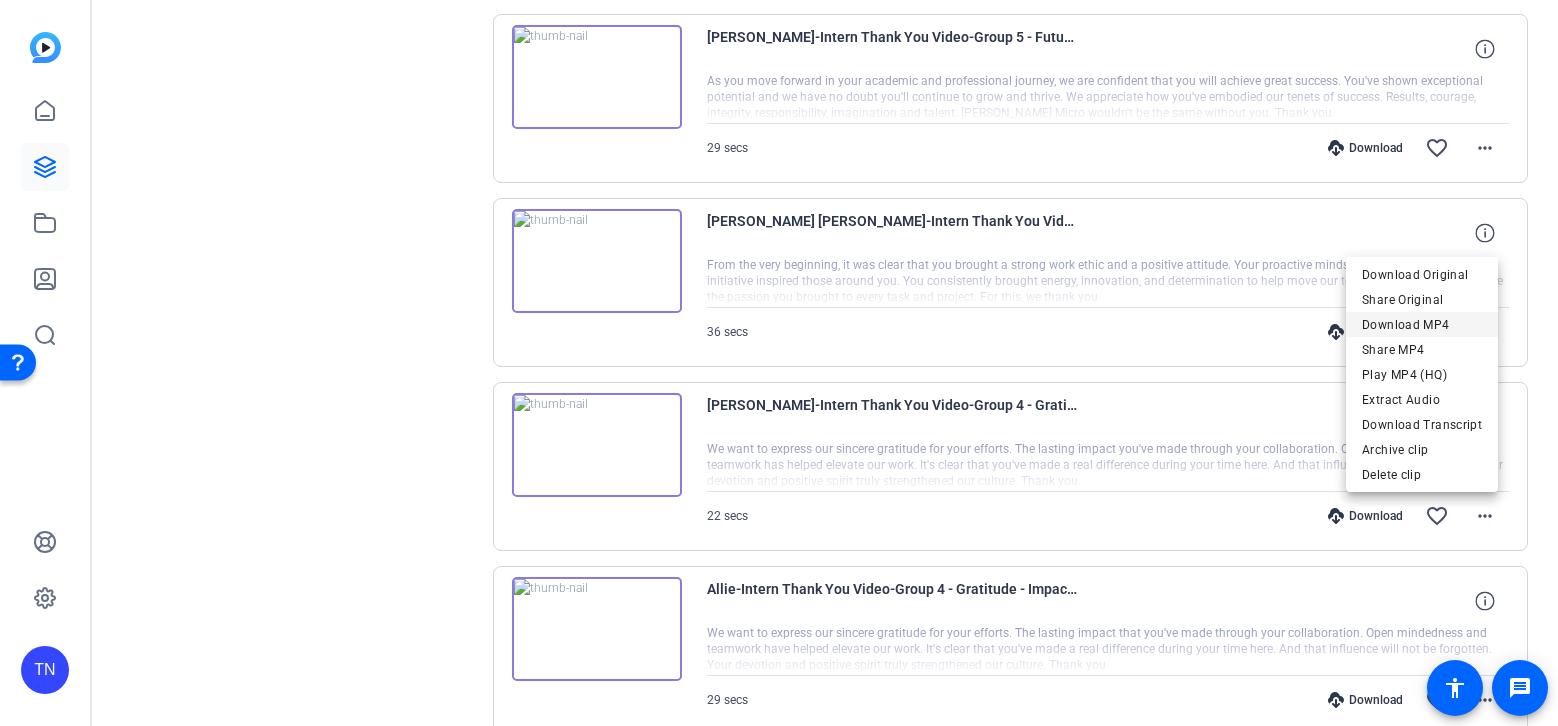 click on "Download MP4" at bounding box center (1422, 325) 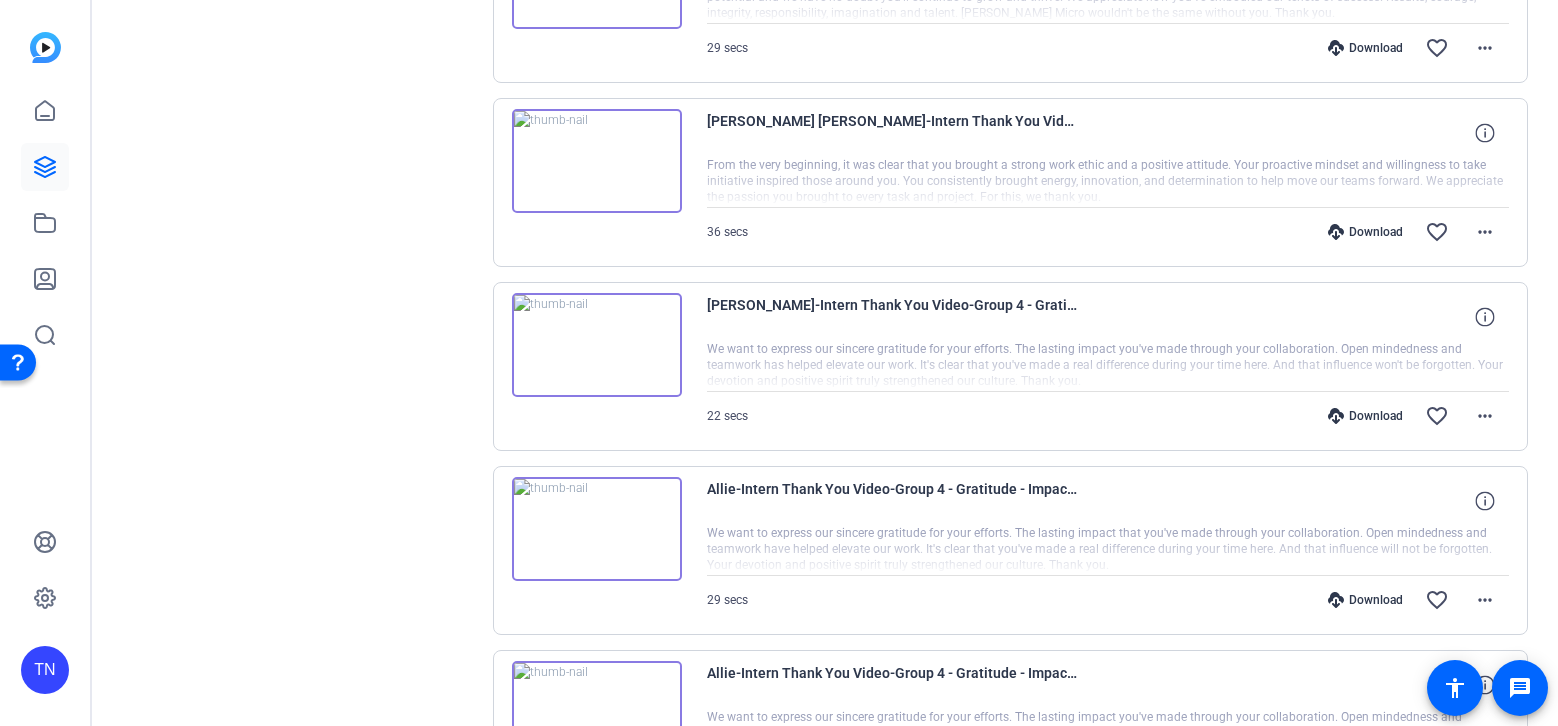 scroll, scrollTop: 6695, scrollLeft: 0, axis: vertical 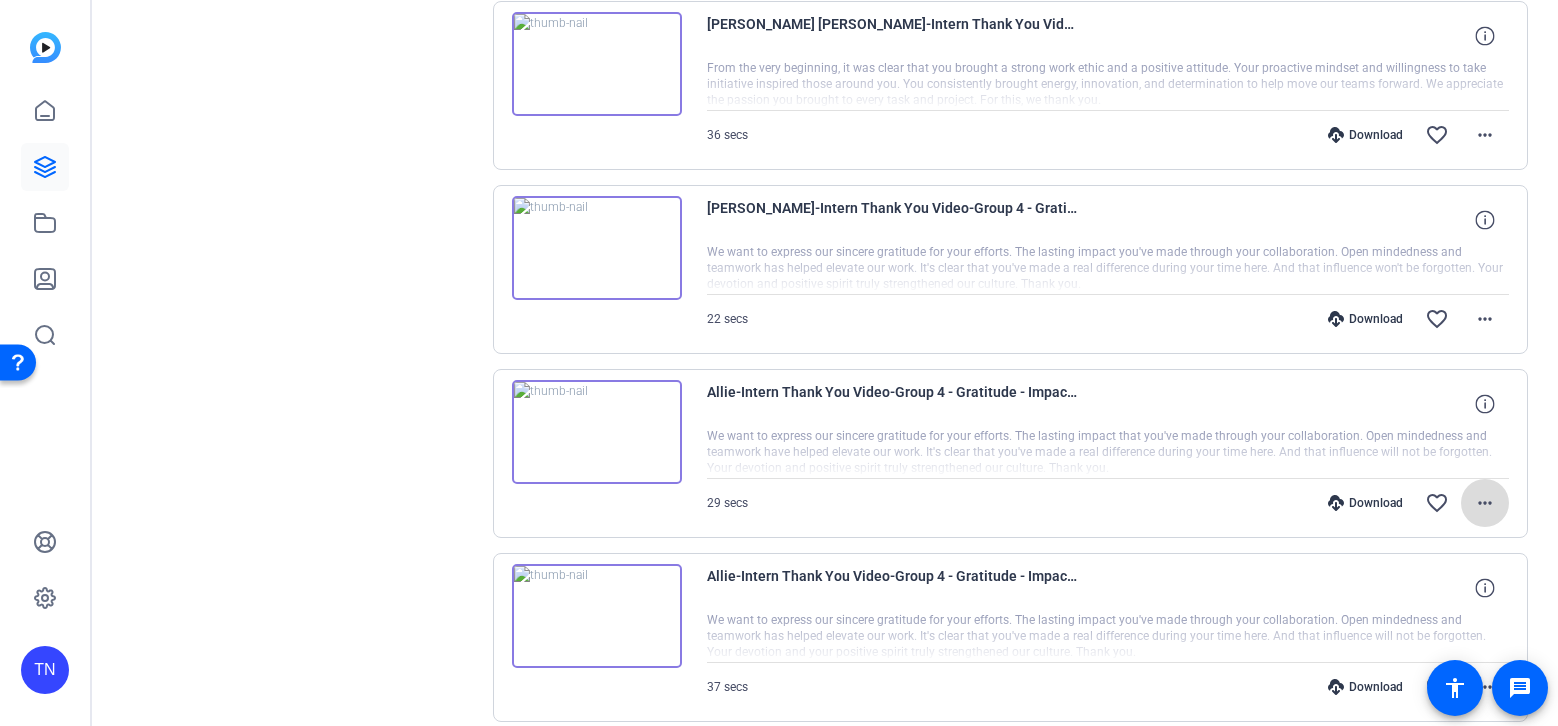 click on "more_horiz" at bounding box center (1485, 503) 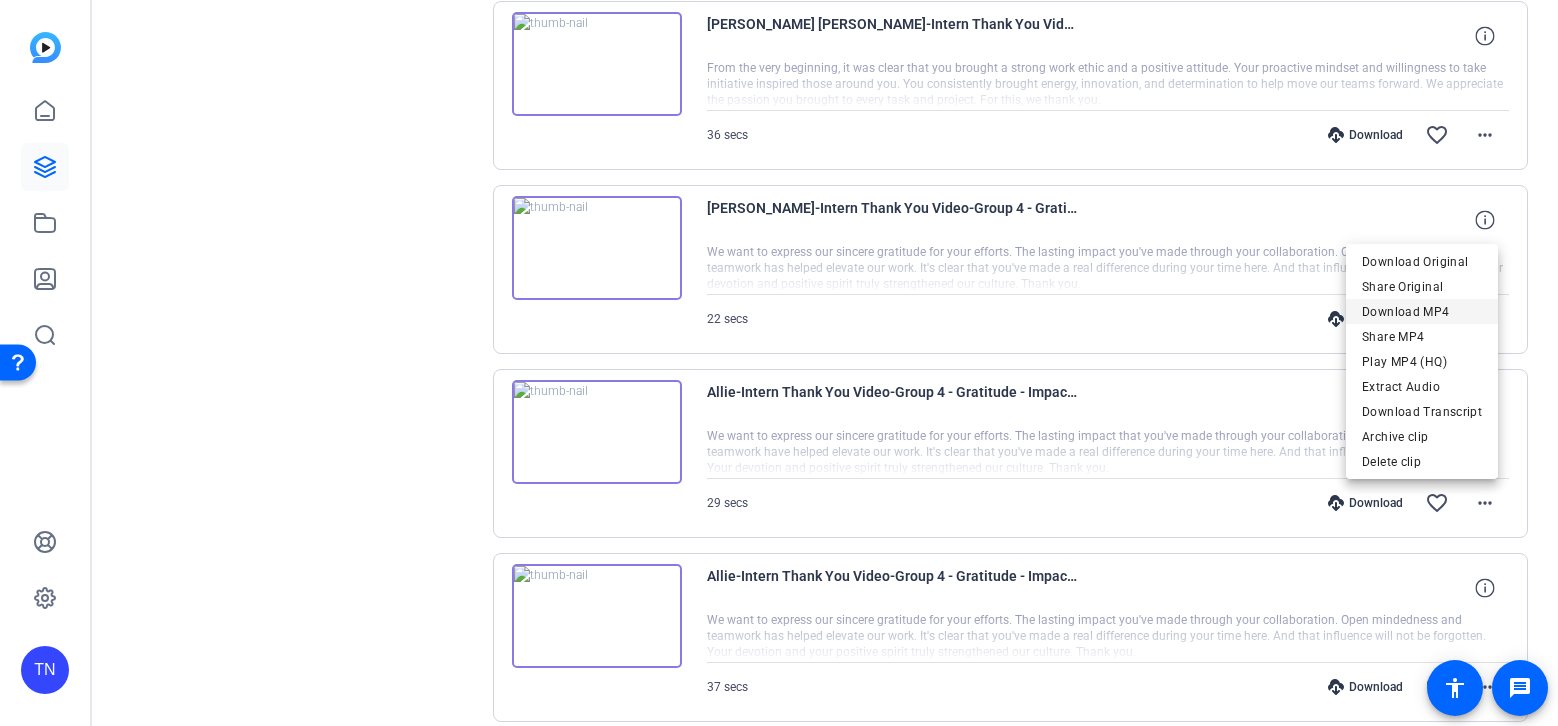 click on "Download MP4" at bounding box center (1422, 312) 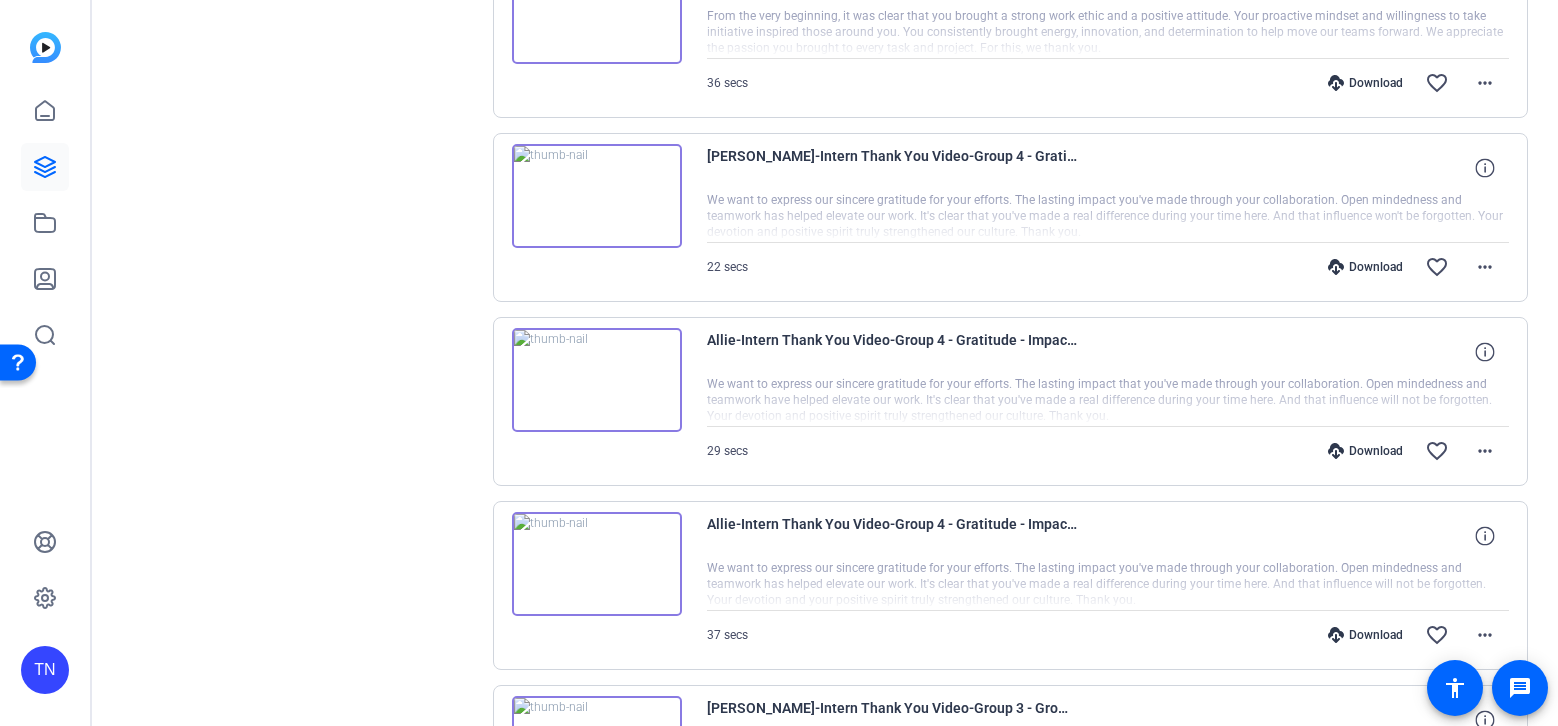 scroll, scrollTop: 6853, scrollLeft: 0, axis: vertical 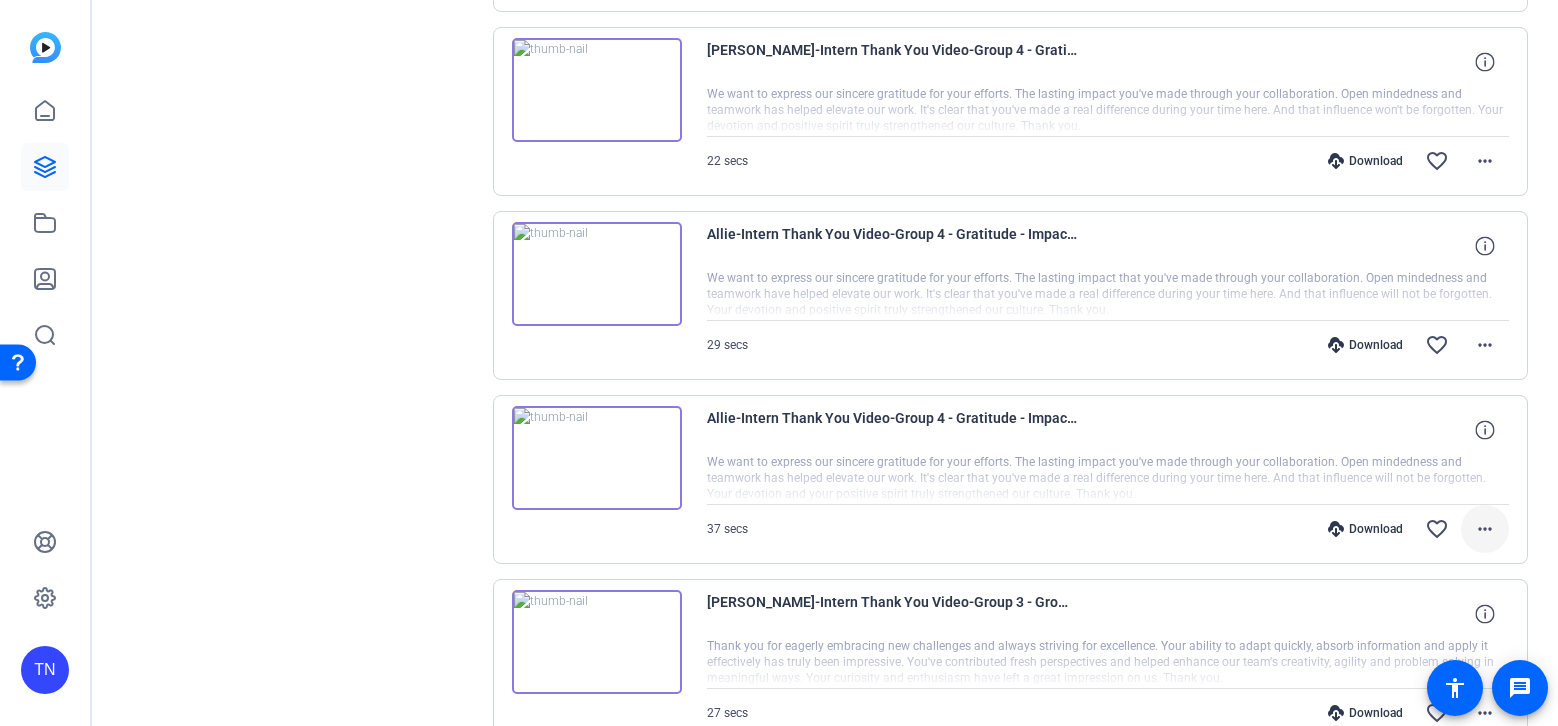 click on "more_horiz" at bounding box center [1485, 529] 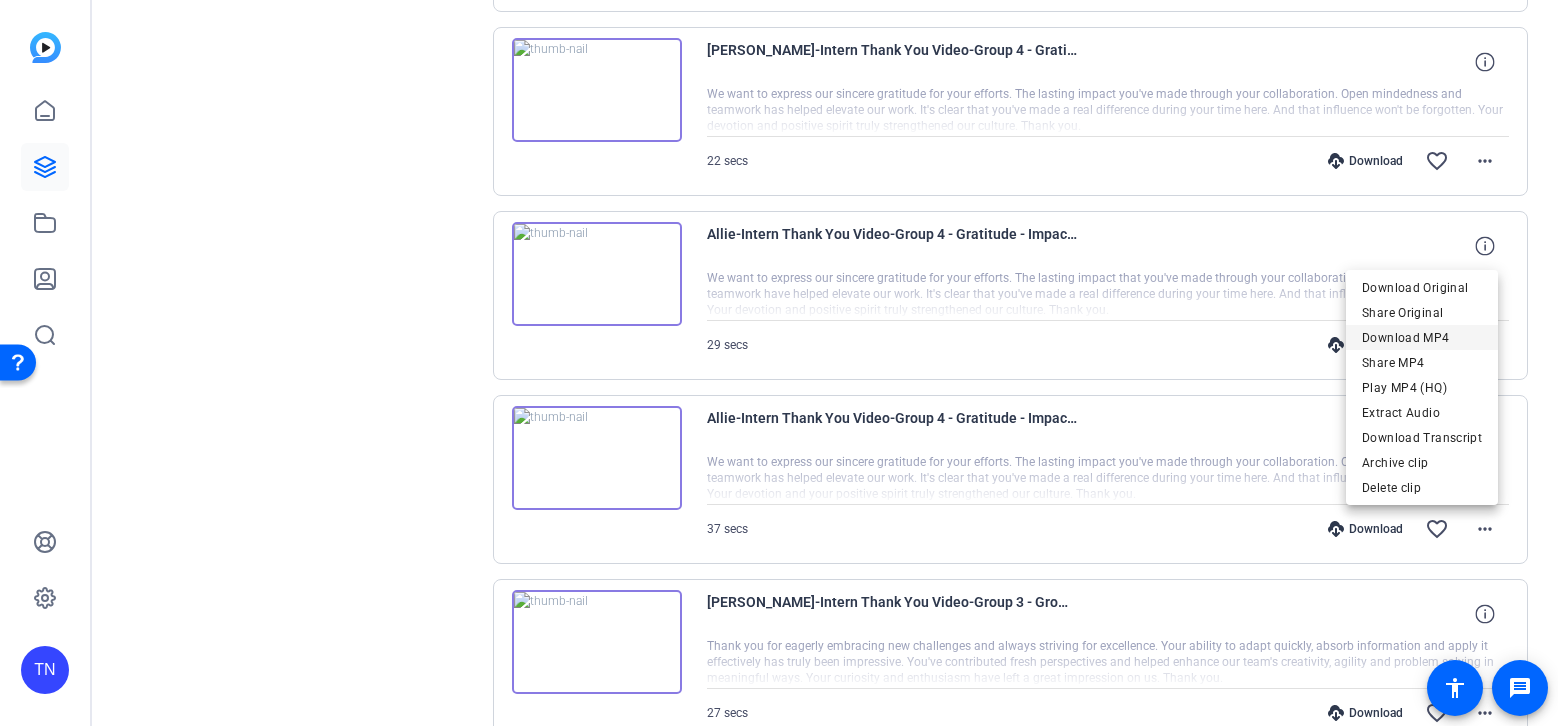 click on "Download MP4" at bounding box center [1422, 338] 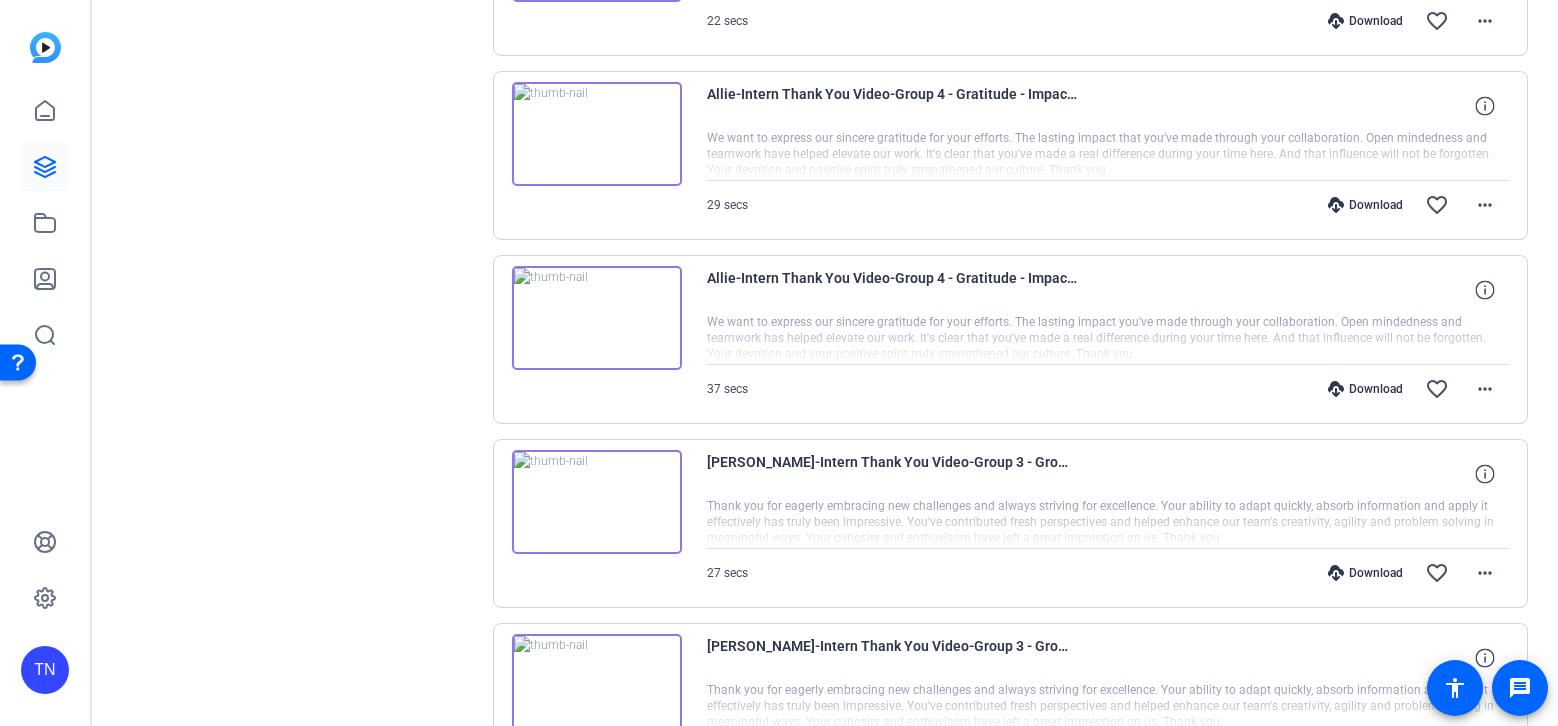 scroll, scrollTop: 6996, scrollLeft: 0, axis: vertical 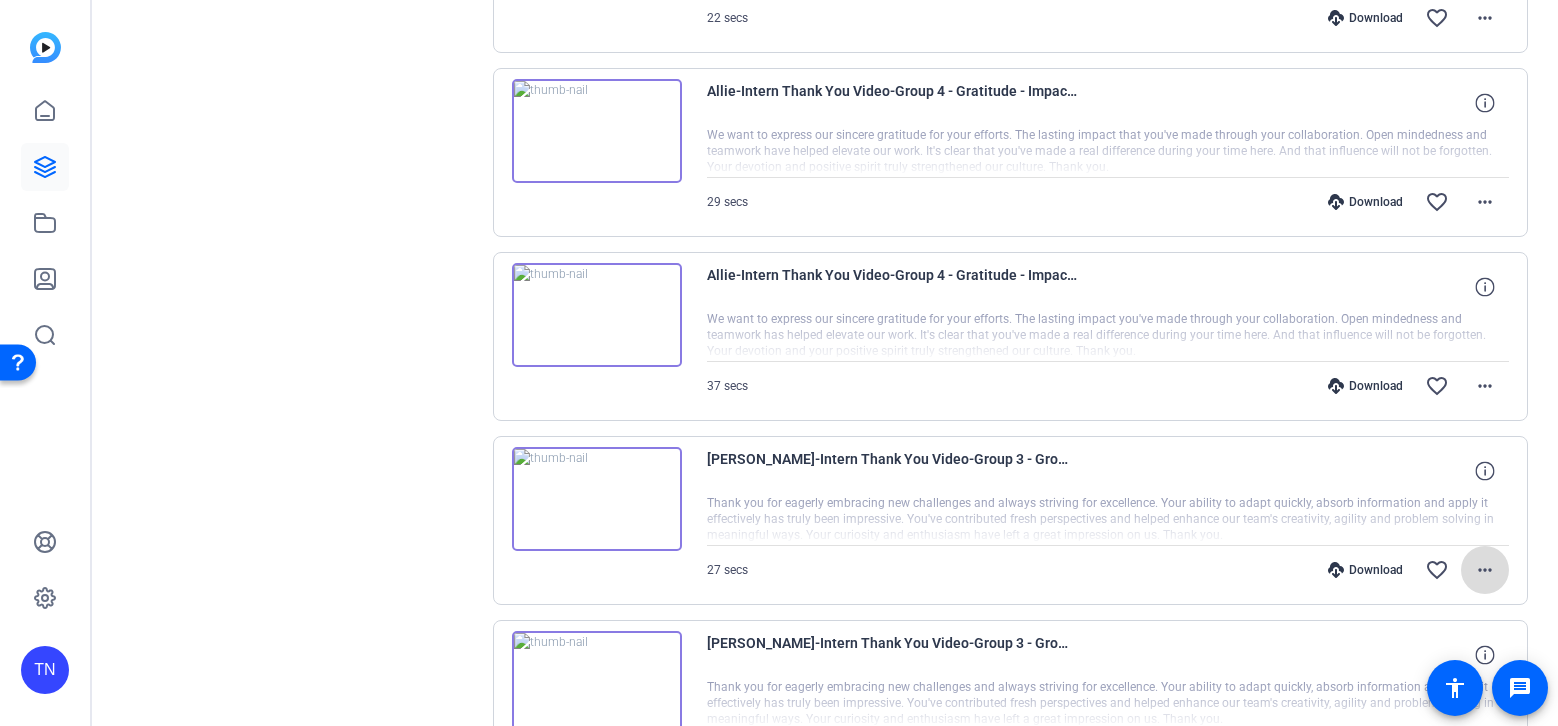 click on "more_horiz" at bounding box center (1485, 570) 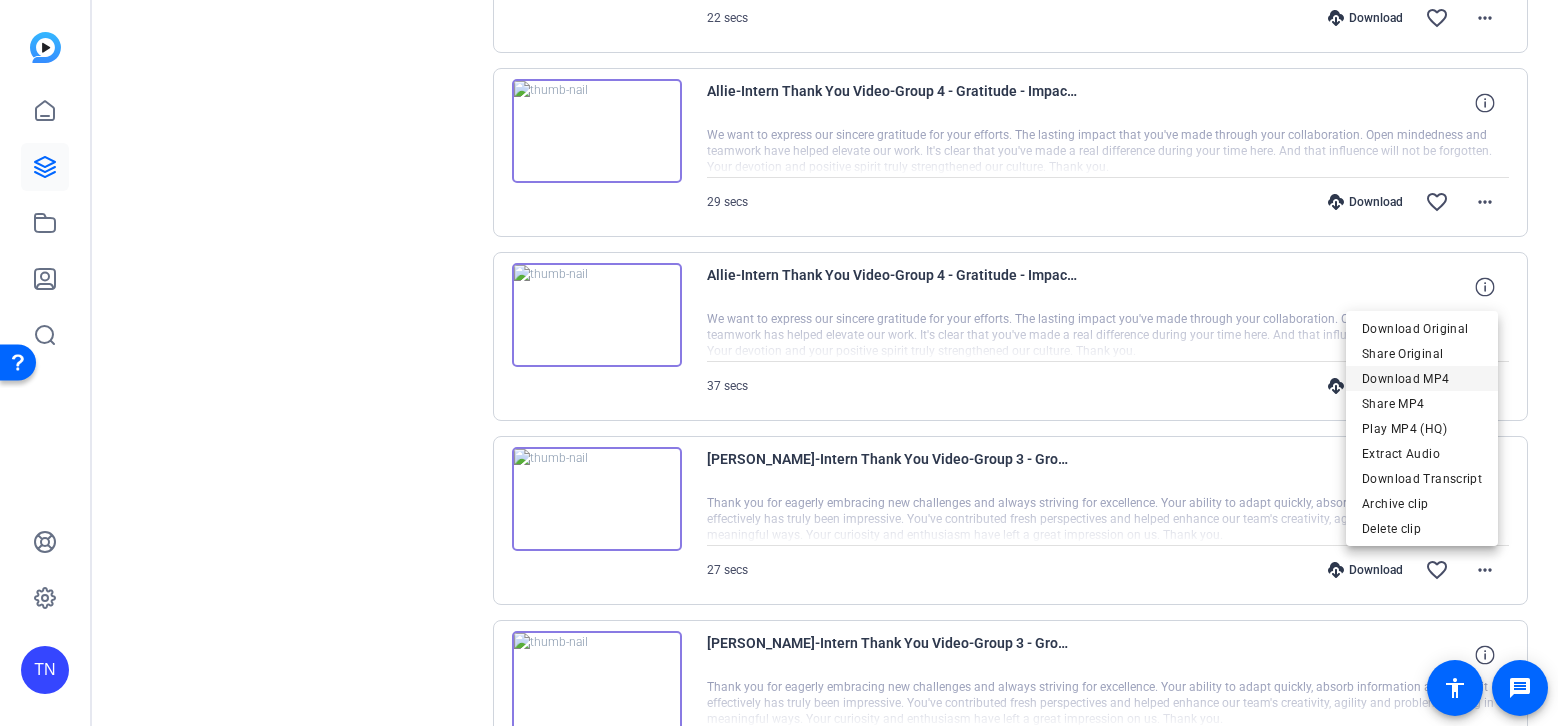 click on "Download MP4" at bounding box center (1422, 379) 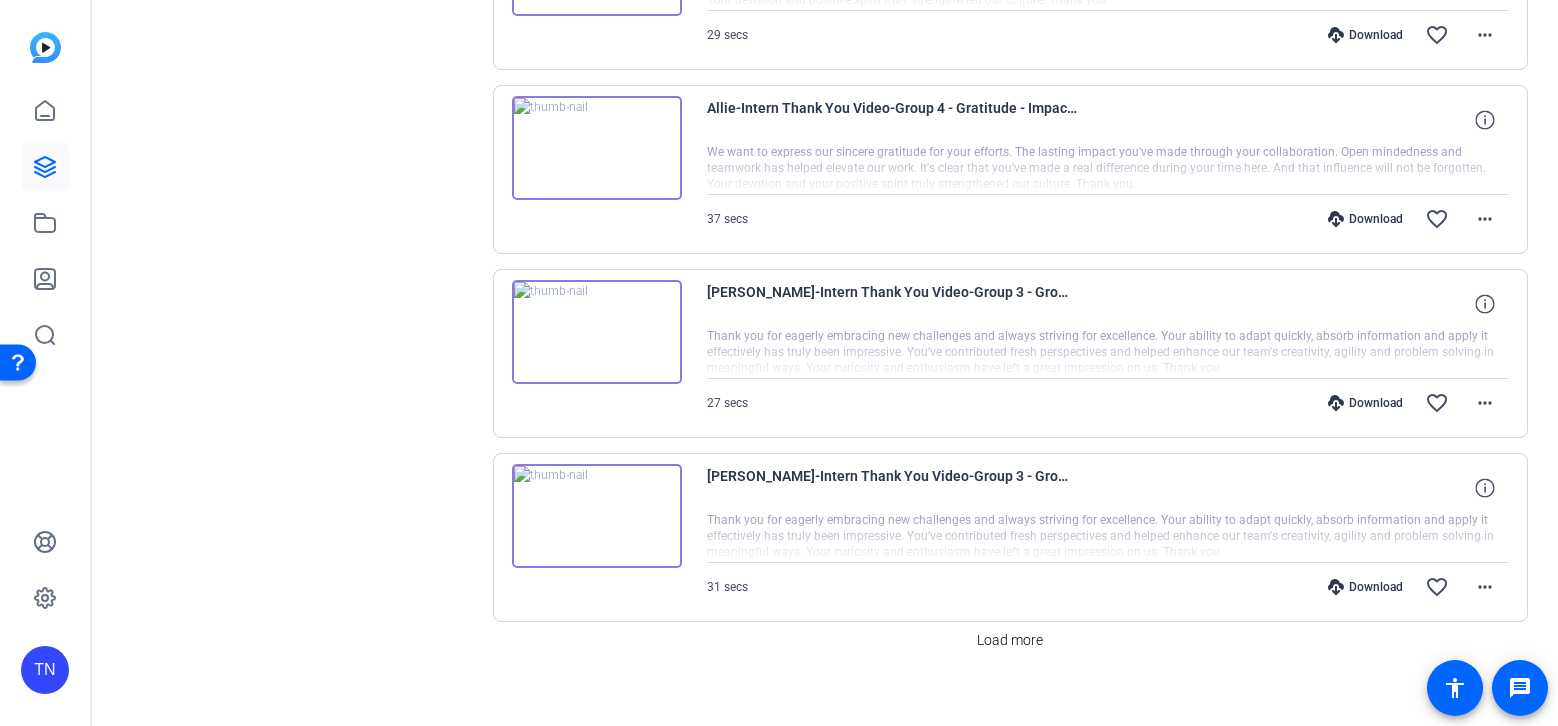scroll, scrollTop: 7184, scrollLeft: 0, axis: vertical 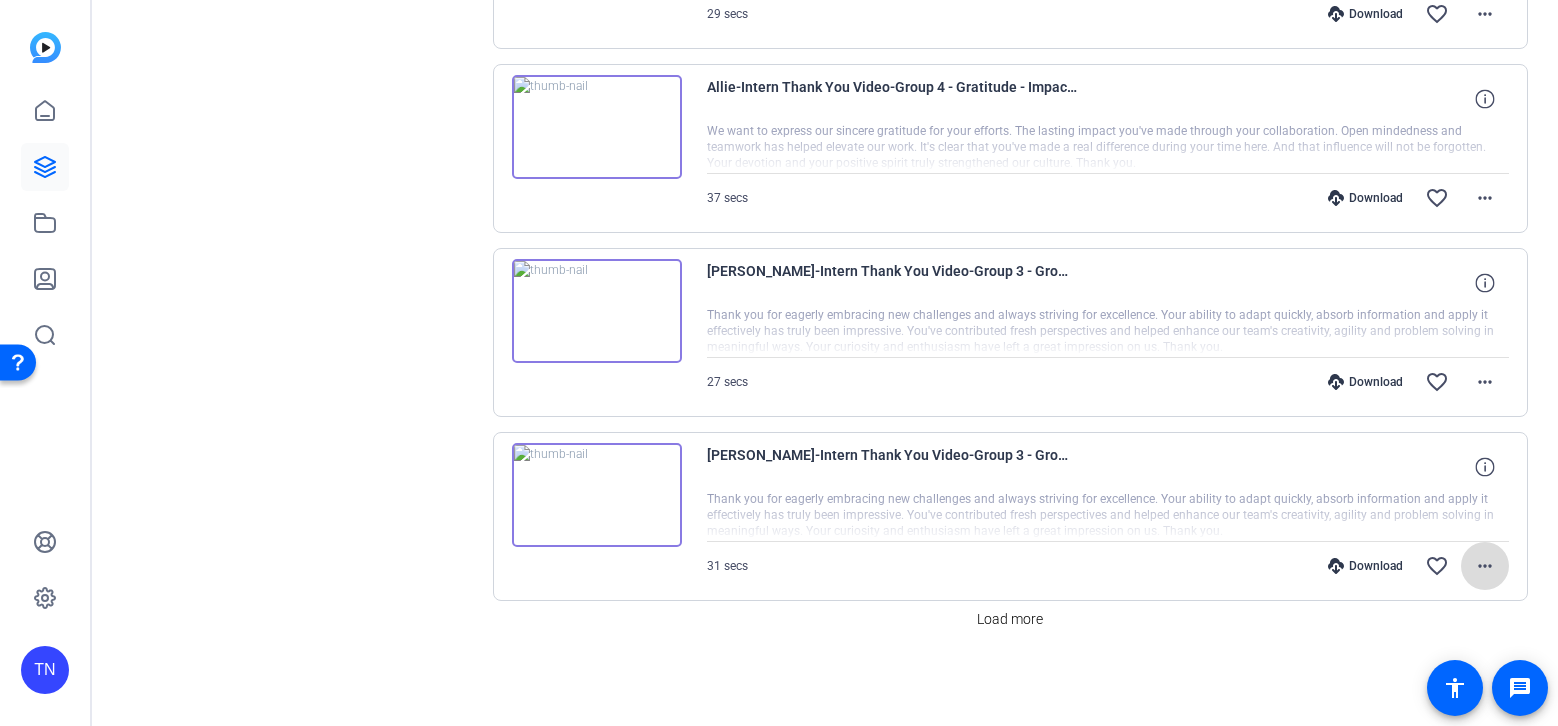 click on "more_horiz" at bounding box center (1485, 566) 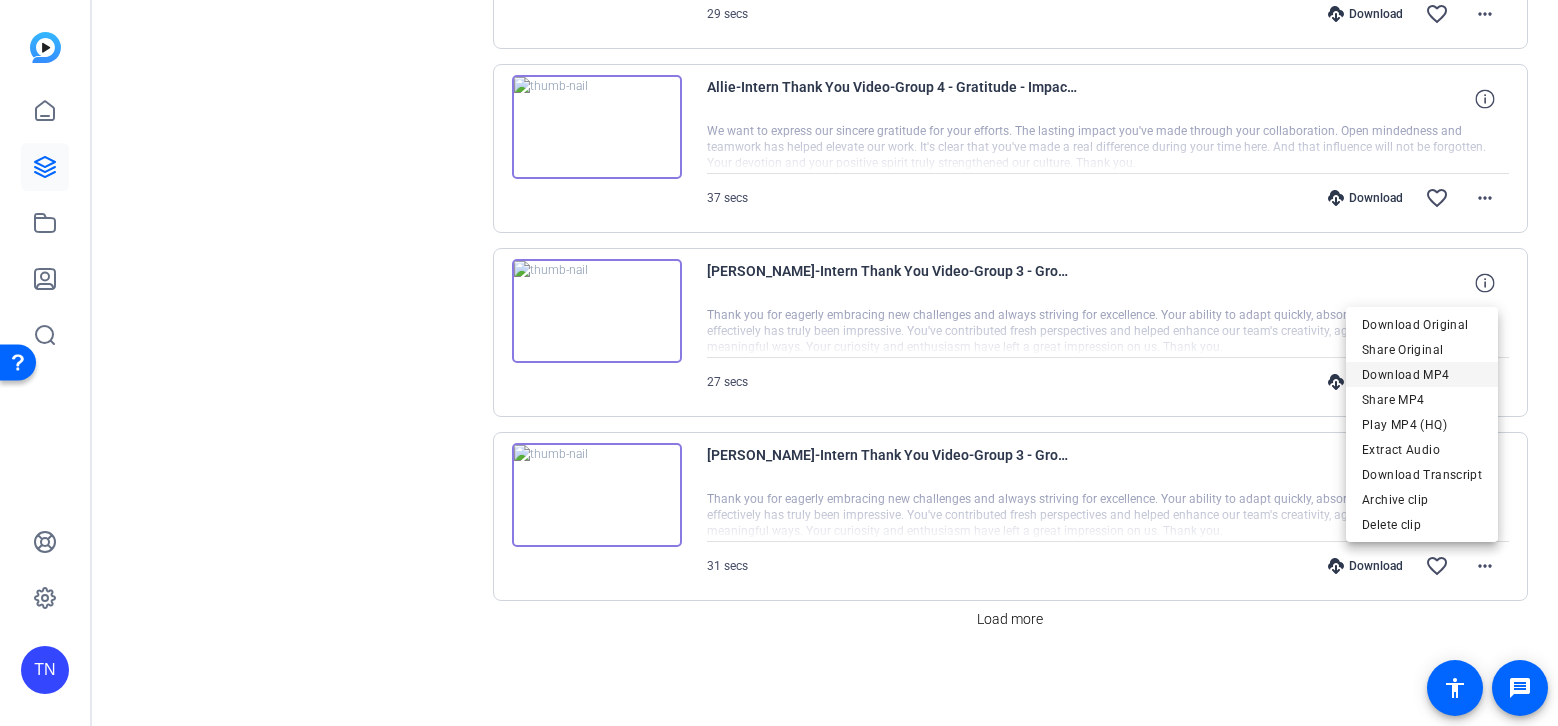 click on "Download MP4" at bounding box center (1422, 375) 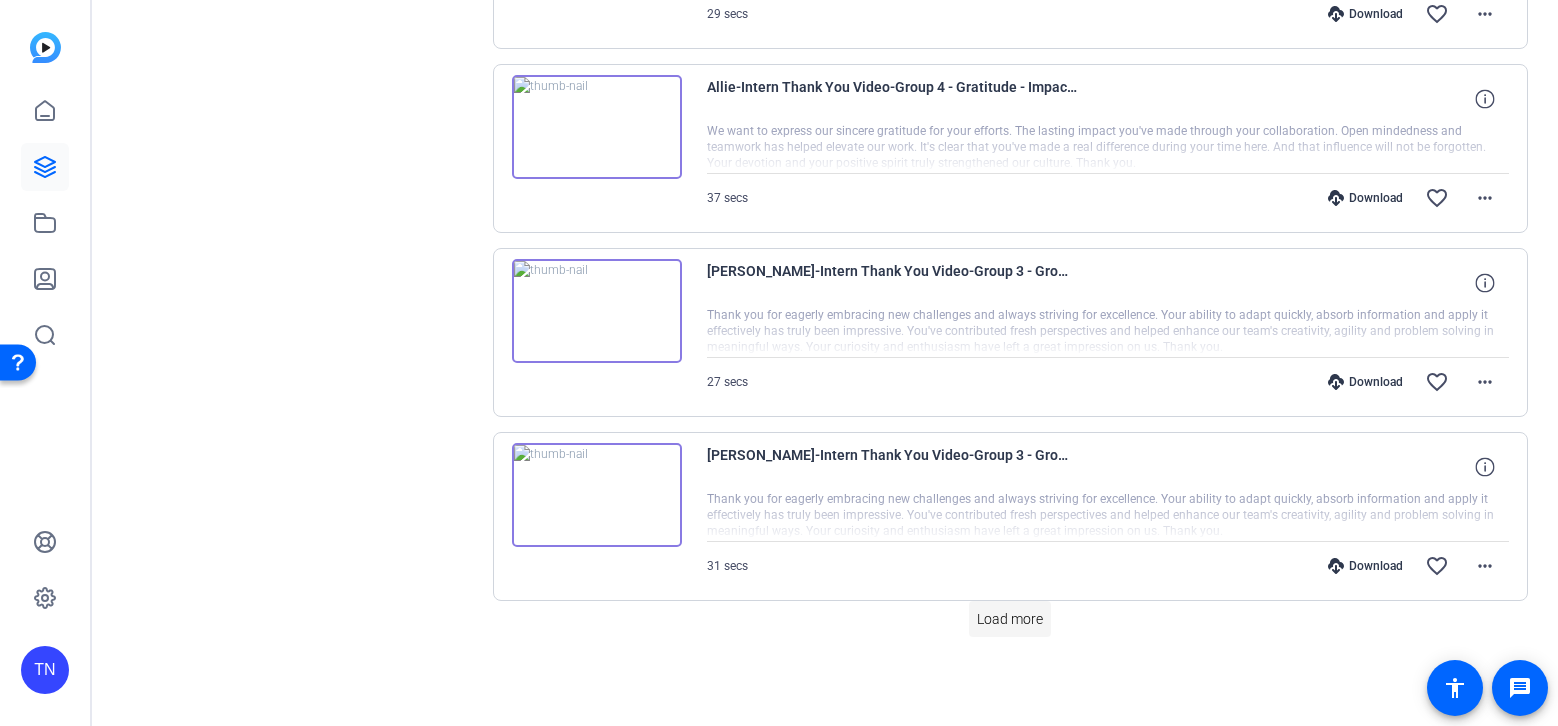 click on "Load more" at bounding box center [1010, 619] 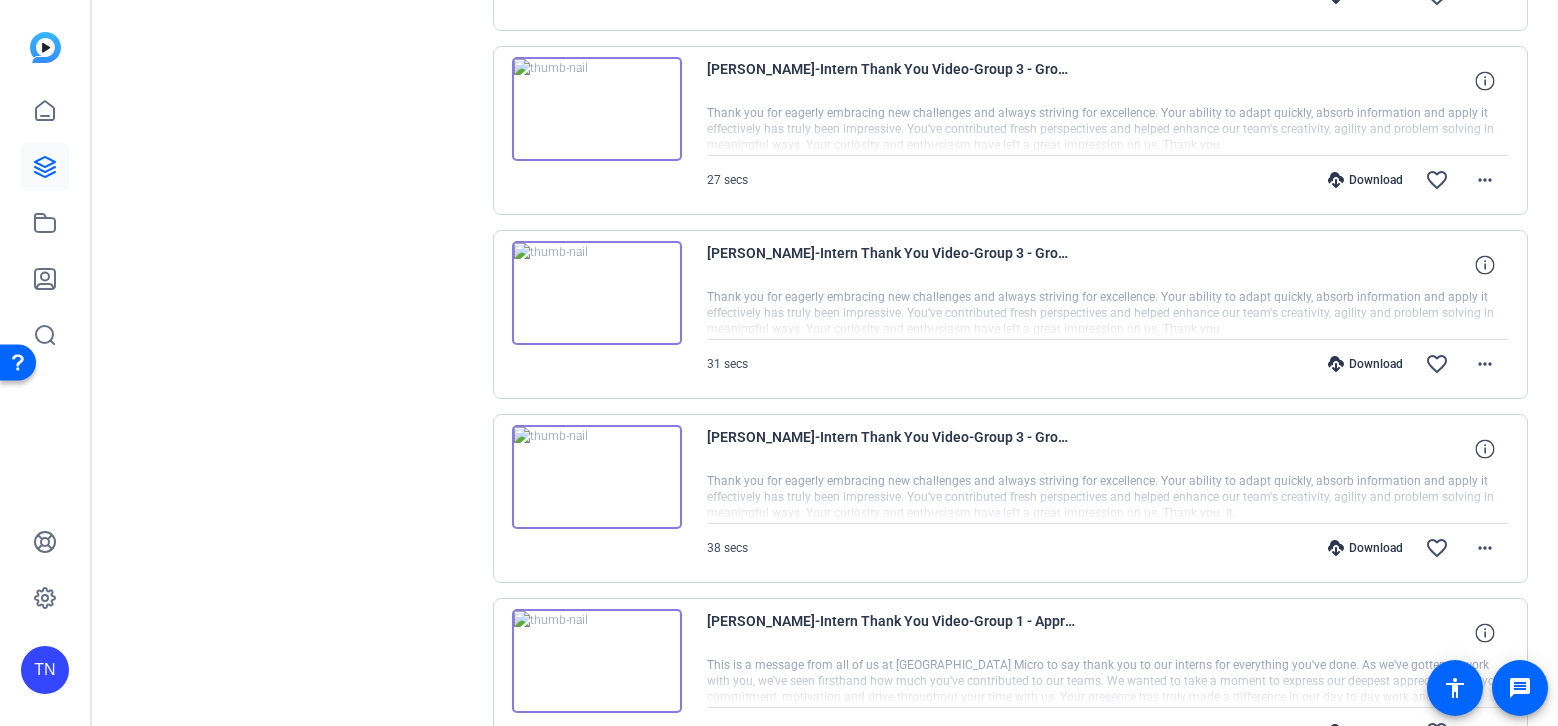scroll, scrollTop: 7584, scrollLeft: 0, axis: vertical 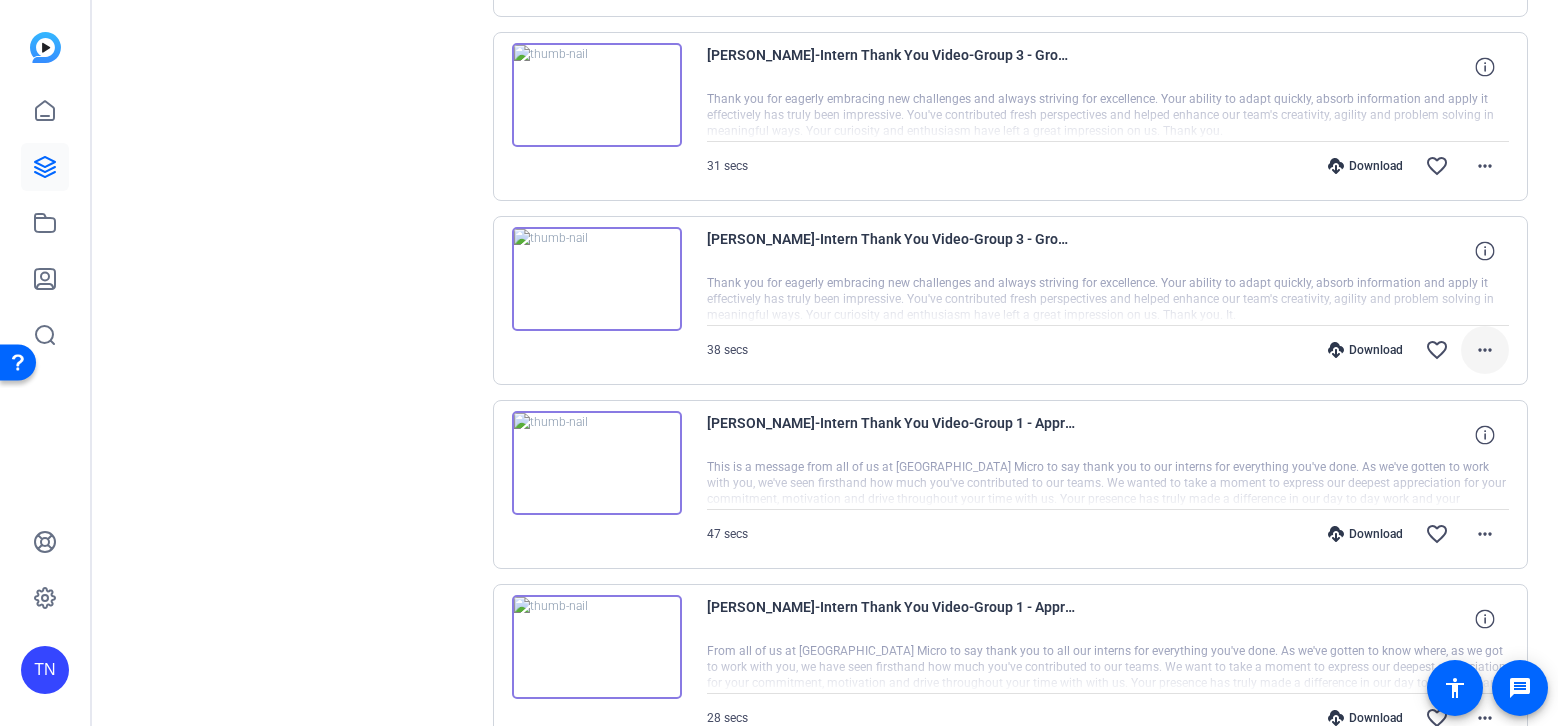 click on "more_horiz" at bounding box center (1485, 350) 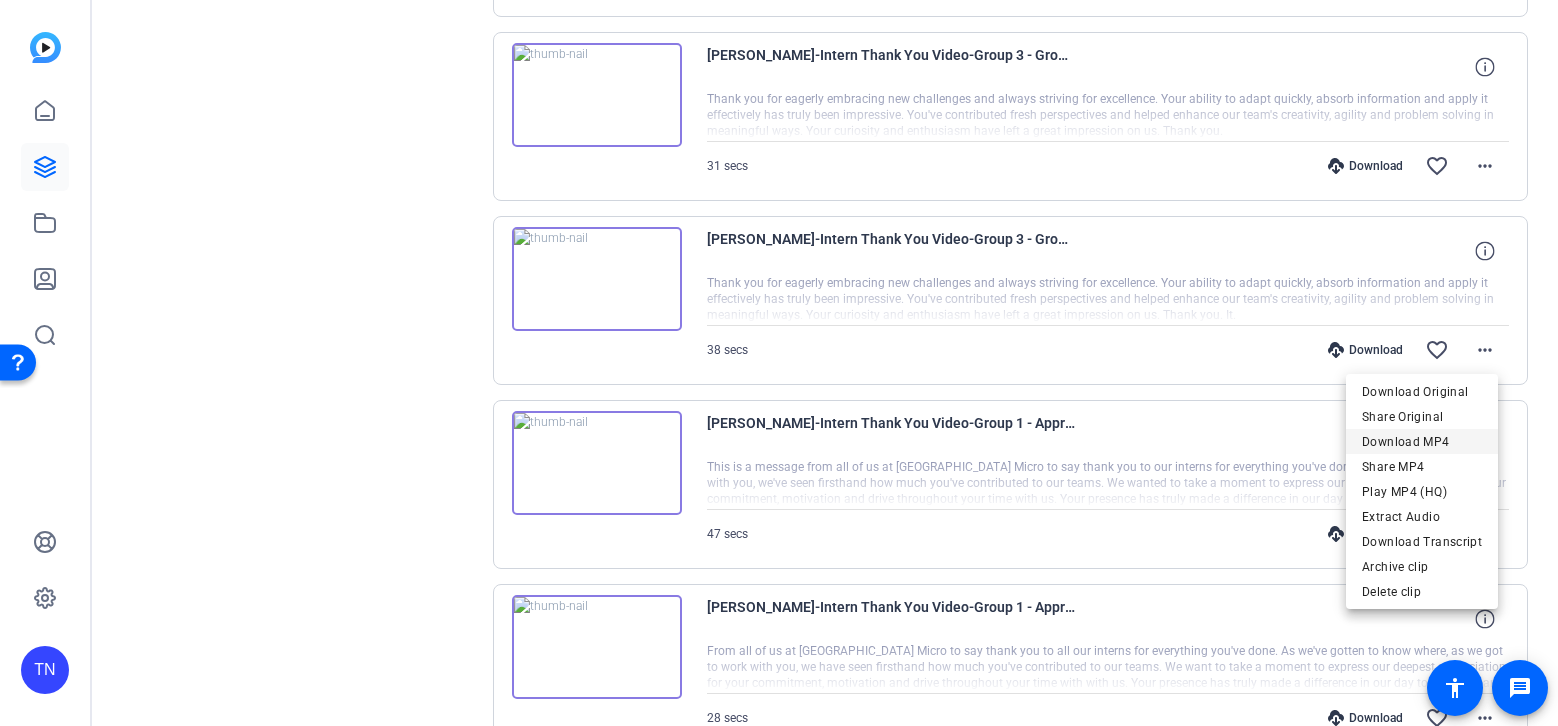 click on "Download MP4" at bounding box center [1422, 442] 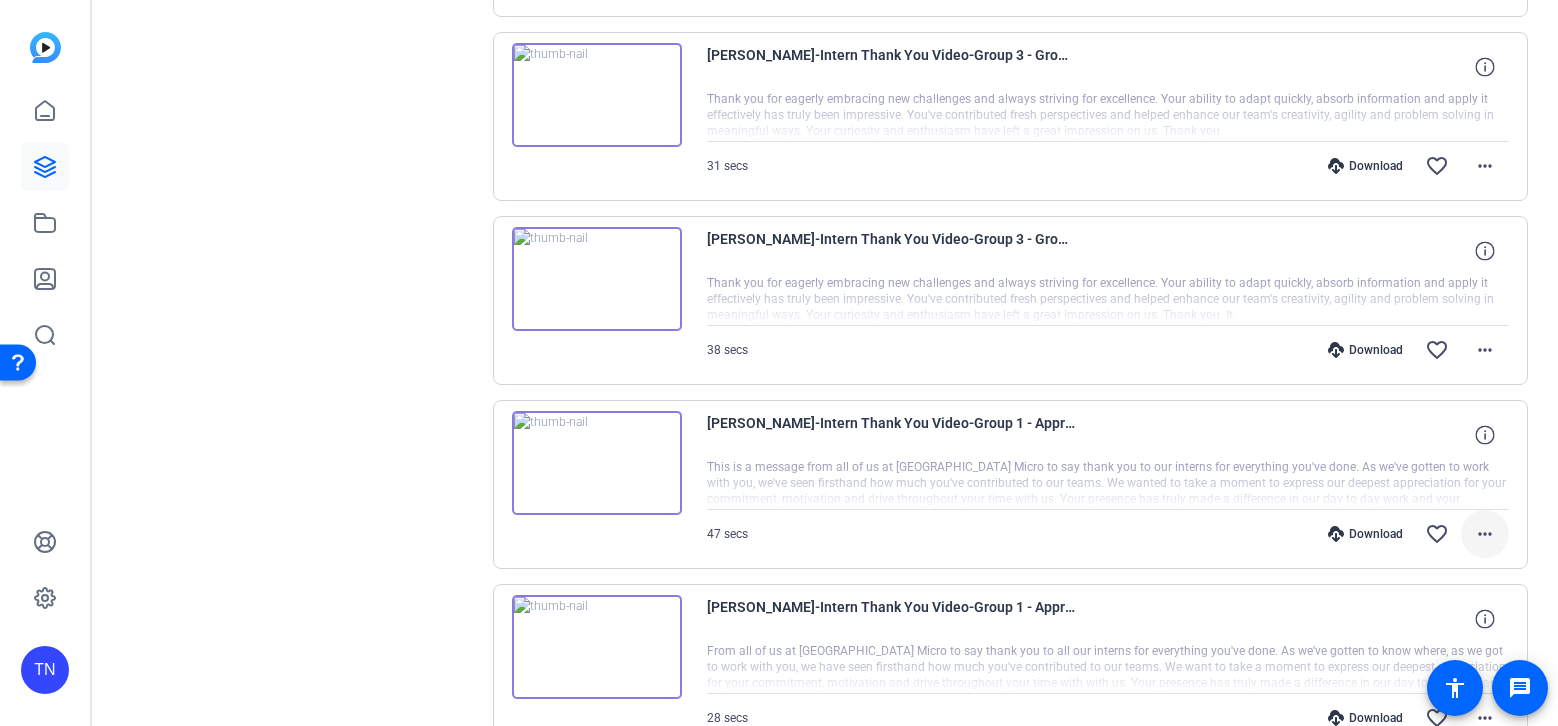 click on "more_horiz" at bounding box center [1485, 534] 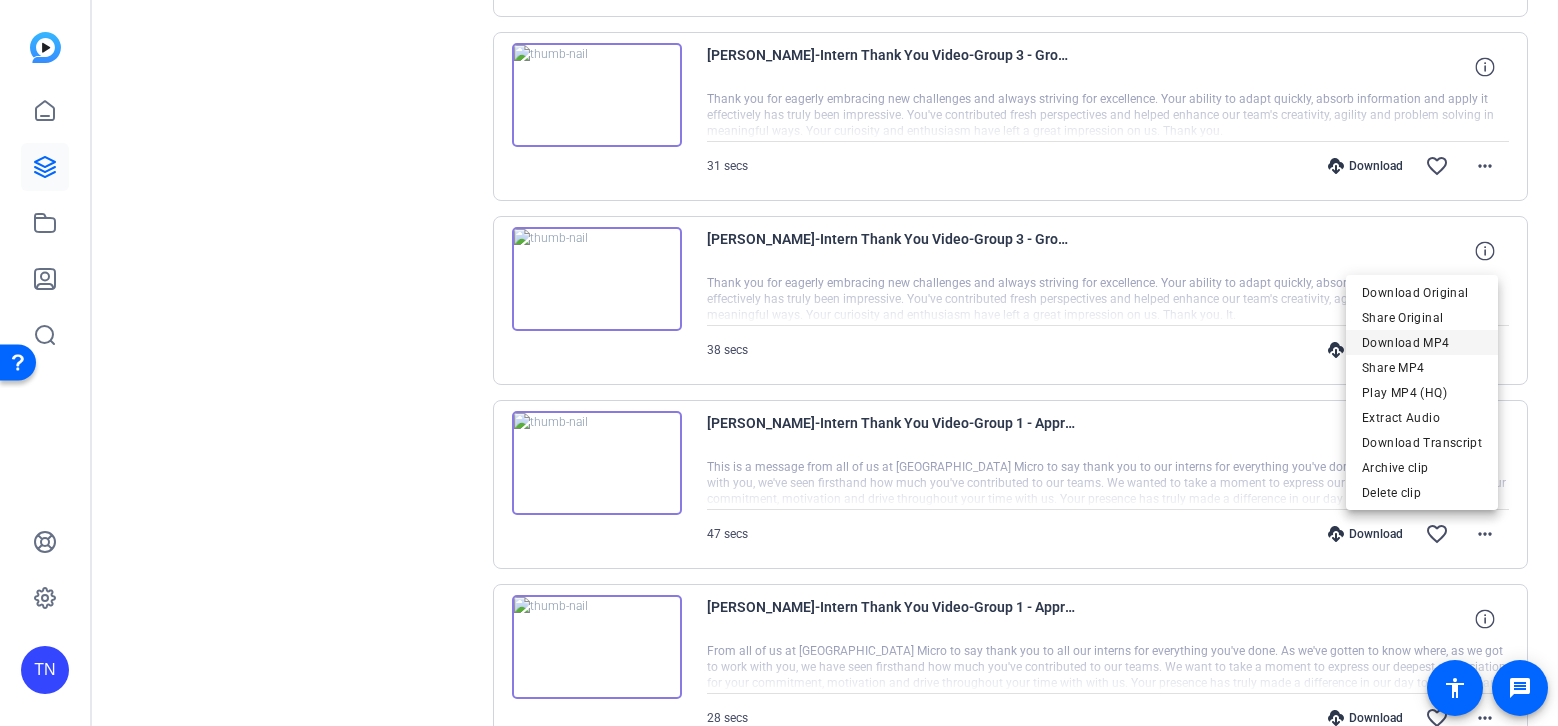 click on "Download MP4" at bounding box center [1422, 343] 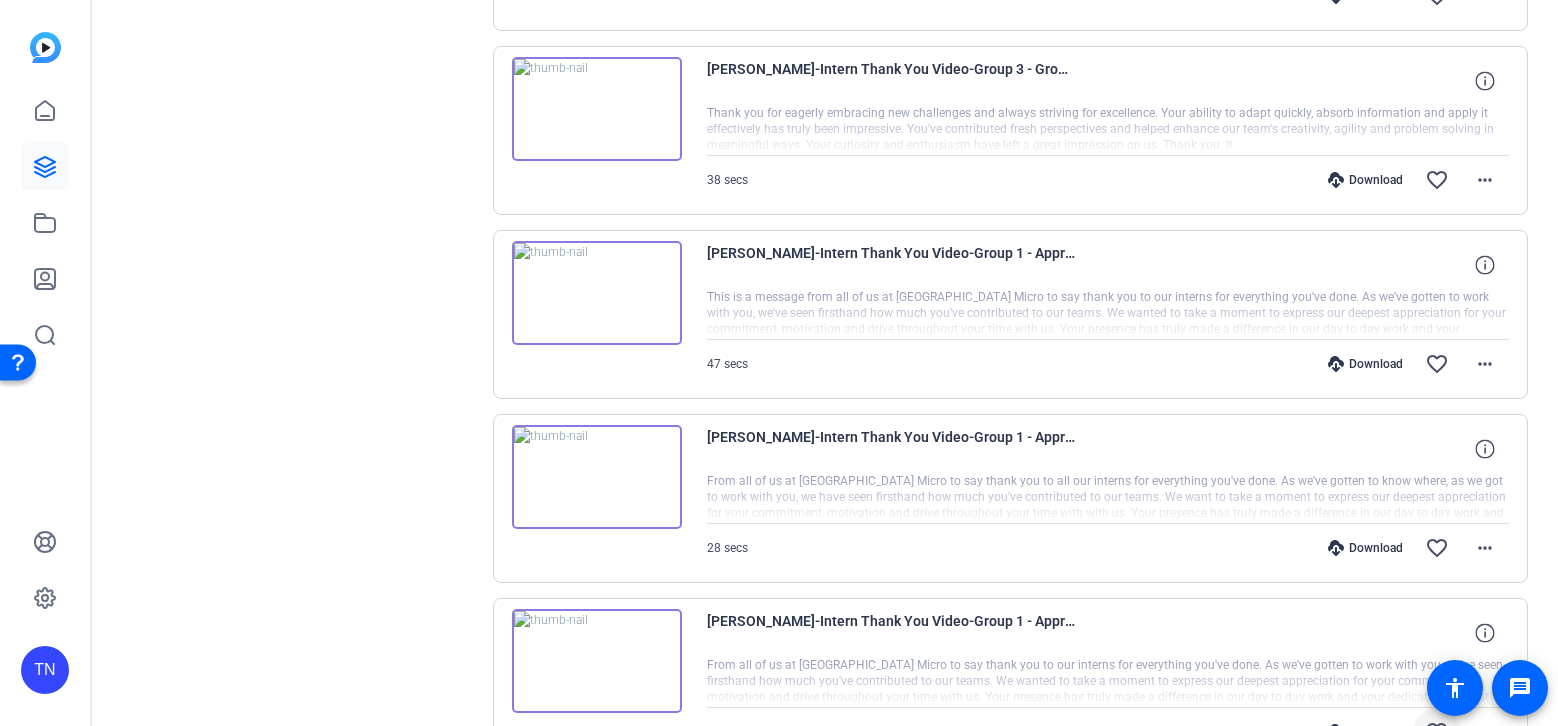 scroll, scrollTop: 7913, scrollLeft: 0, axis: vertical 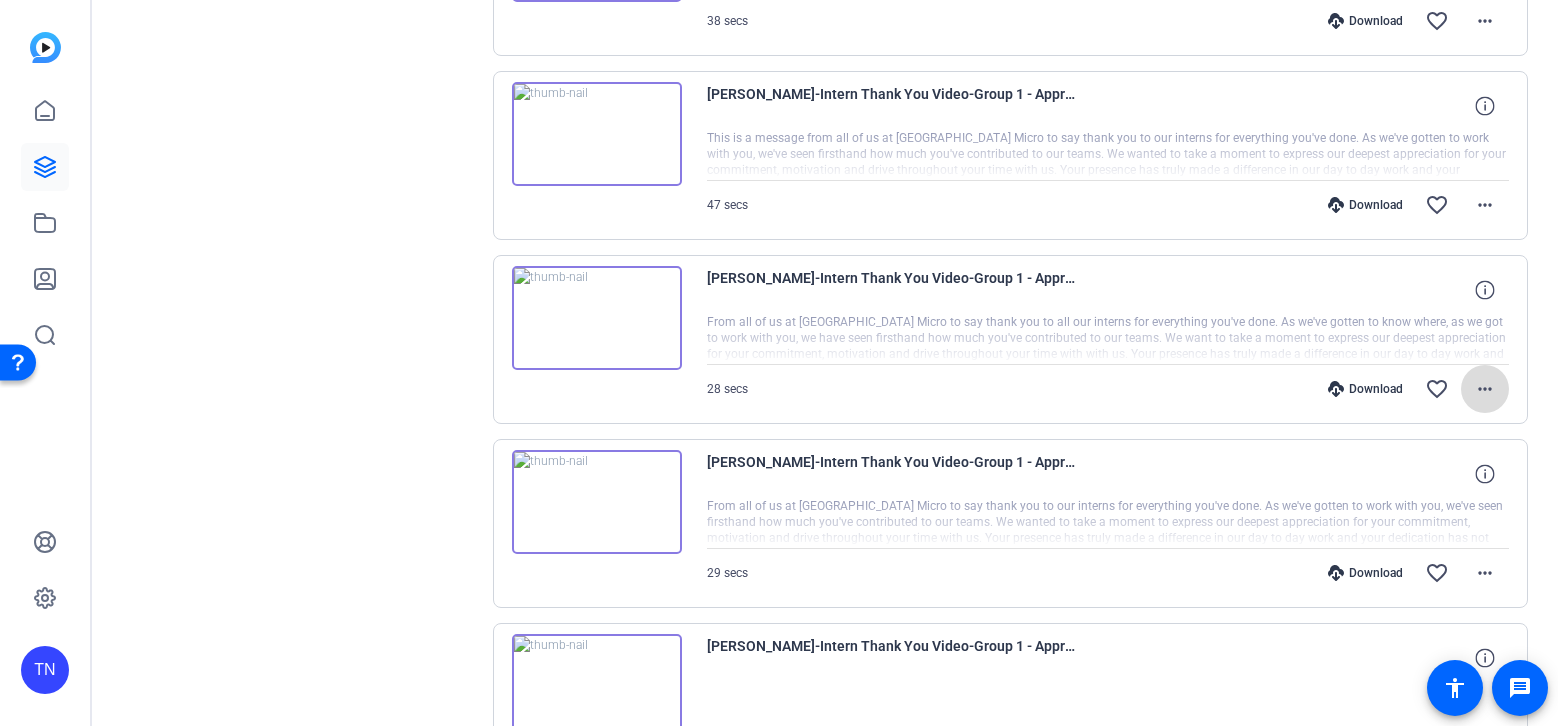click on "more_horiz" at bounding box center (1485, 389) 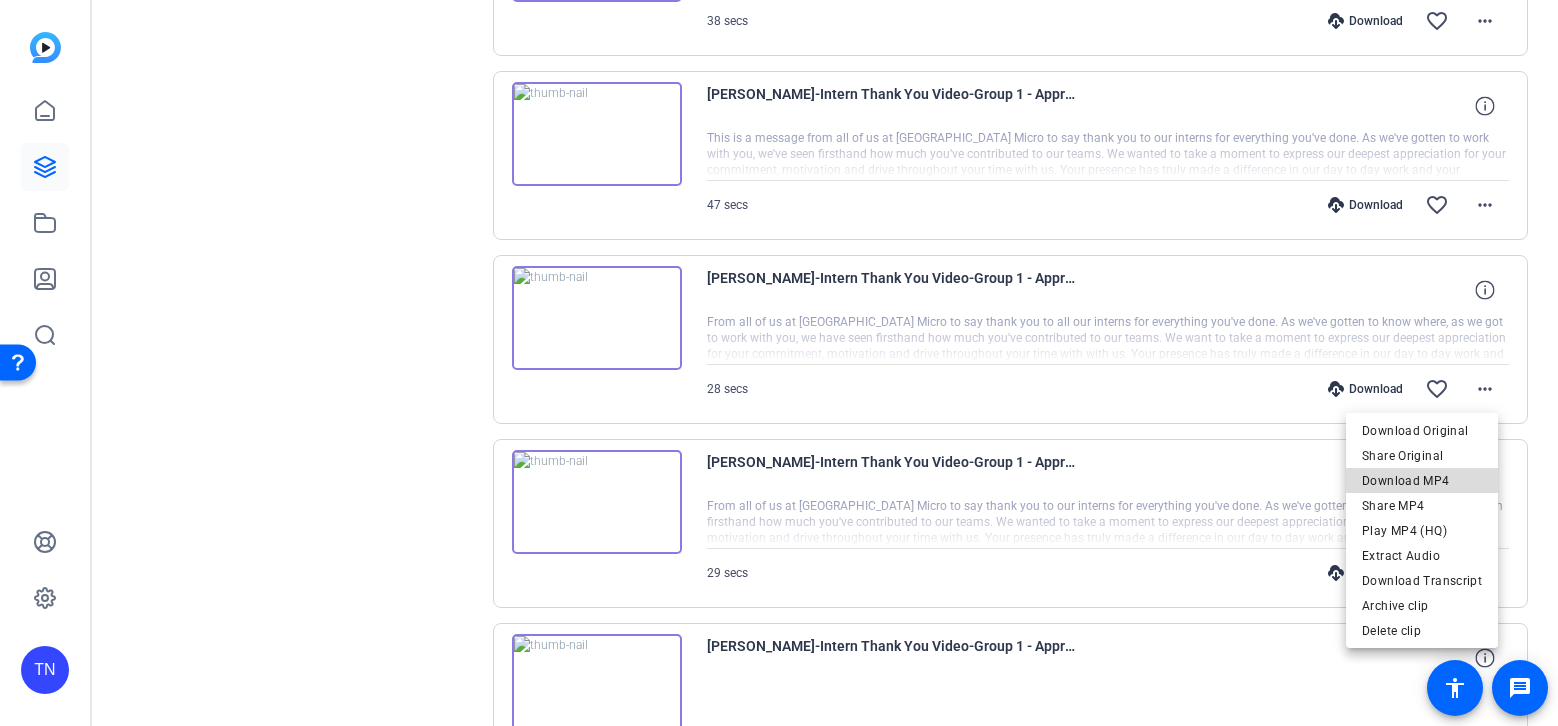 click on "Download MP4" at bounding box center (1422, 481) 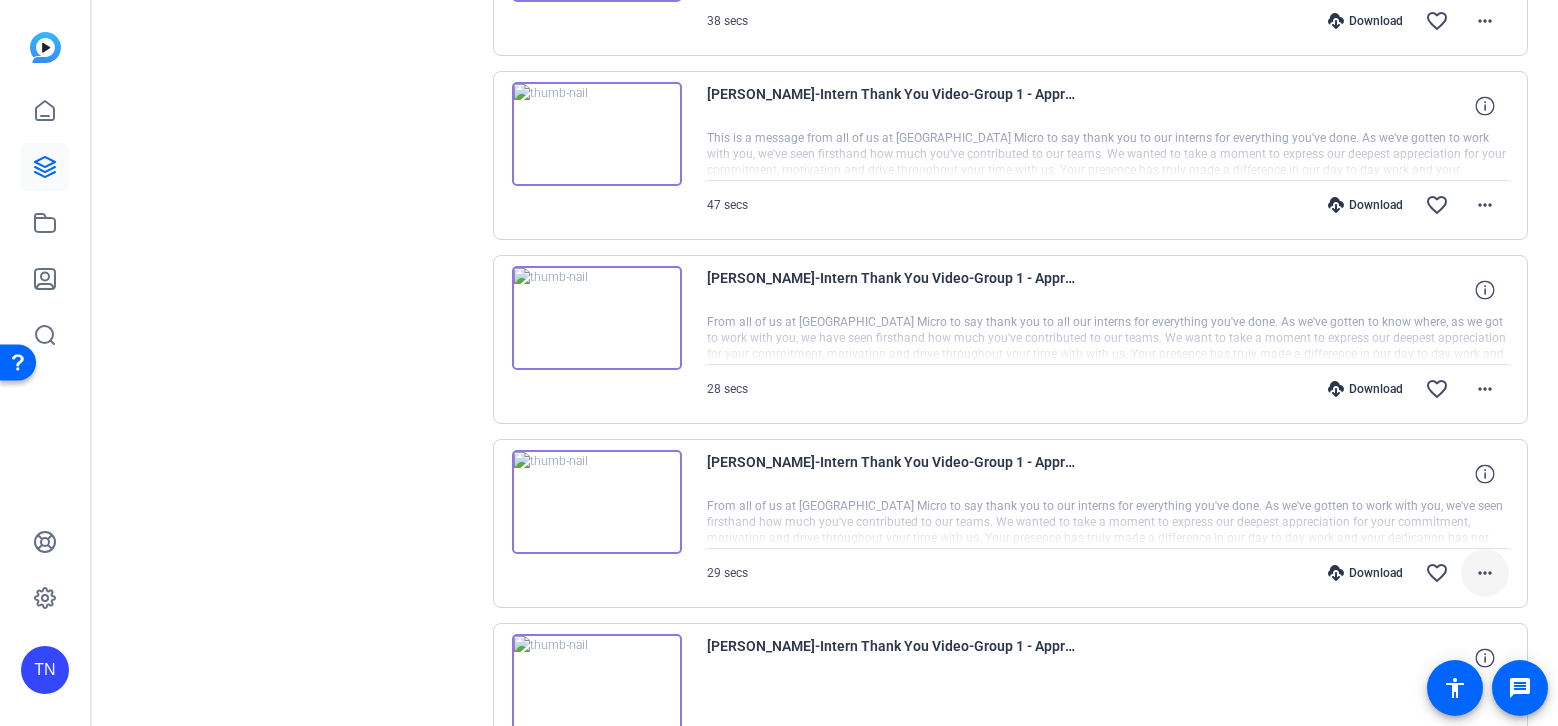 click on "more_horiz" at bounding box center (1485, 573) 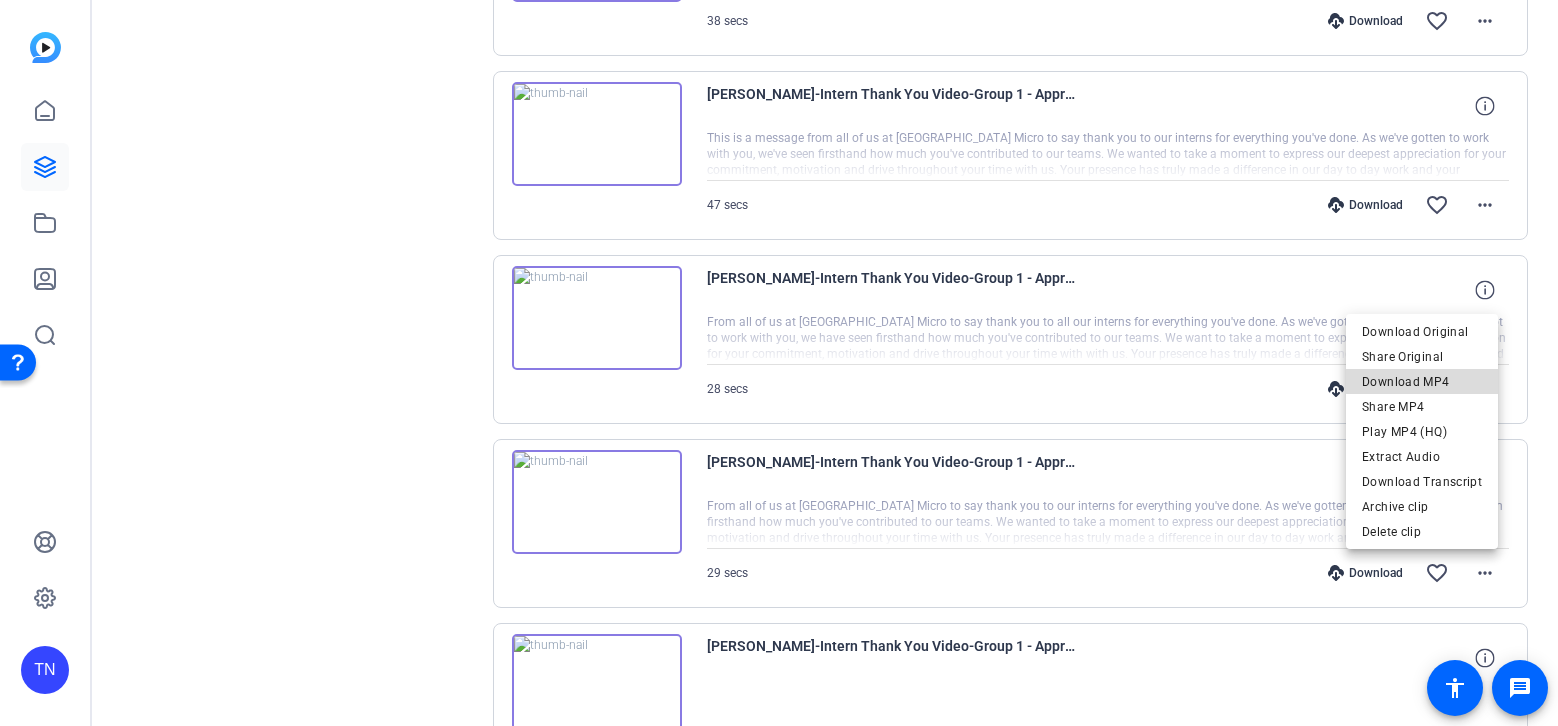 click on "Download MP4" at bounding box center [1422, 382] 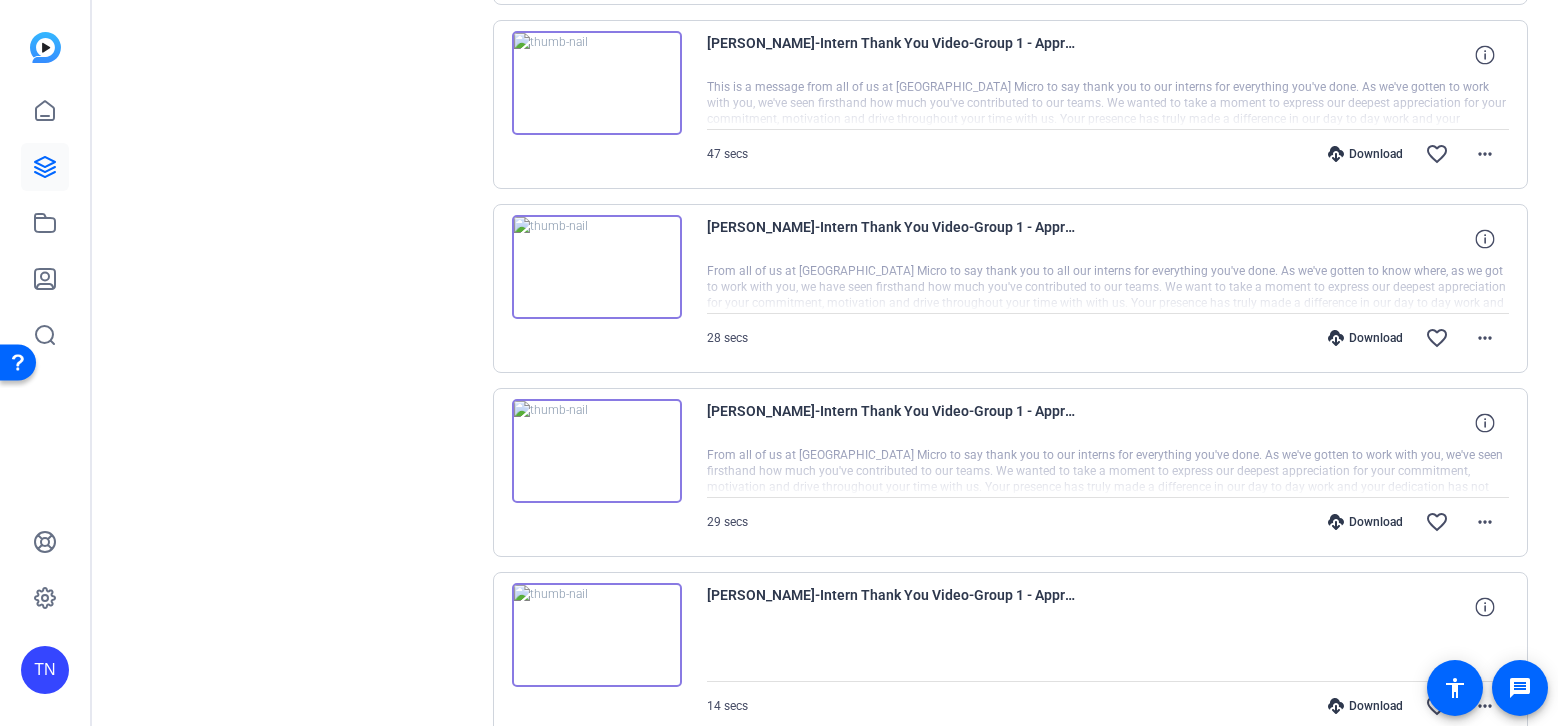 scroll, scrollTop: 8149, scrollLeft: 0, axis: vertical 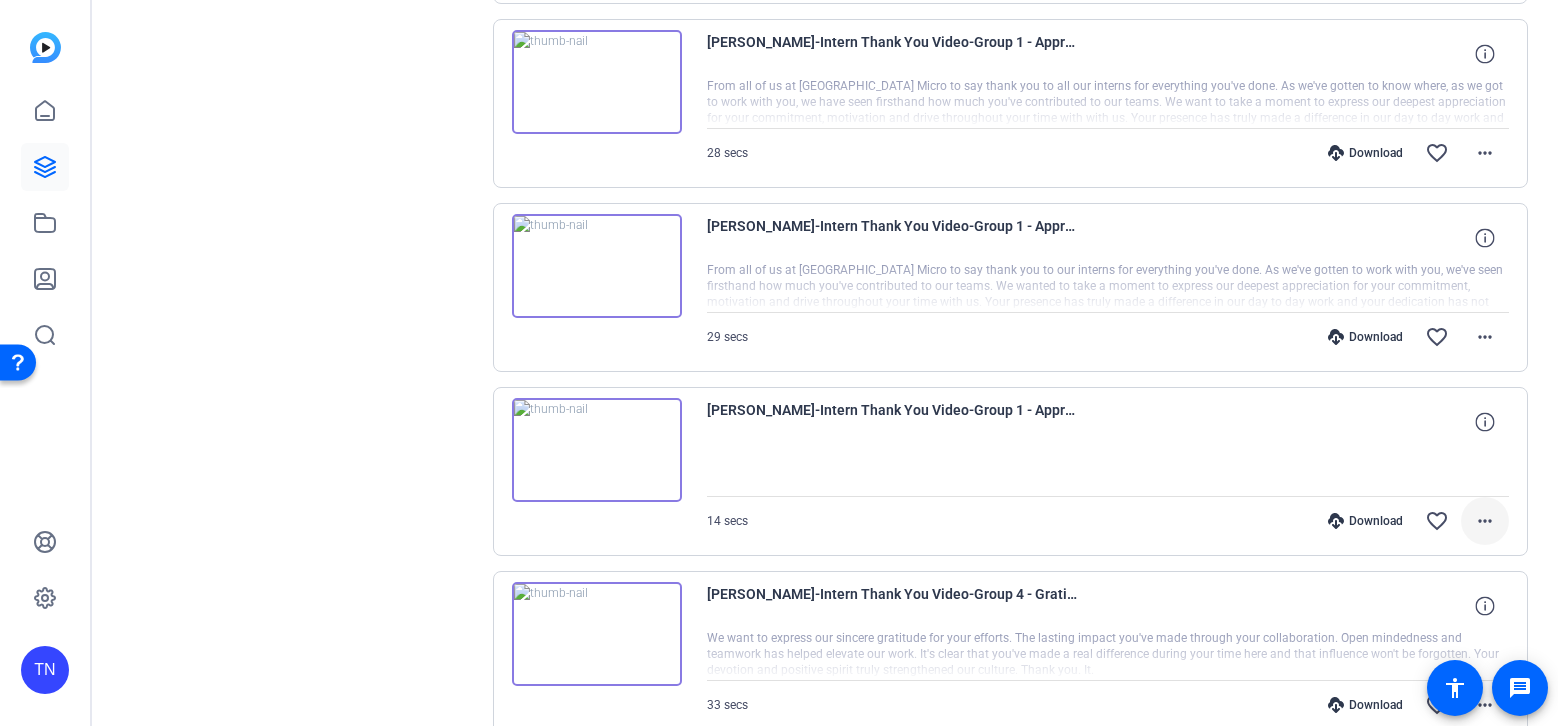 click on "more_horiz" at bounding box center [1485, 521] 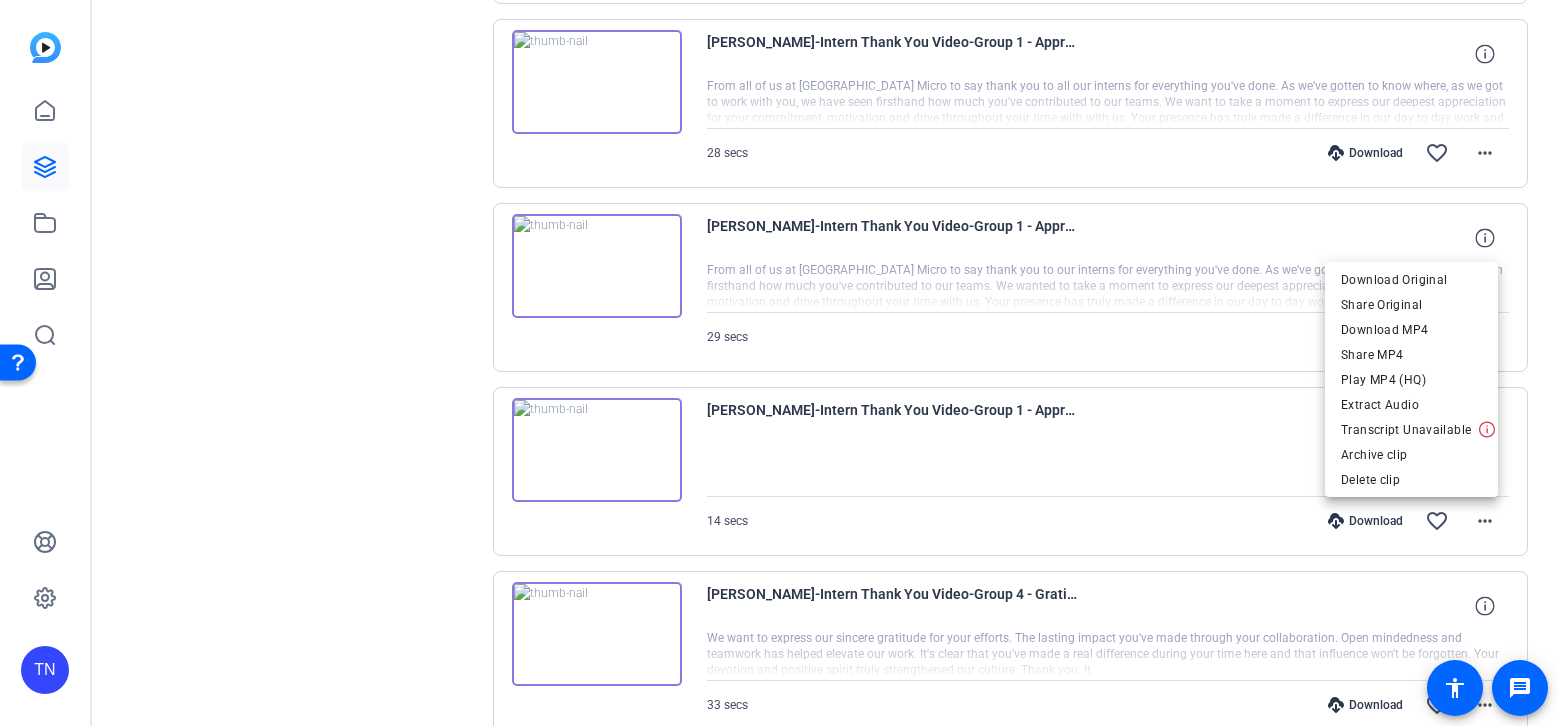 click at bounding box center [779, 363] 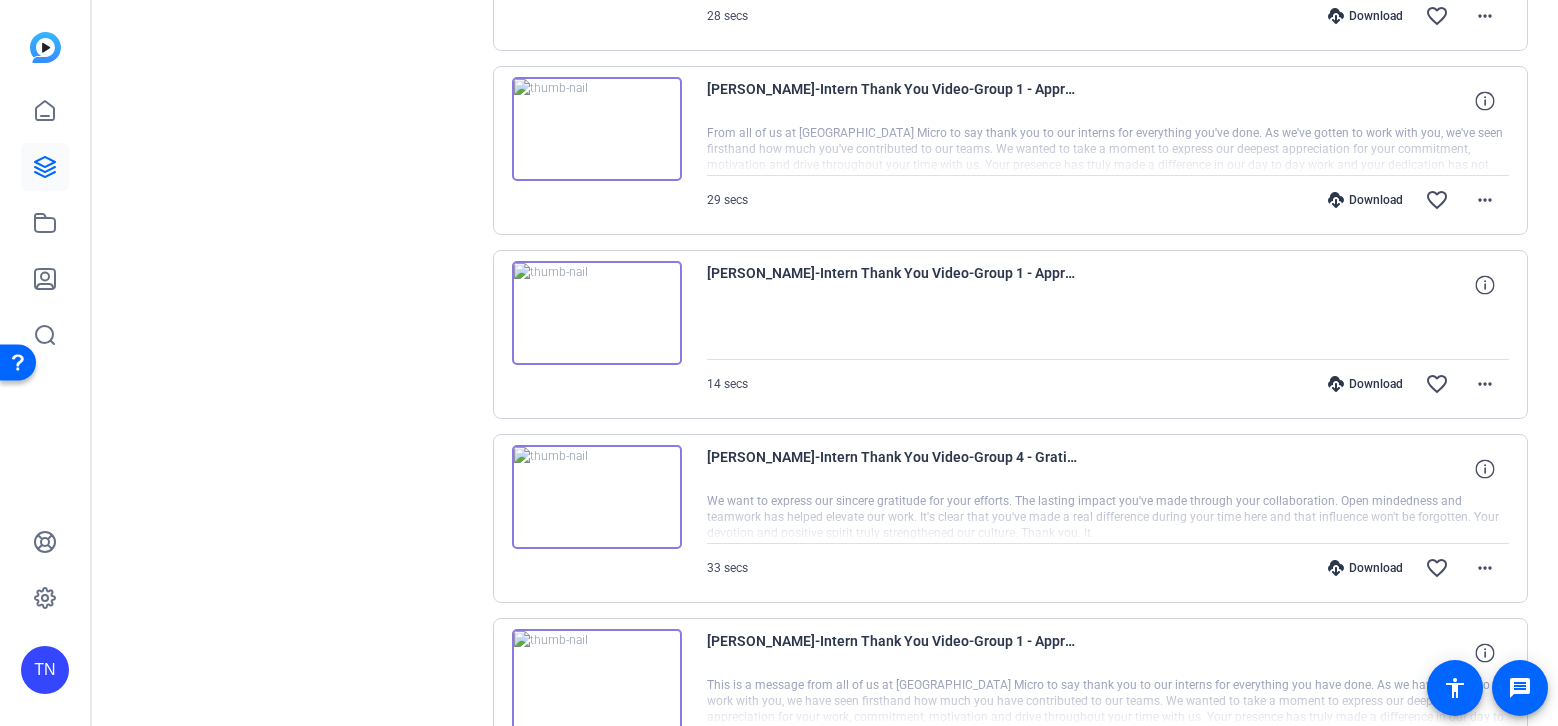 scroll, scrollTop: 8291, scrollLeft: 0, axis: vertical 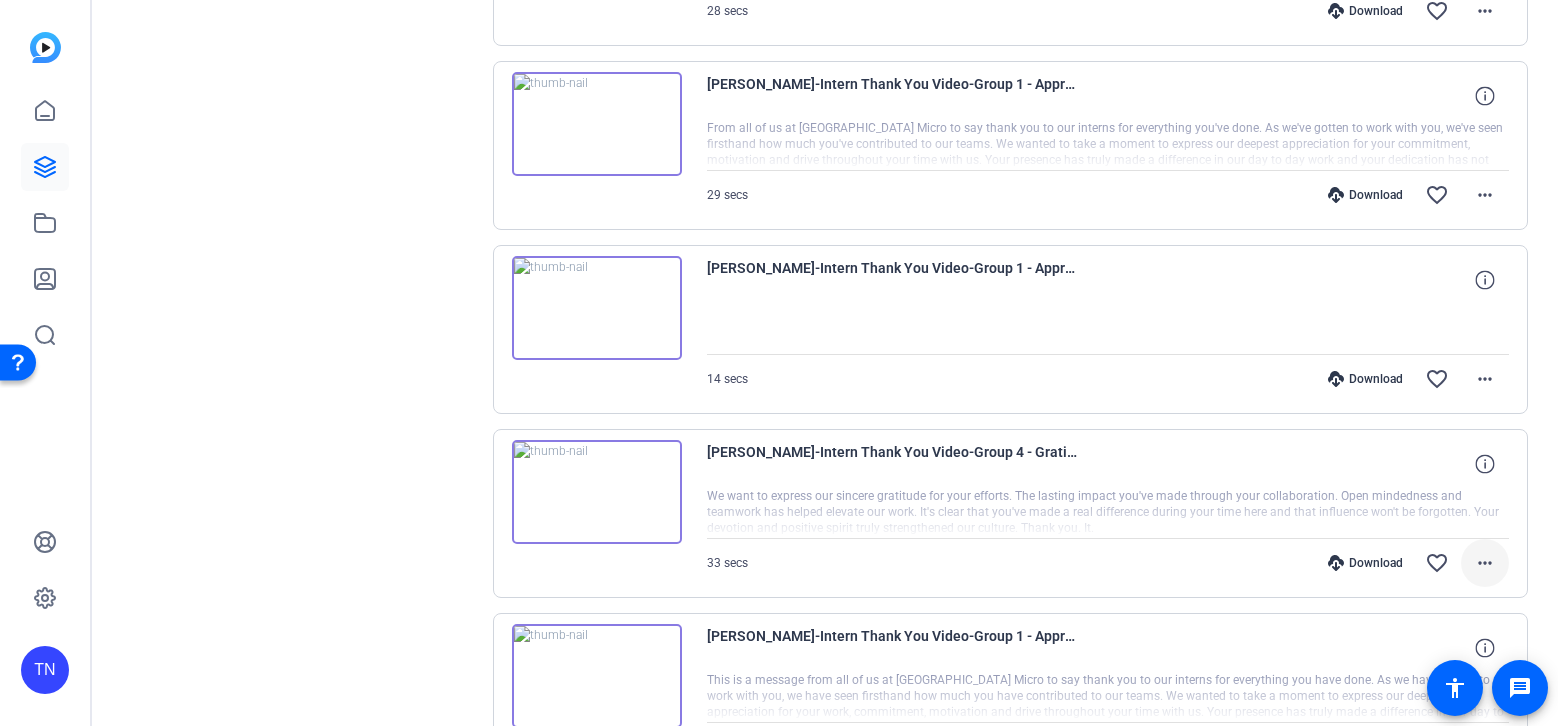 click at bounding box center [1485, 563] 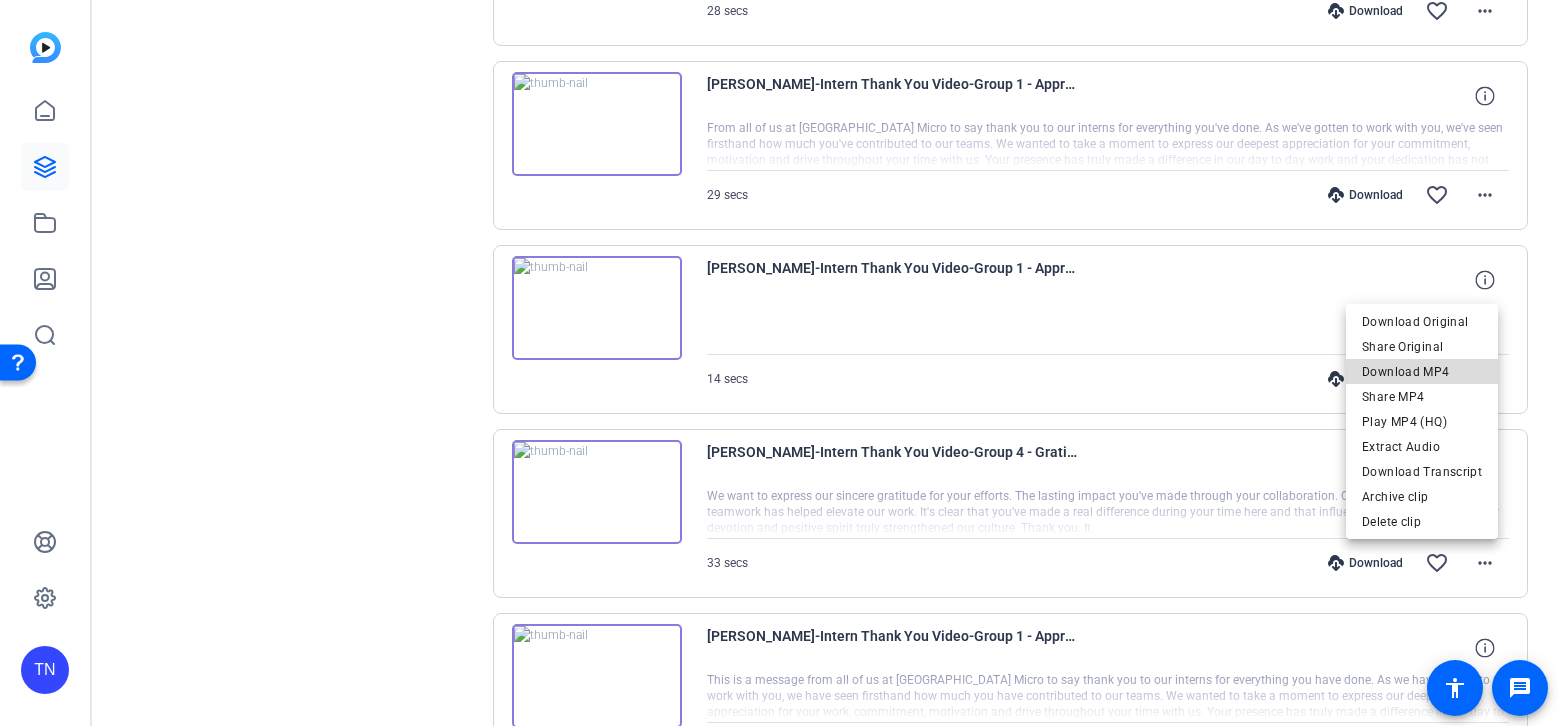 click on "Download MP4" at bounding box center (1422, 372) 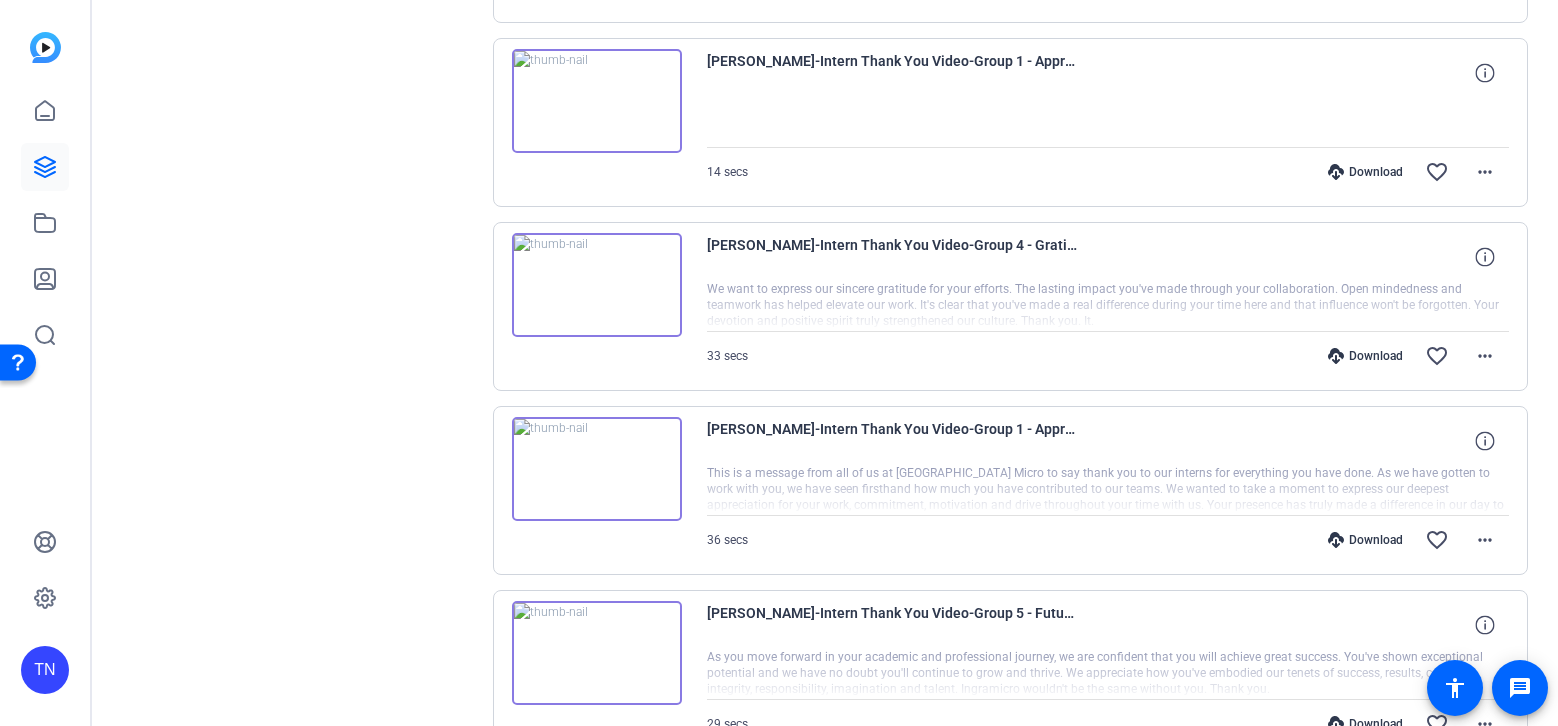 scroll, scrollTop: 8521, scrollLeft: 0, axis: vertical 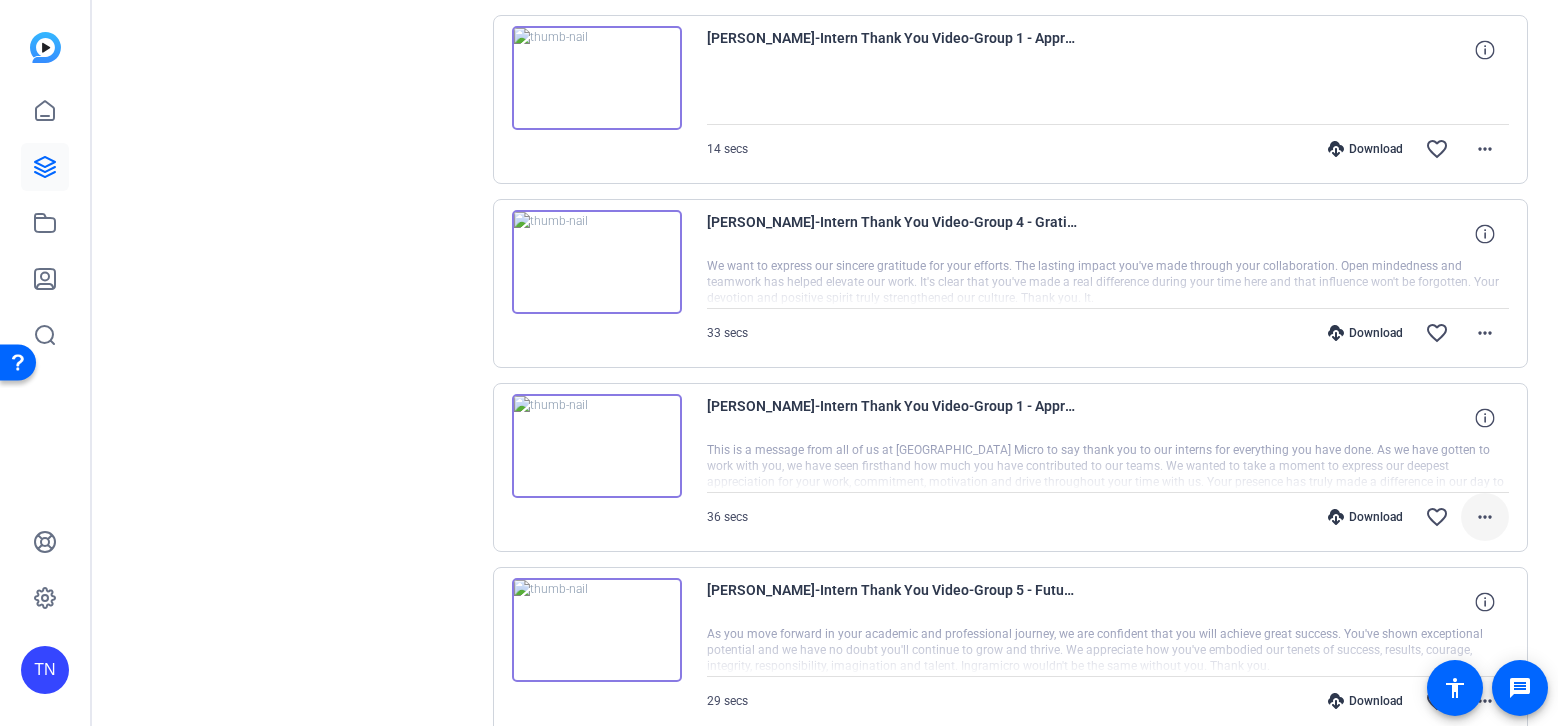 click on "more_horiz" at bounding box center [1485, 517] 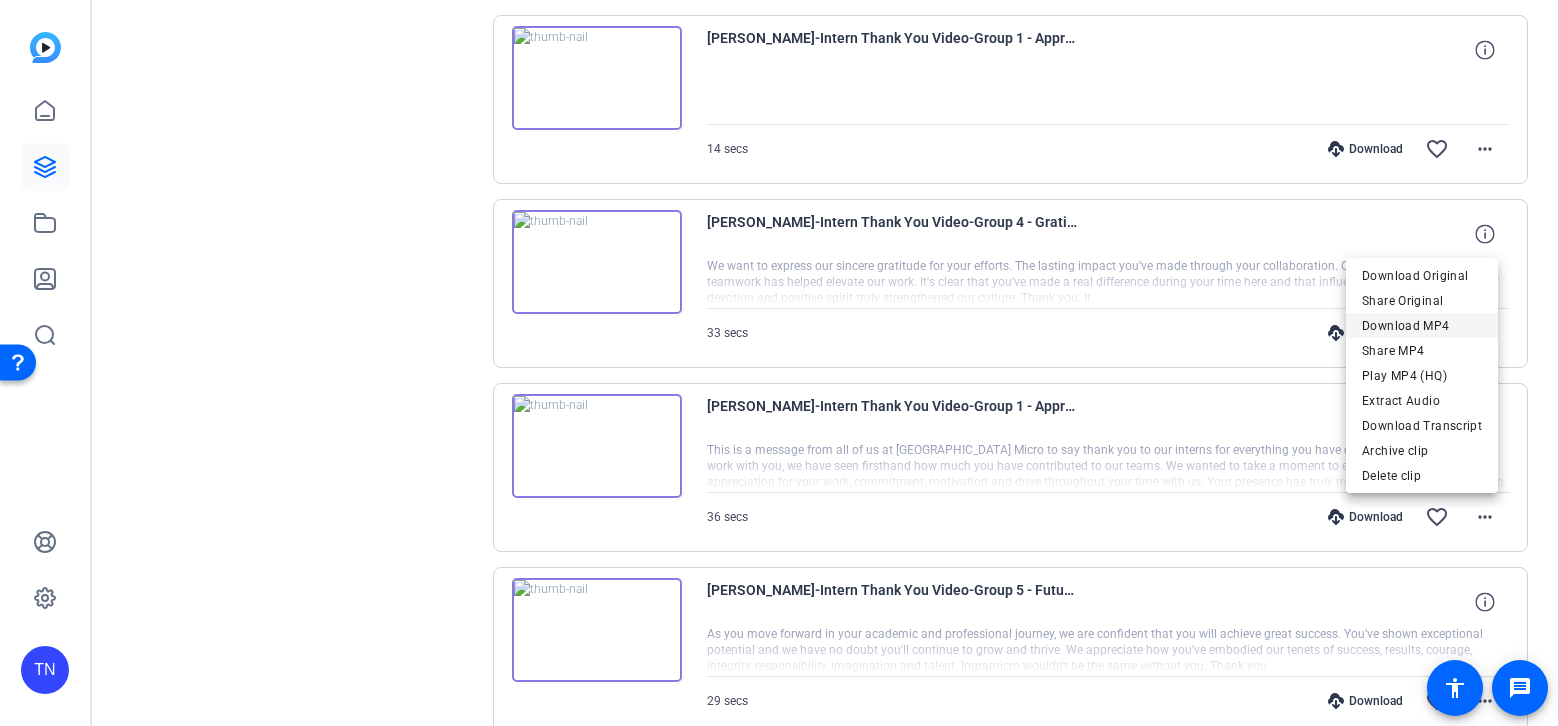 click on "Download MP4" at bounding box center (1422, 326) 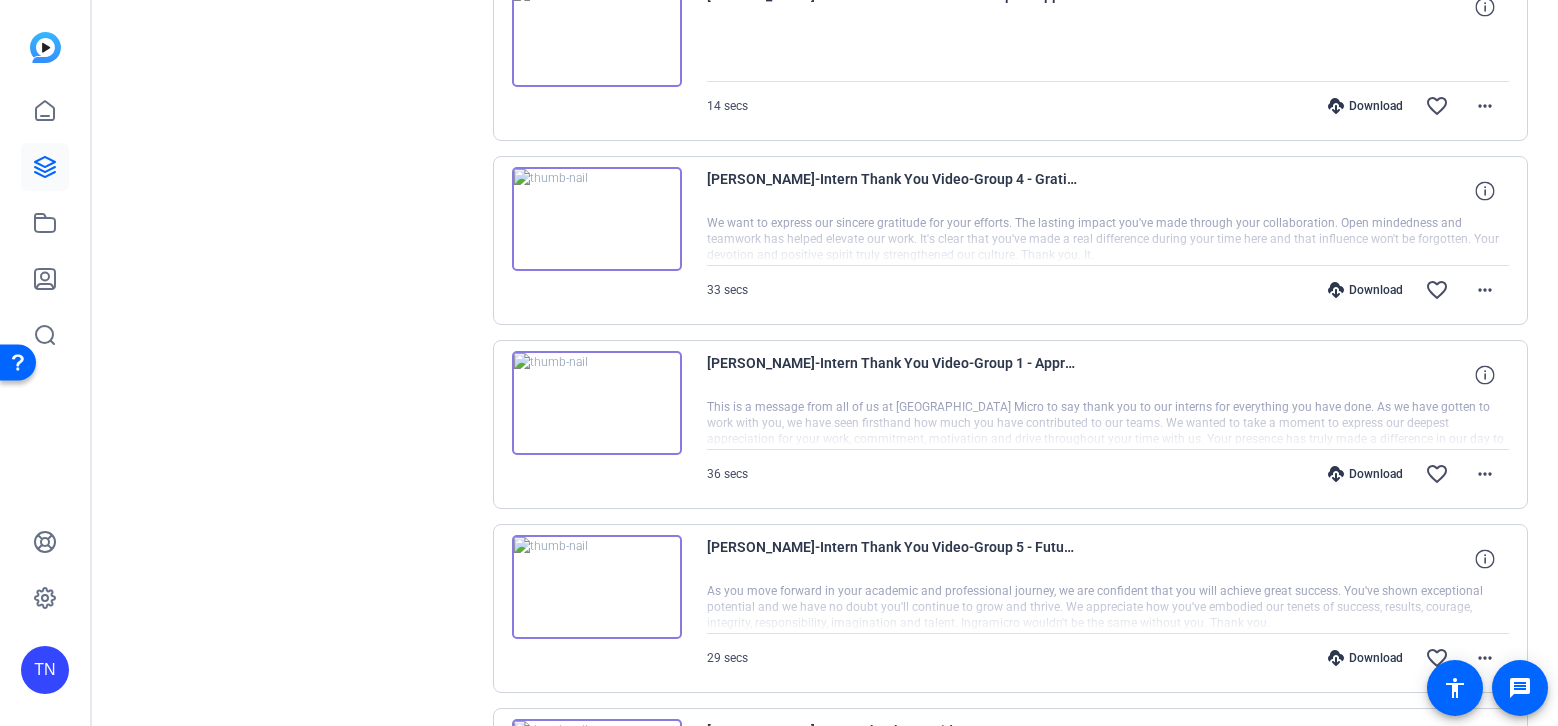 scroll, scrollTop: 8810, scrollLeft: 0, axis: vertical 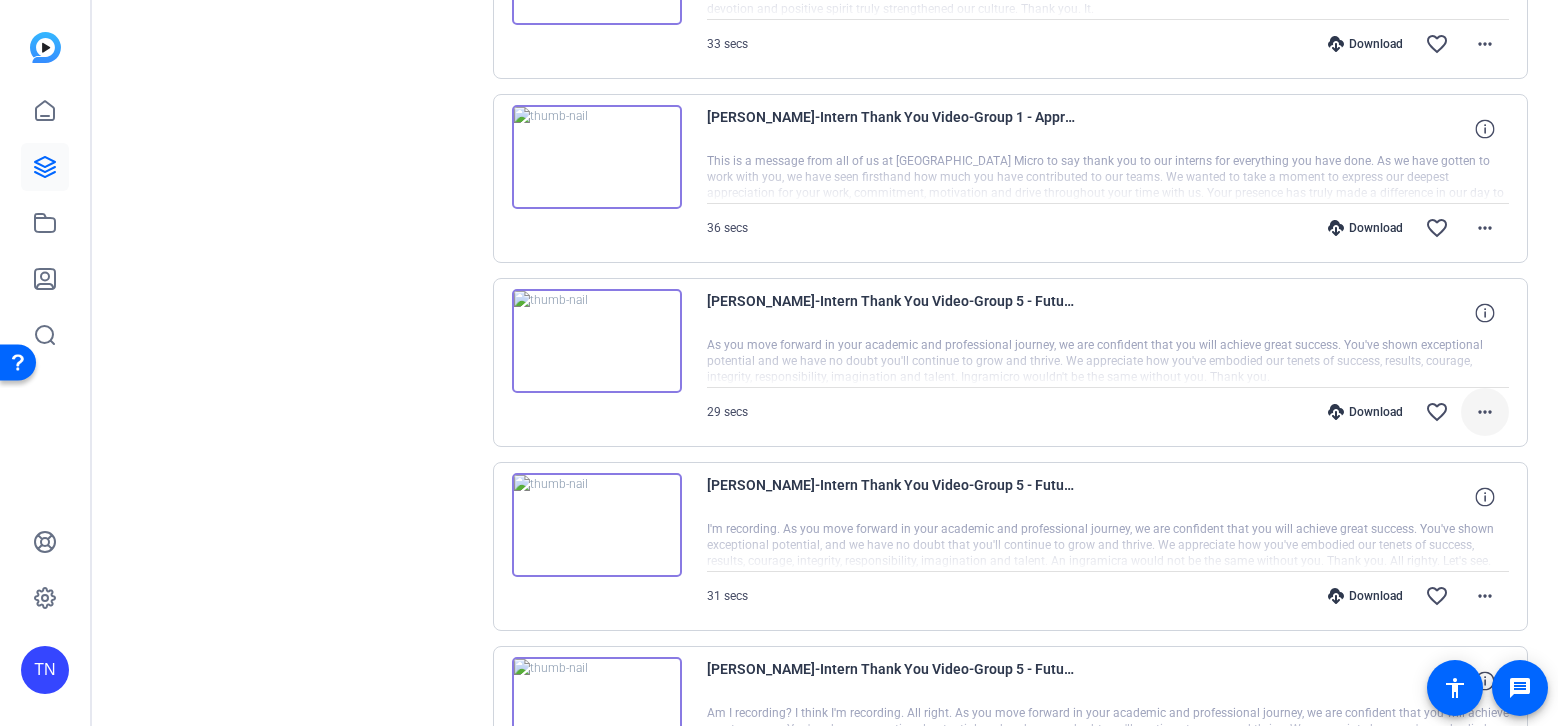 click on "more_horiz" at bounding box center [1485, 412] 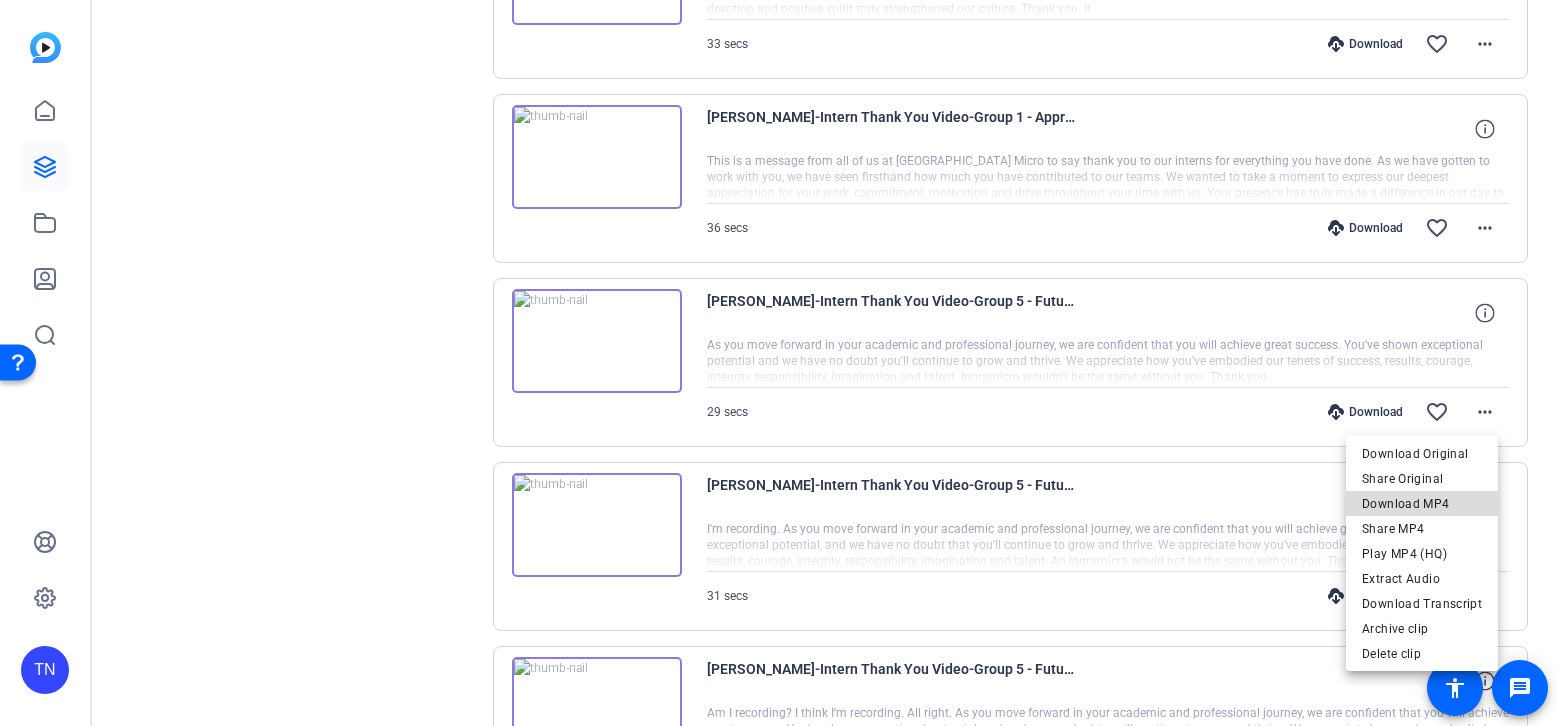 click on "Download MP4" at bounding box center [1422, 504] 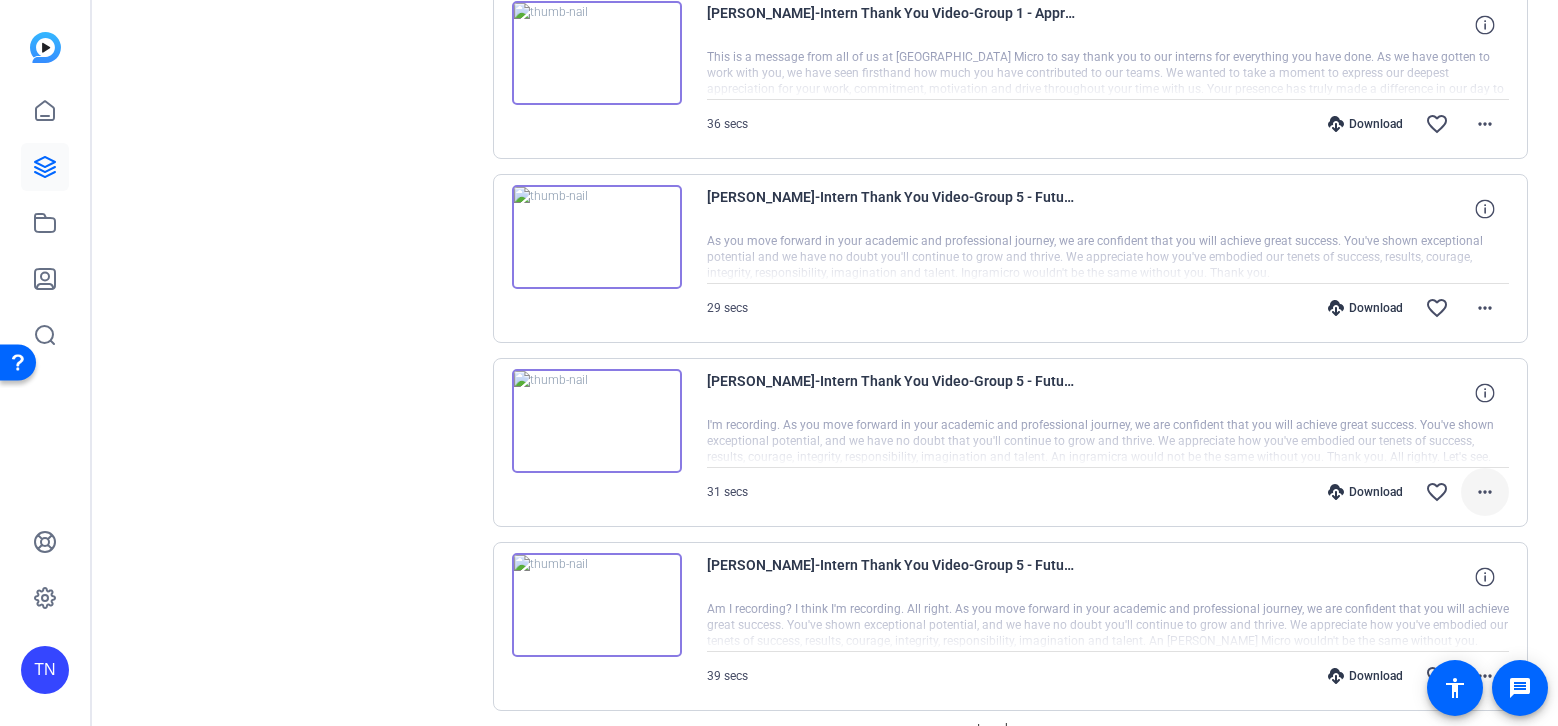 scroll, scrollTop: 8917, scrollLeft: 0, axis: vertical 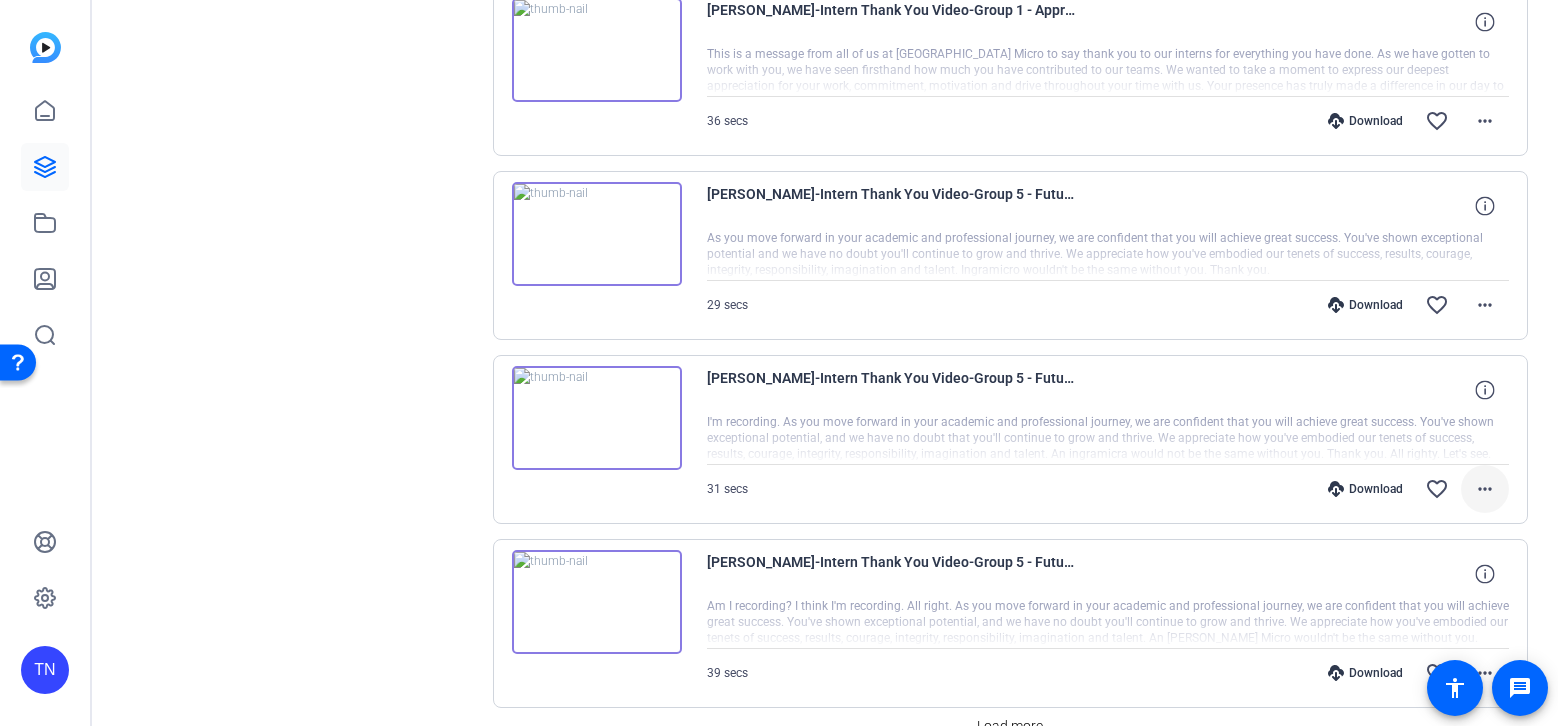 click on "more_horiz" at bounding box center [1485, 489] 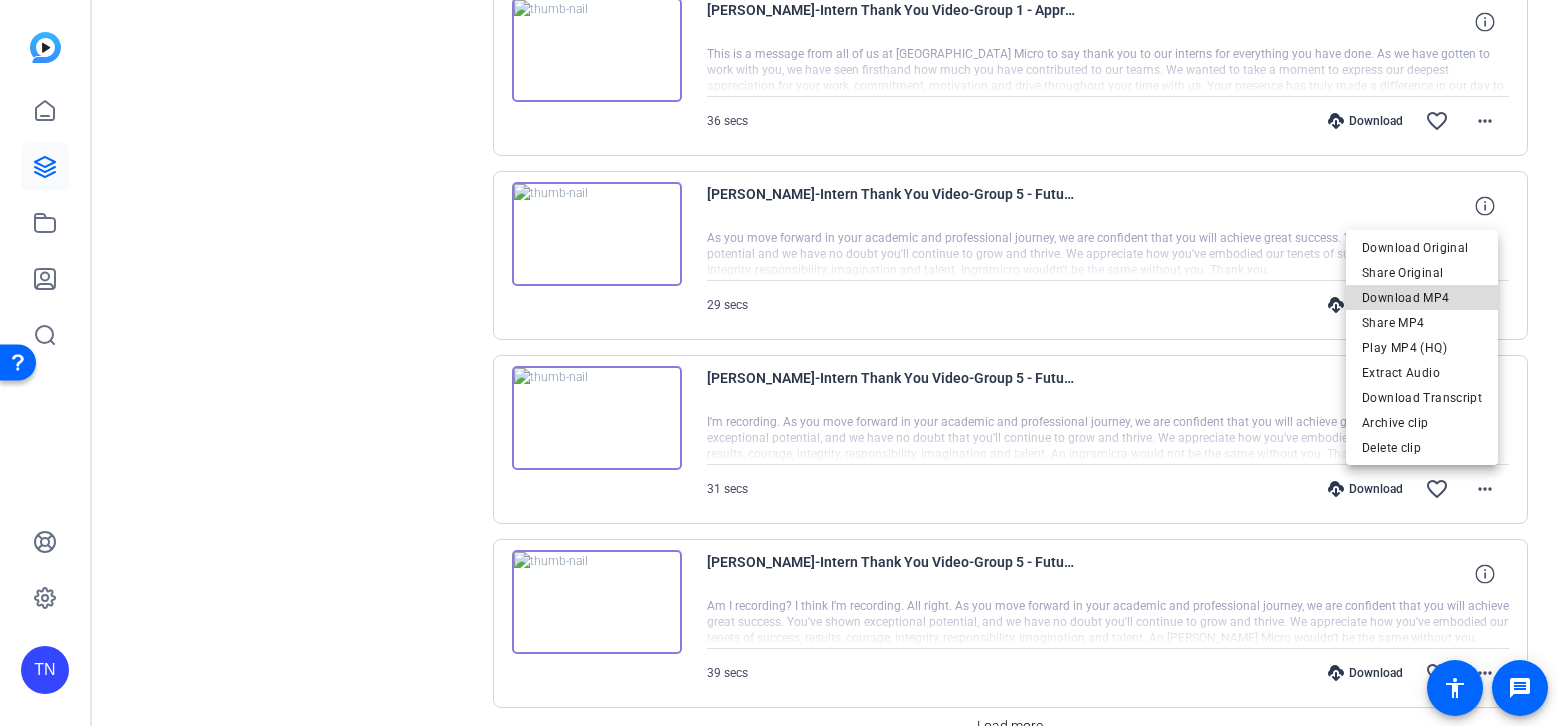 click on "Download MP4" at bounding box center (1422, 298) 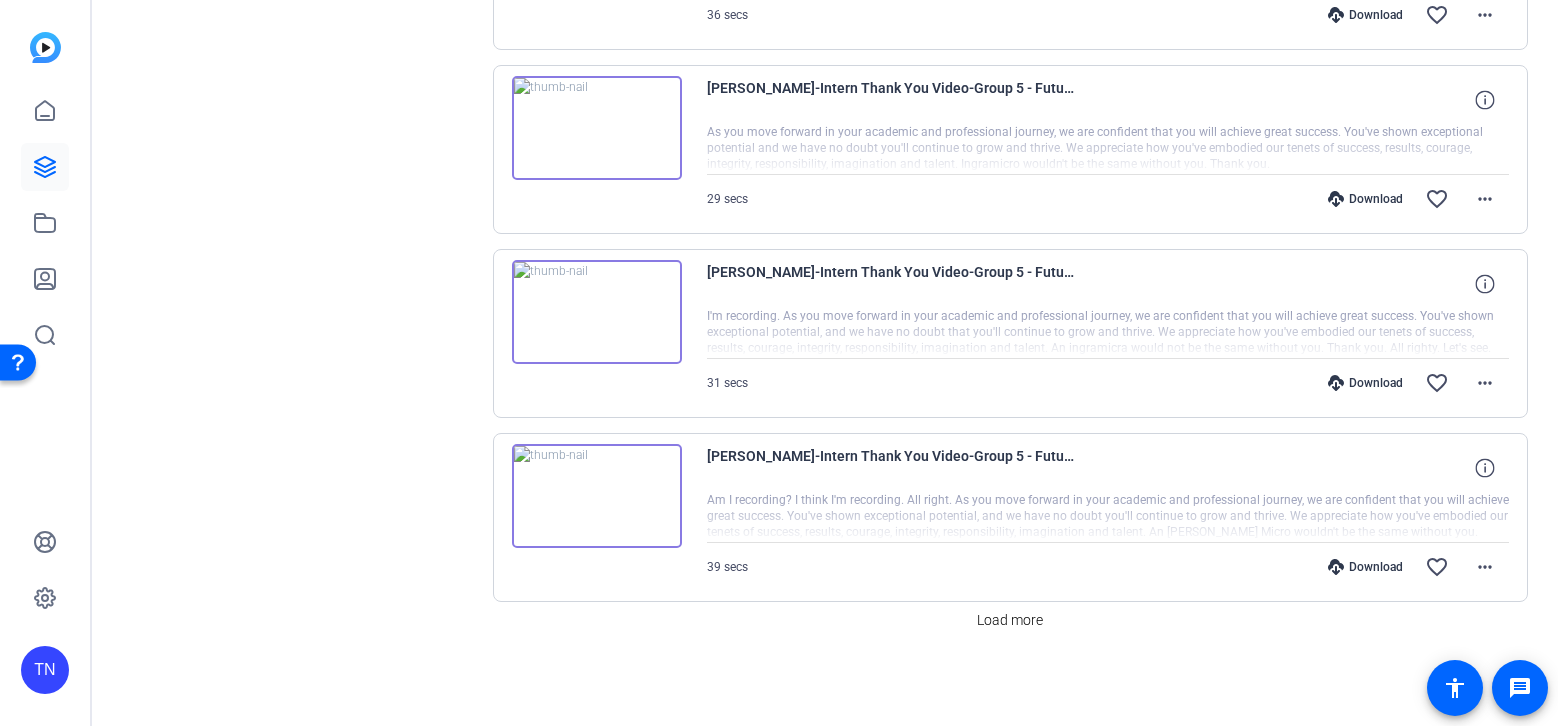 scroll, scrollTop: 9024, scrollLeft: 0, axis: vertical 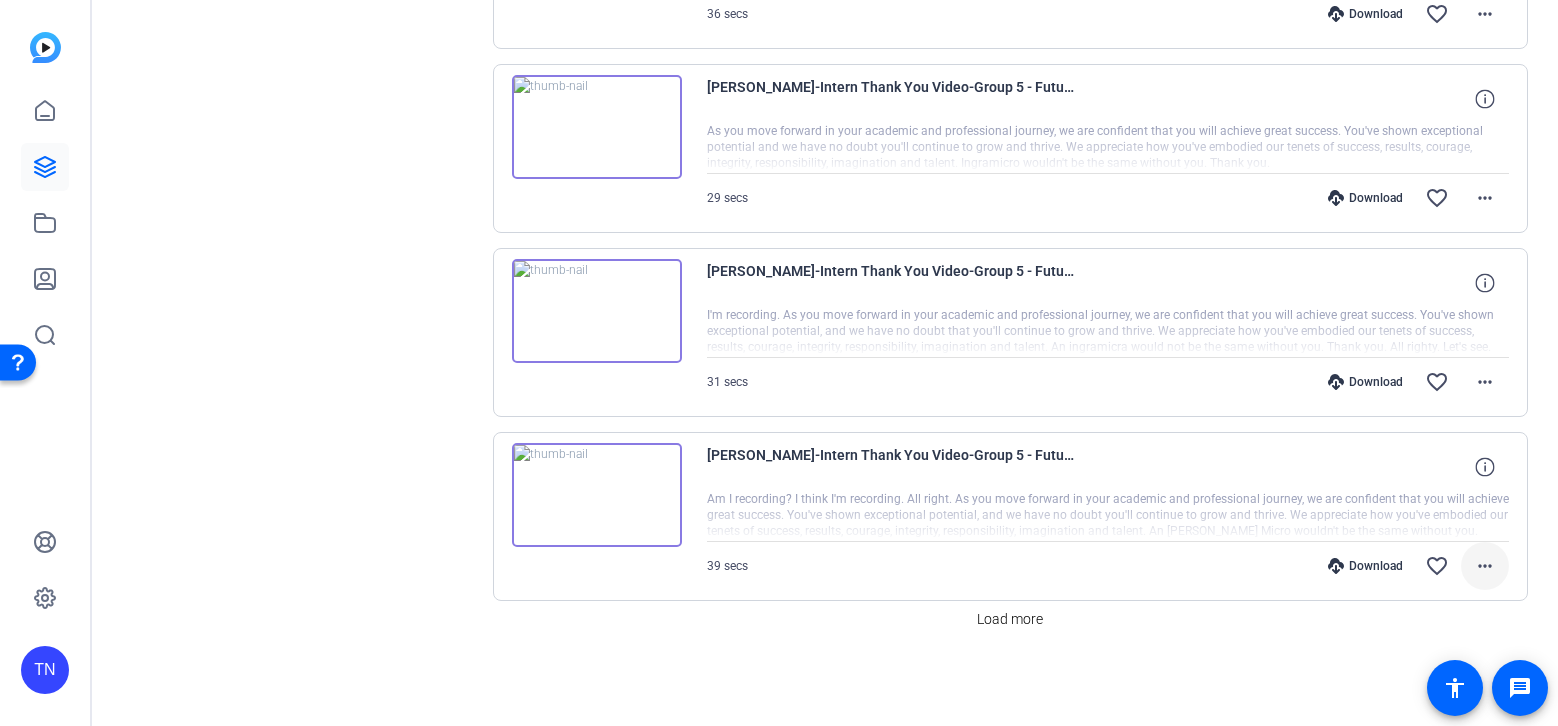 click on "more_horiz" at bounding box center [1485, 566] 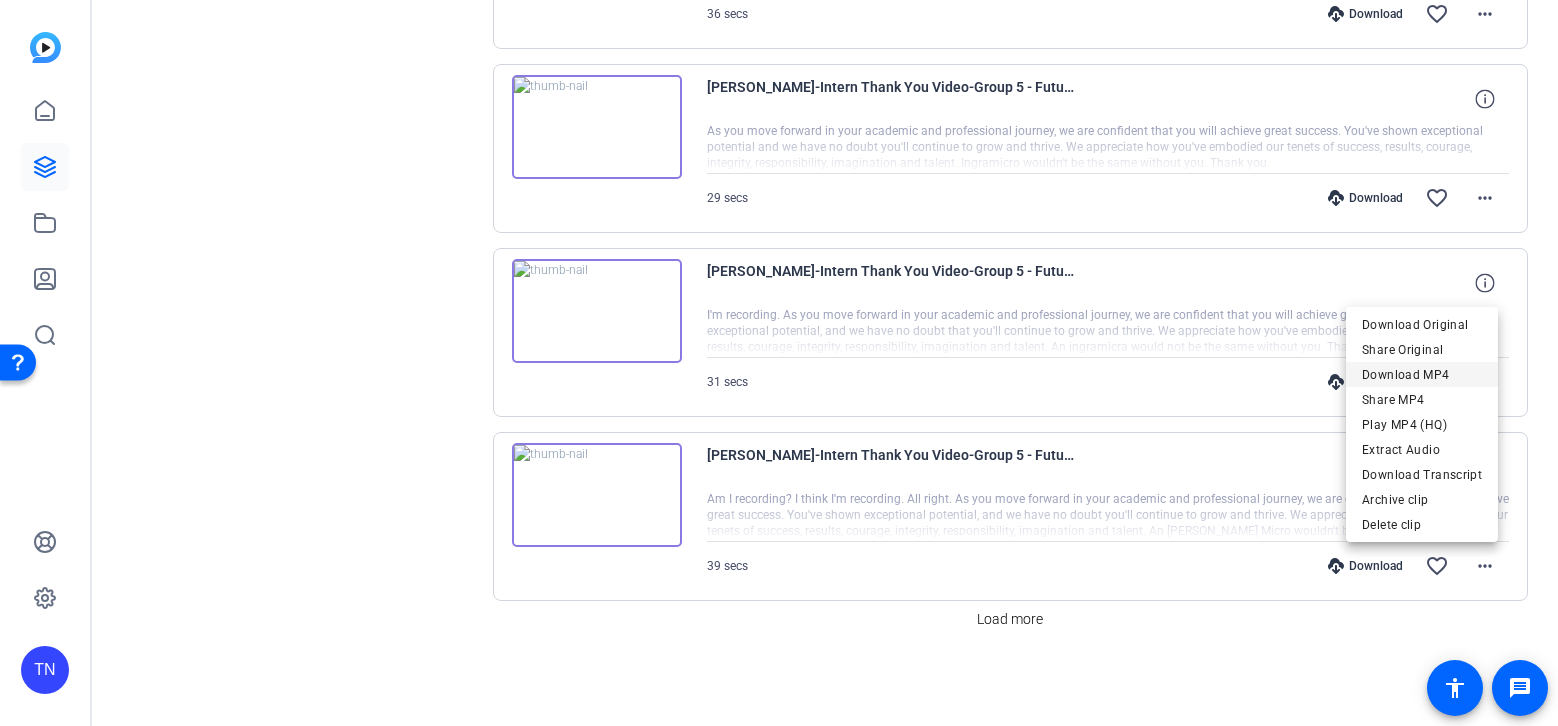 click on "Download MP4" at bounding box center (1422, 375) 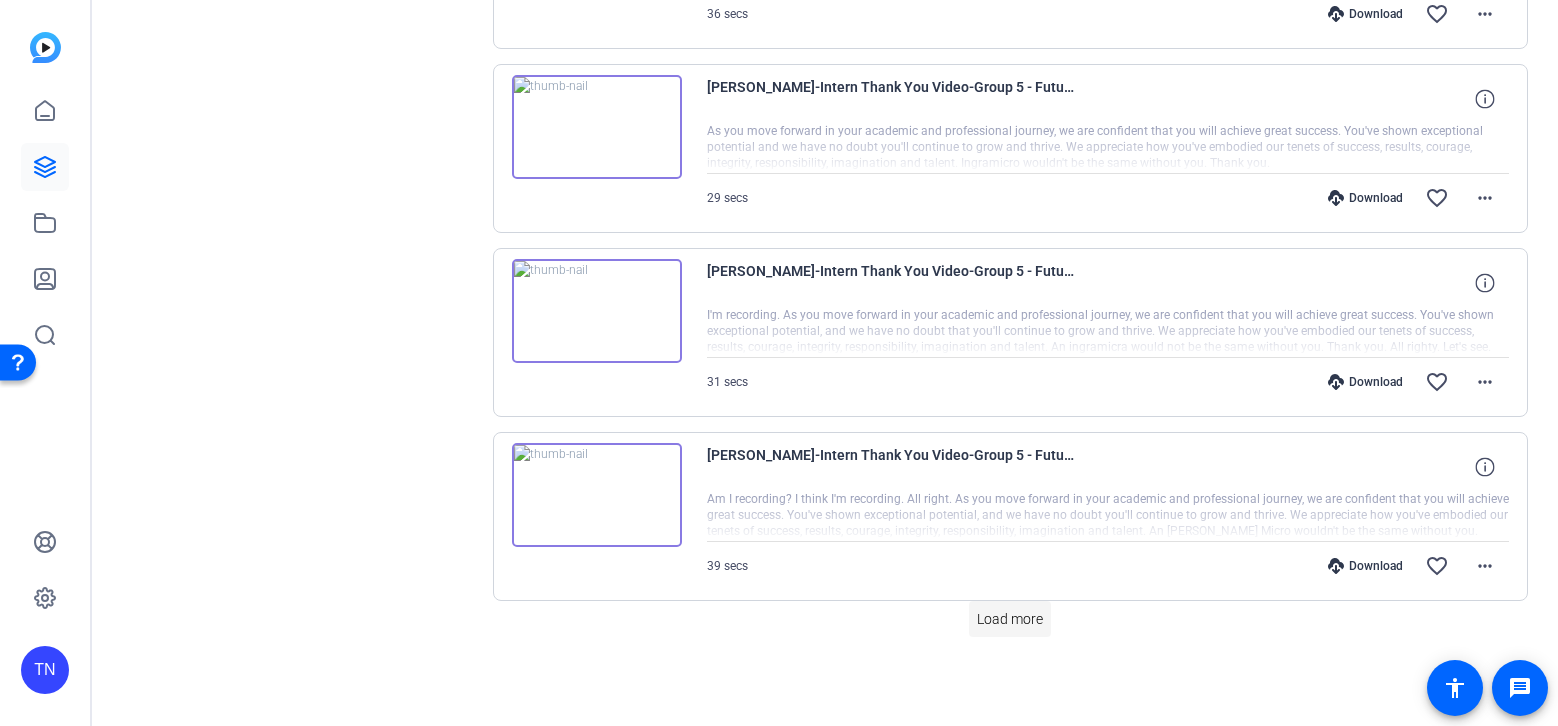 click on "Load more" at bounding box center [1010, 619] 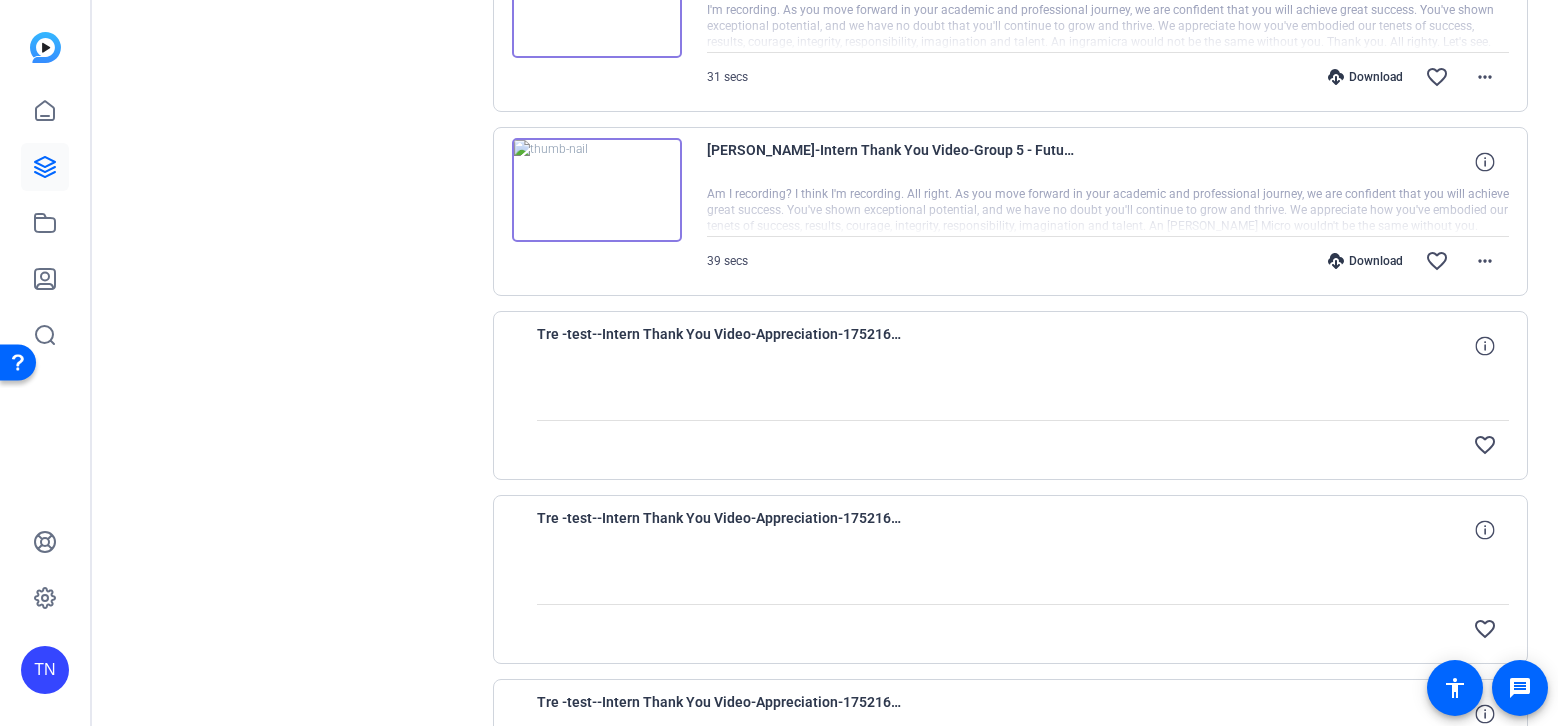 scroll, scrollTop: 9540, scrollLeft: 0, axis: vertical 